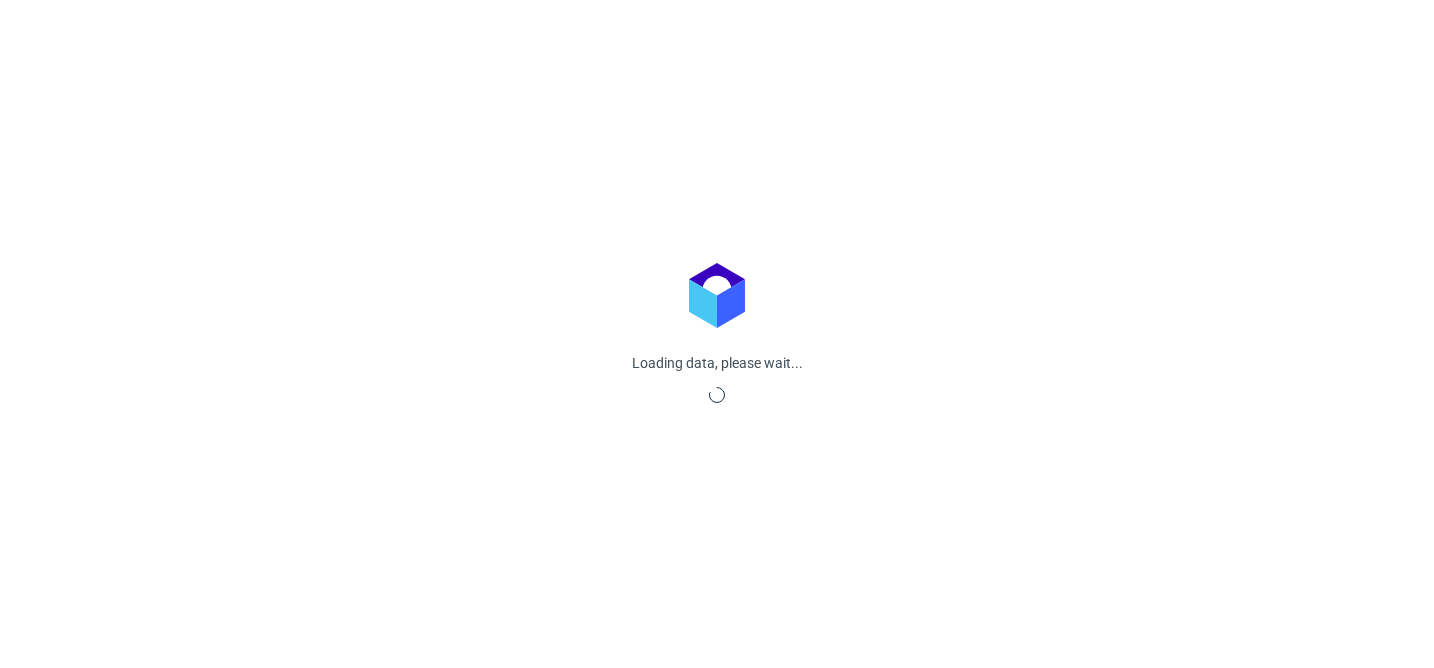 scroll, scrollTop: 0, scrollLeft: 0, axis: both 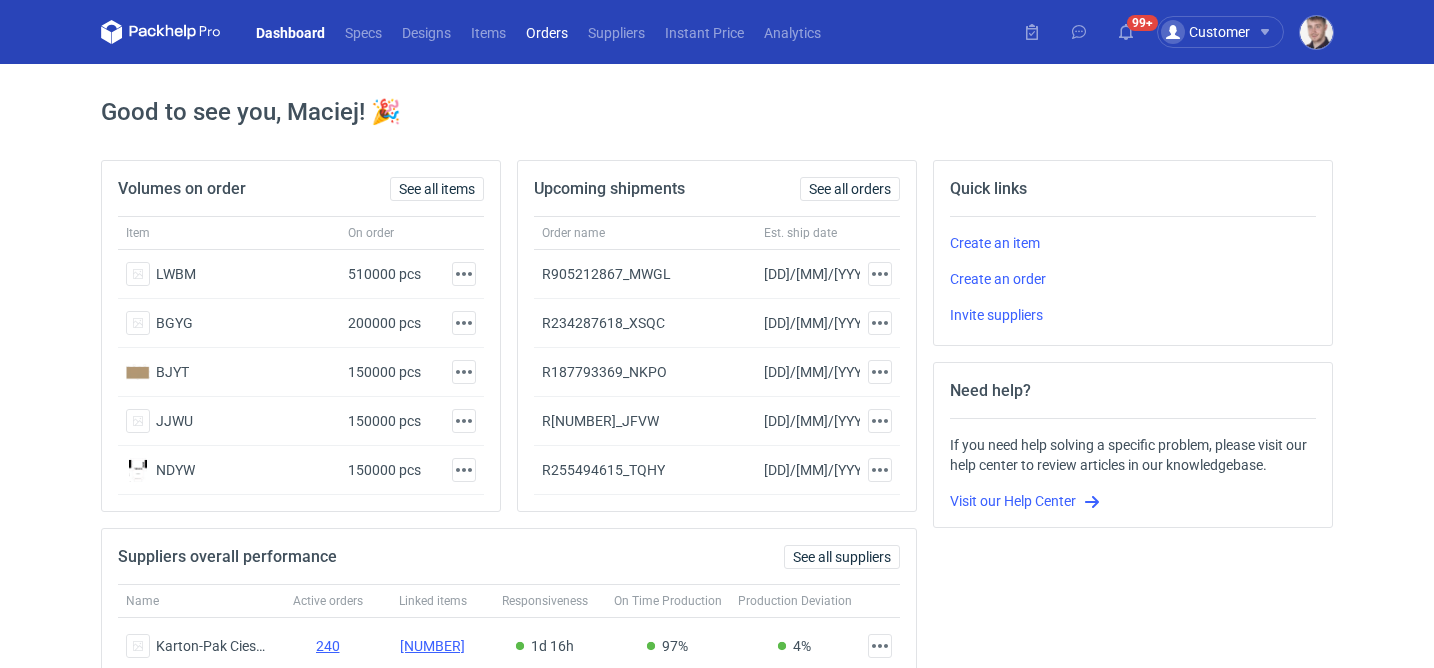 click on "Orders" at bounding box center [547, 32] 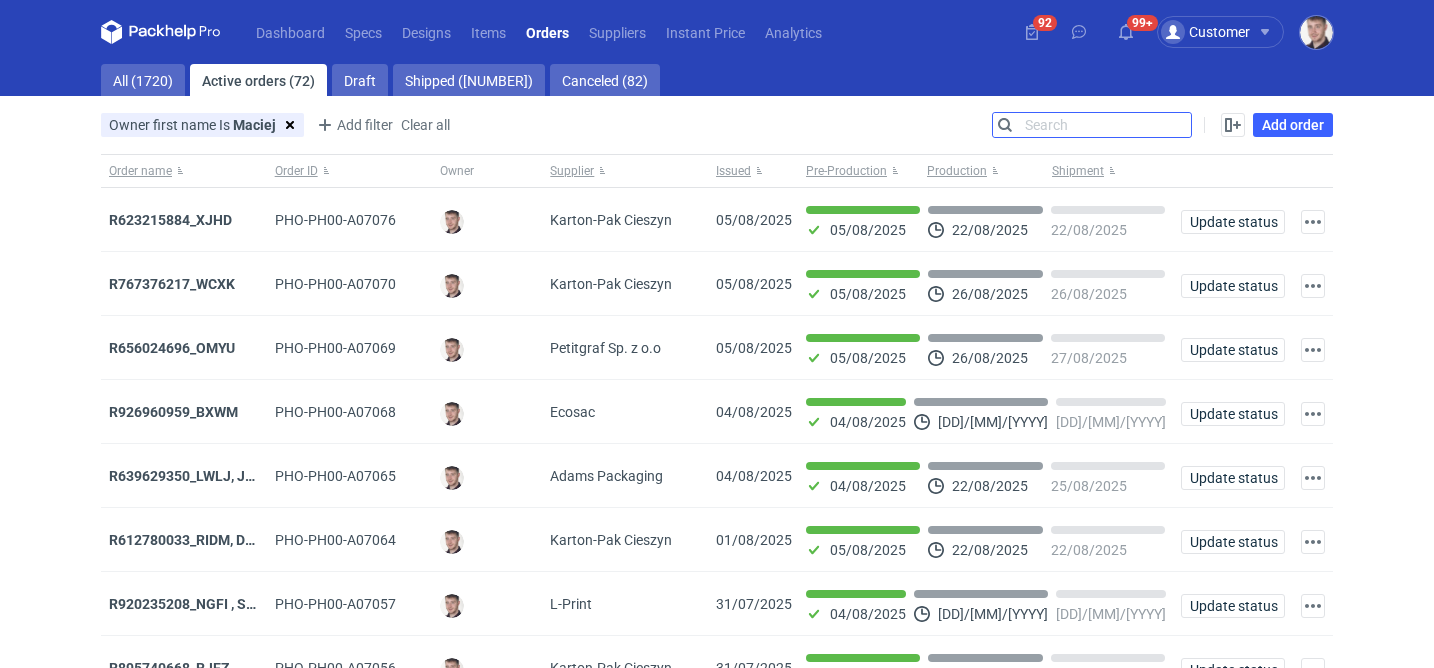 click on "Search" at bounding box center (1092, 125) 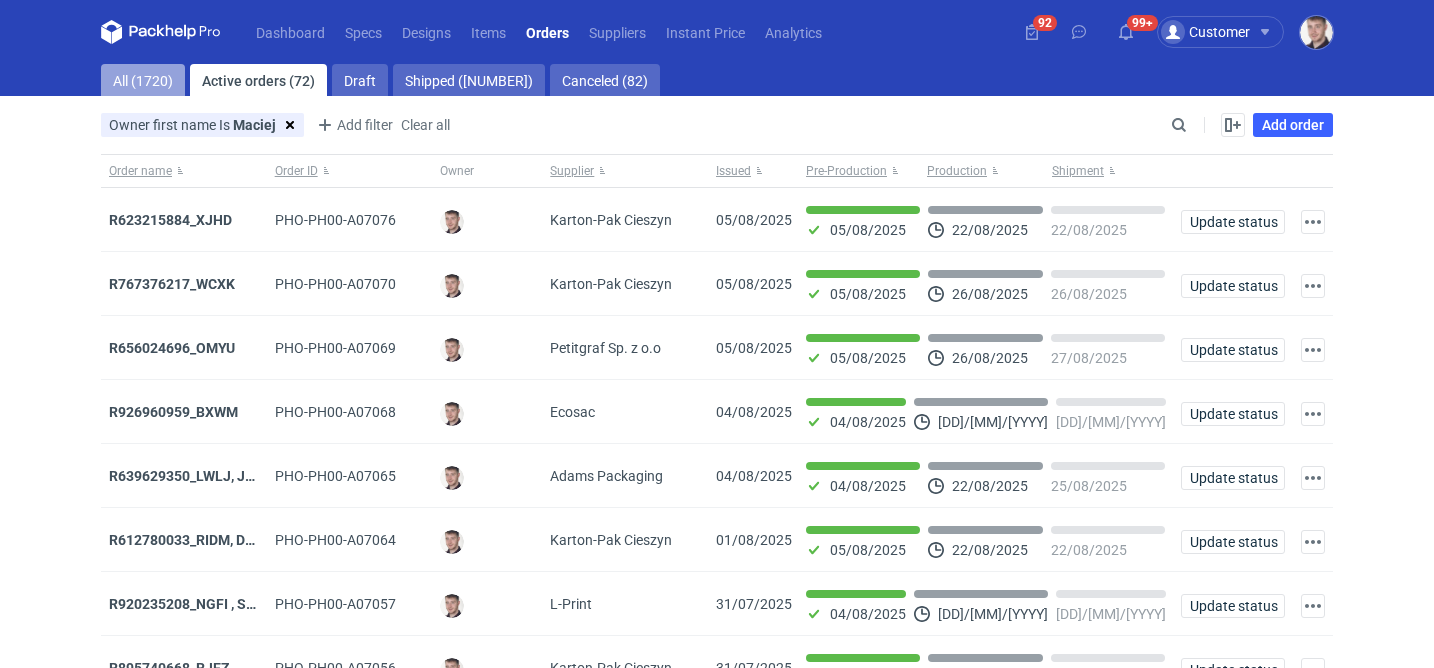 click on "All (1720)" at bounding box center [143, 80] 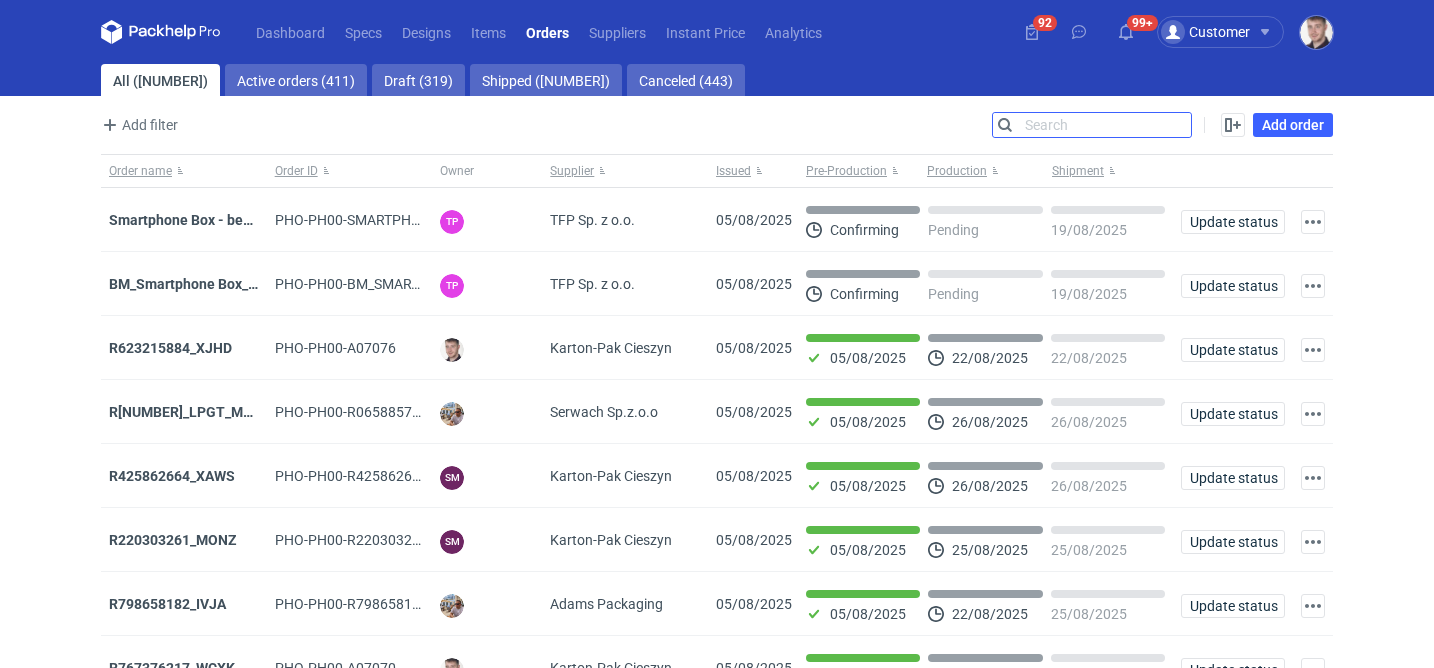 click on "Search" at bounding box center (1092, 125) 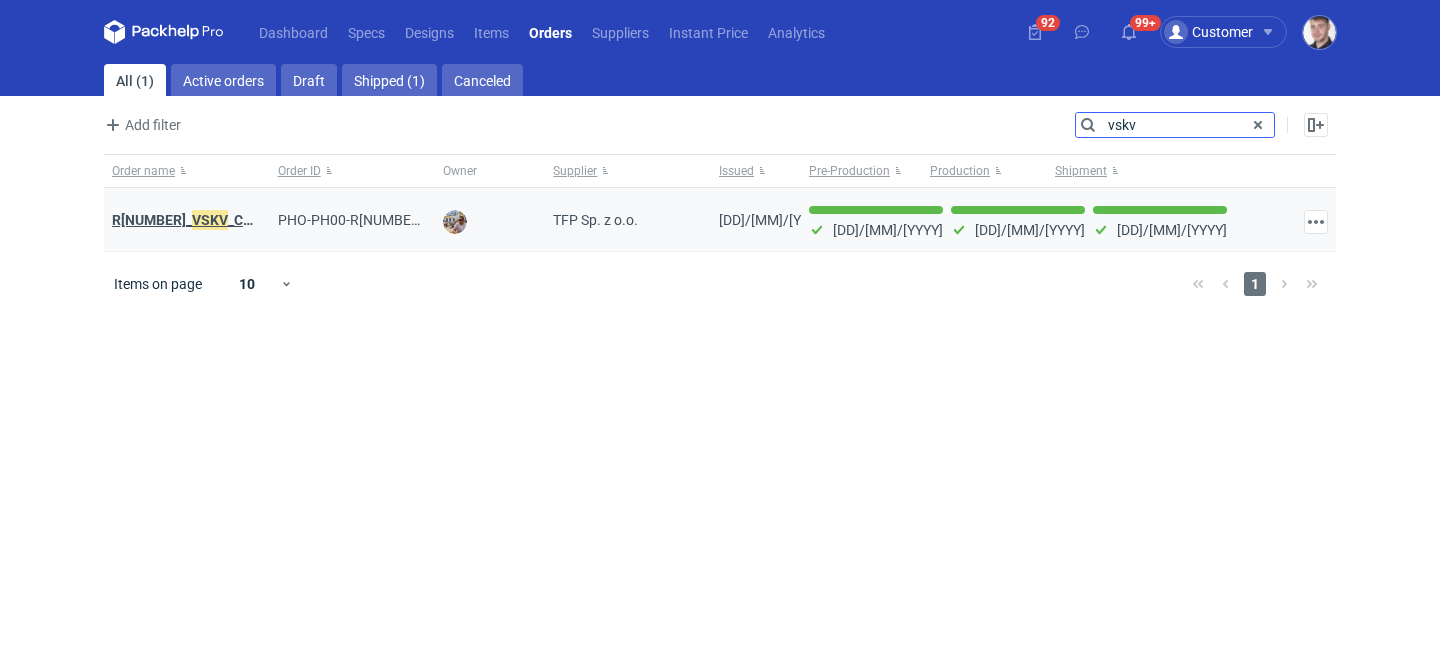 type on "vskv" 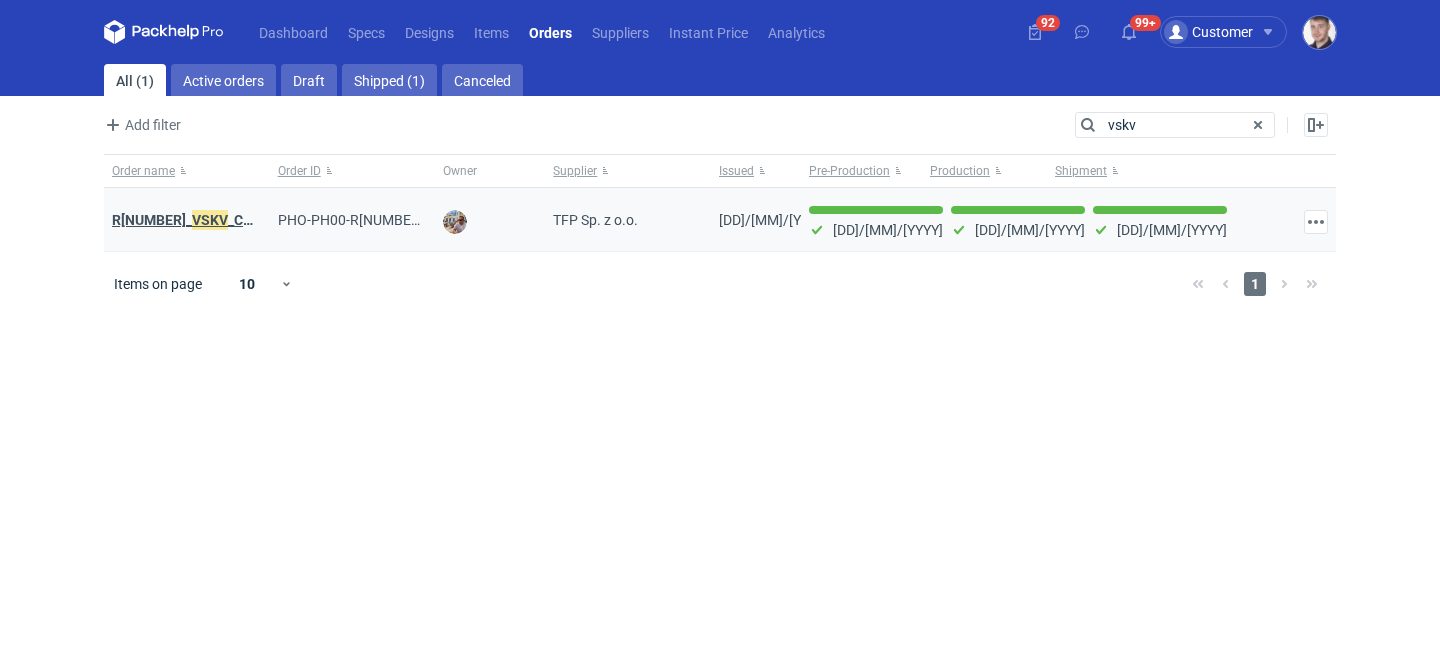click on "R[NUMBER]_VSKV_CBYI" at bounding box center (188, 220) 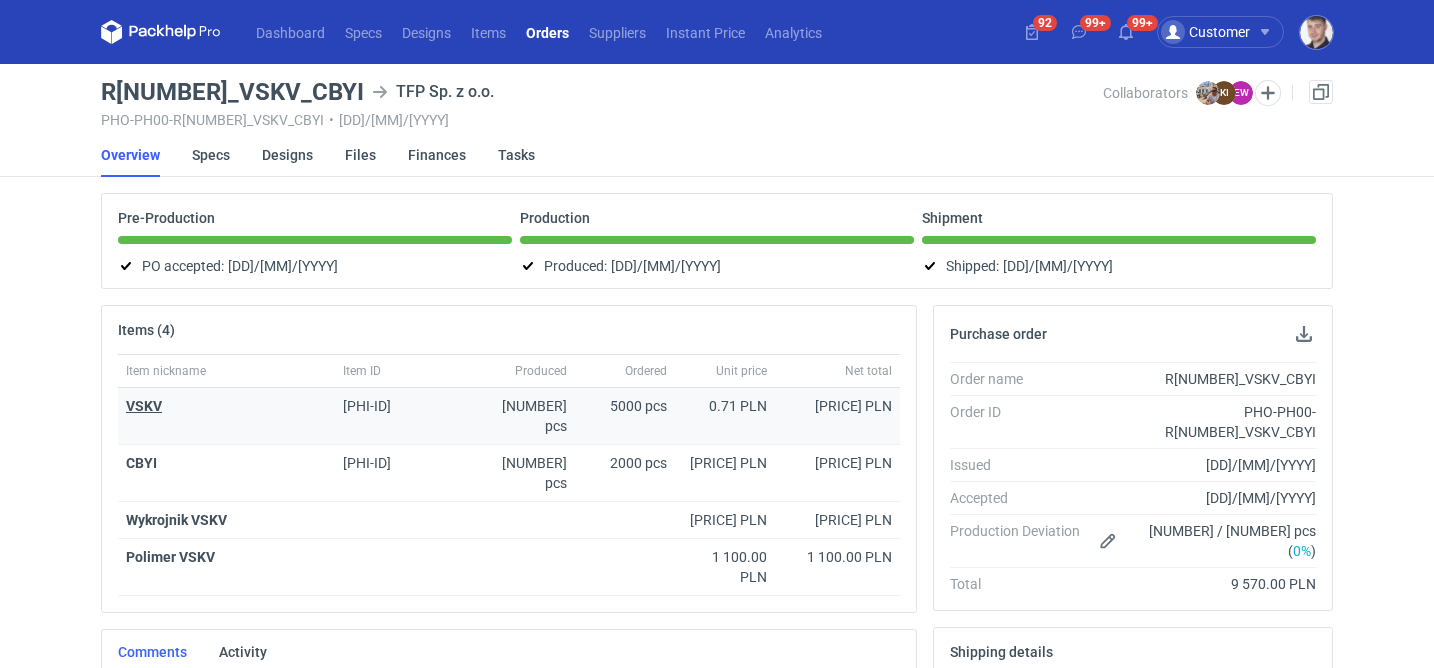 click on "VSKV" at bounding box center [144, 406] 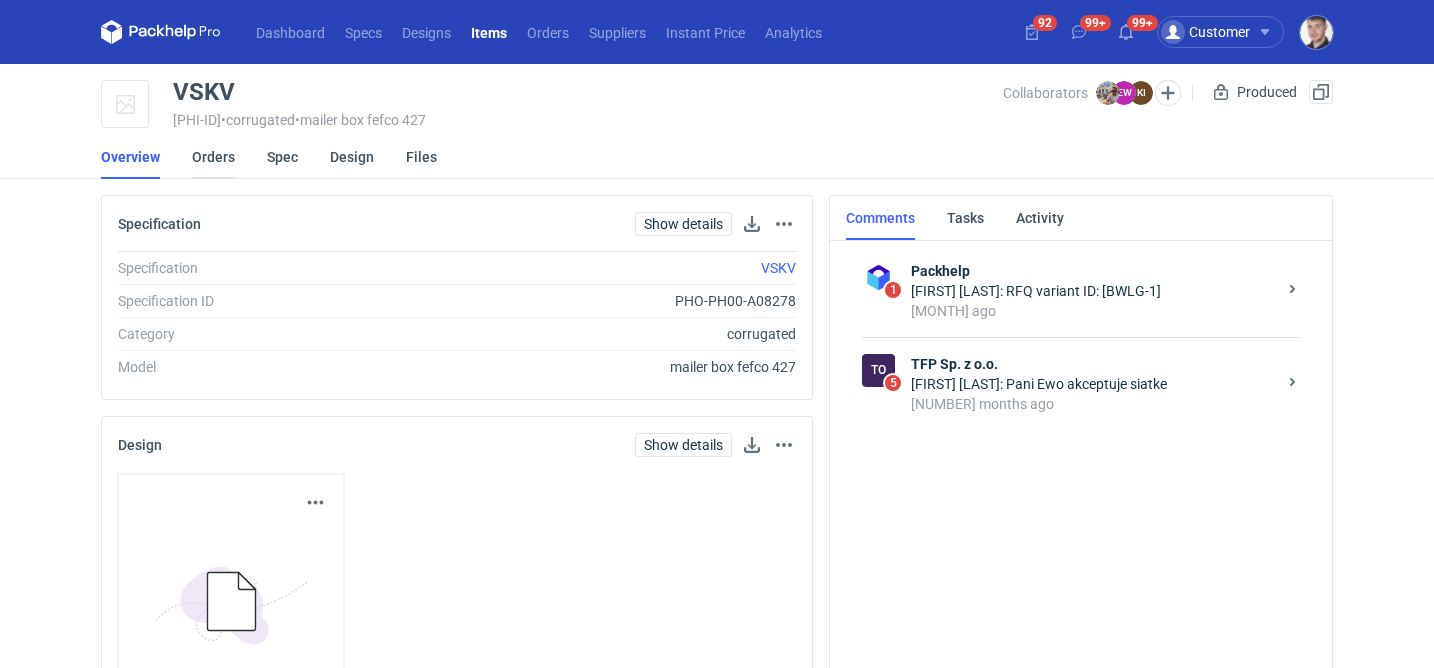 click on "Orders" at bounding box center [213, 157] 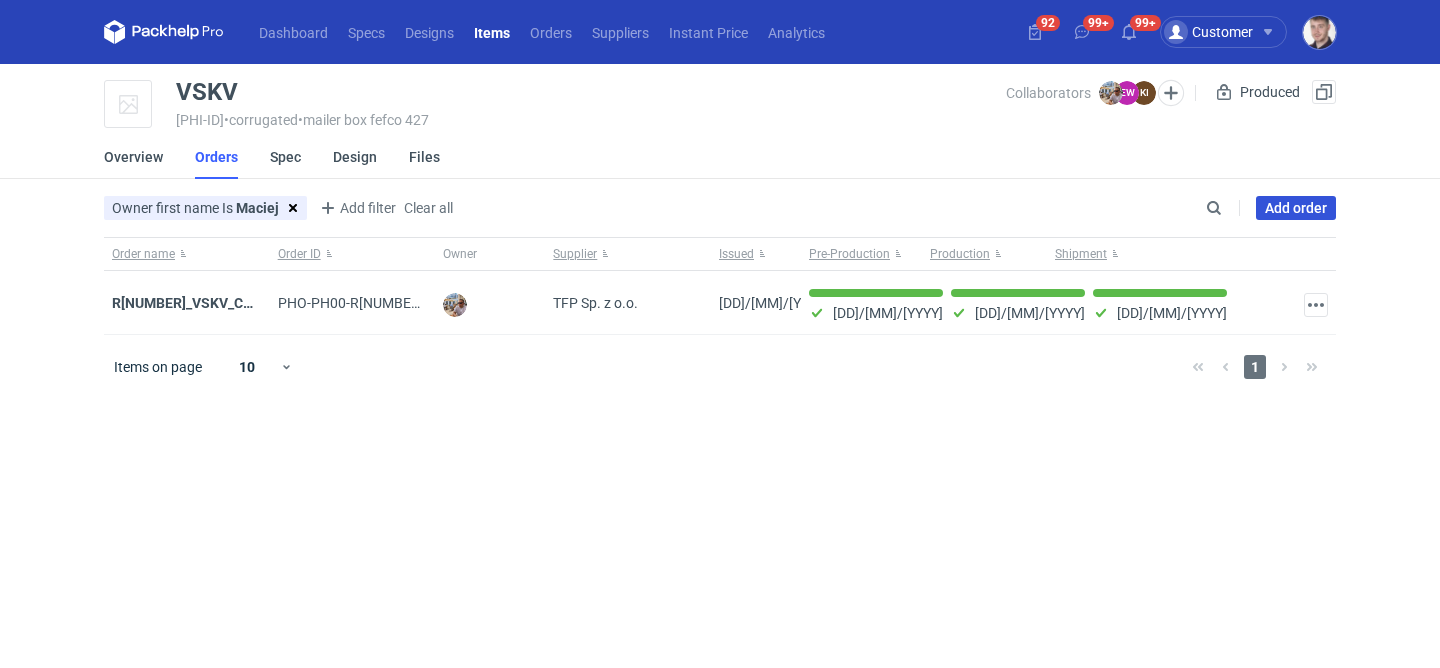 click on "Add order" at bounding box center (1296, 208) 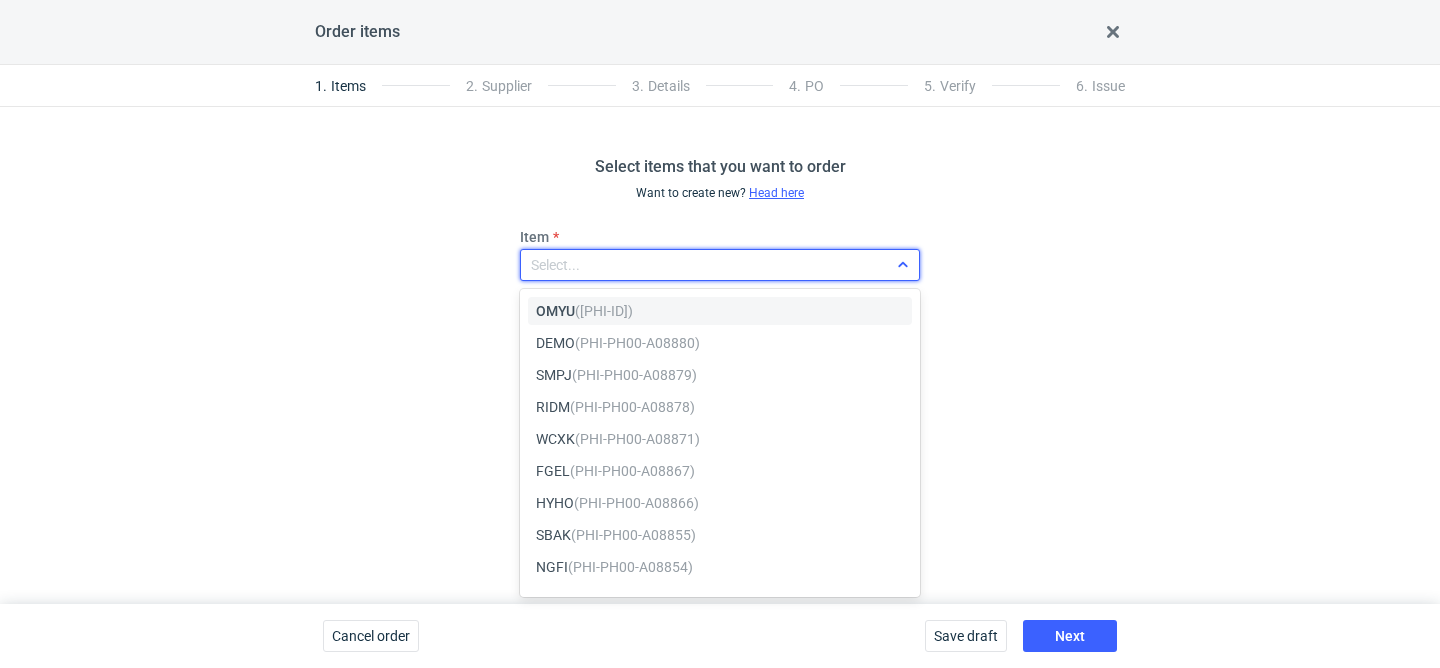 click on "Select..." at bounding box center (704, 265) 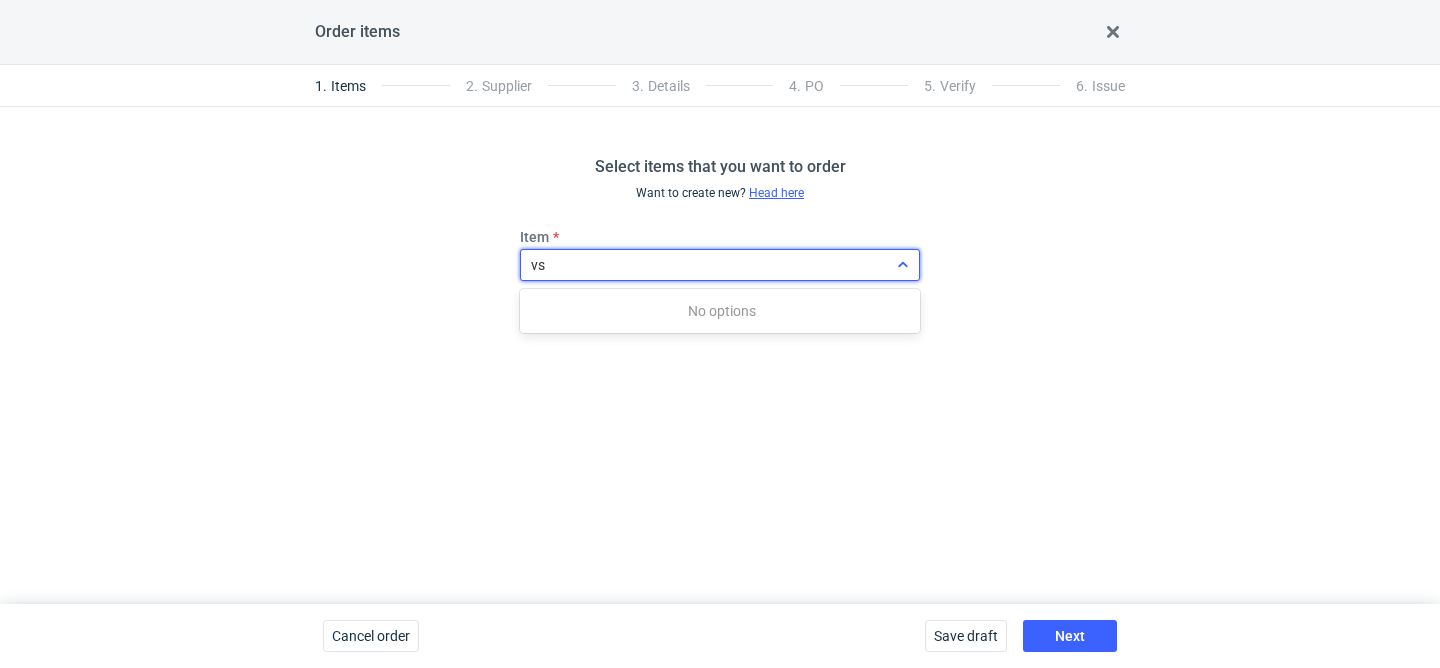 type on "vsk" 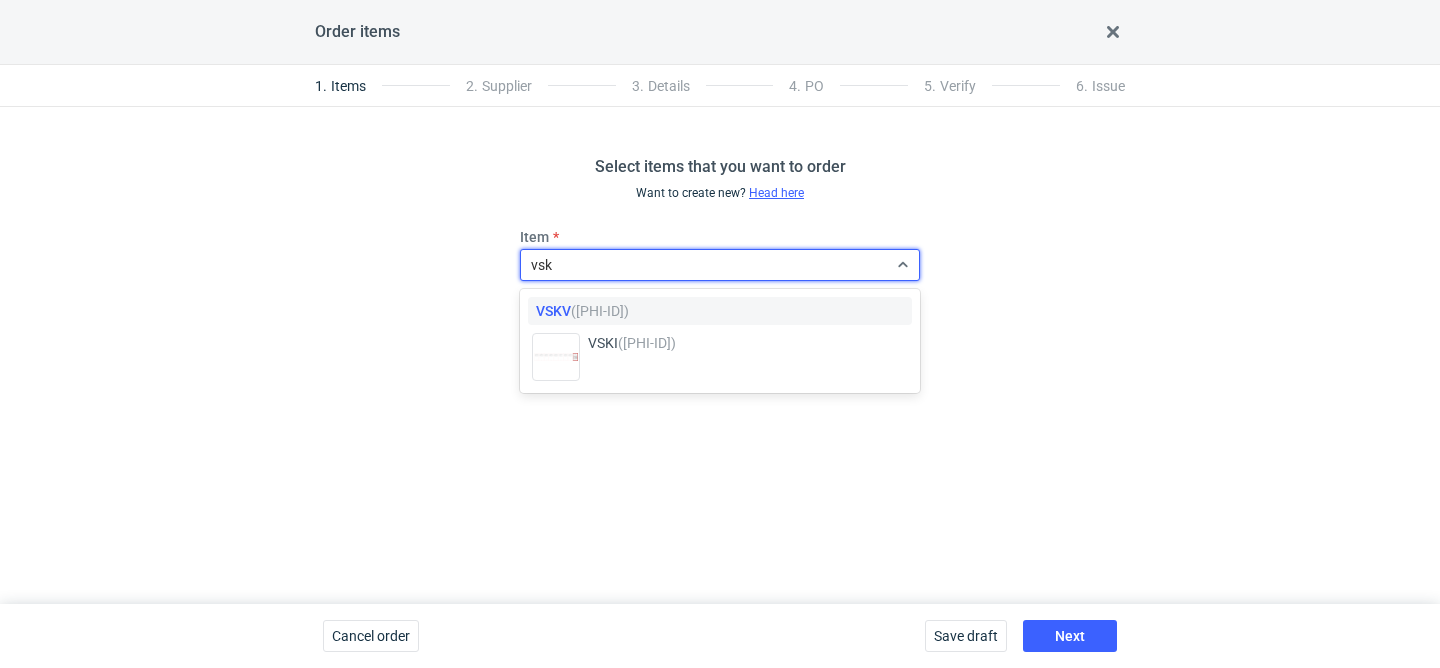 click on "([PHI-ID])" at bounding box center (600, 311) 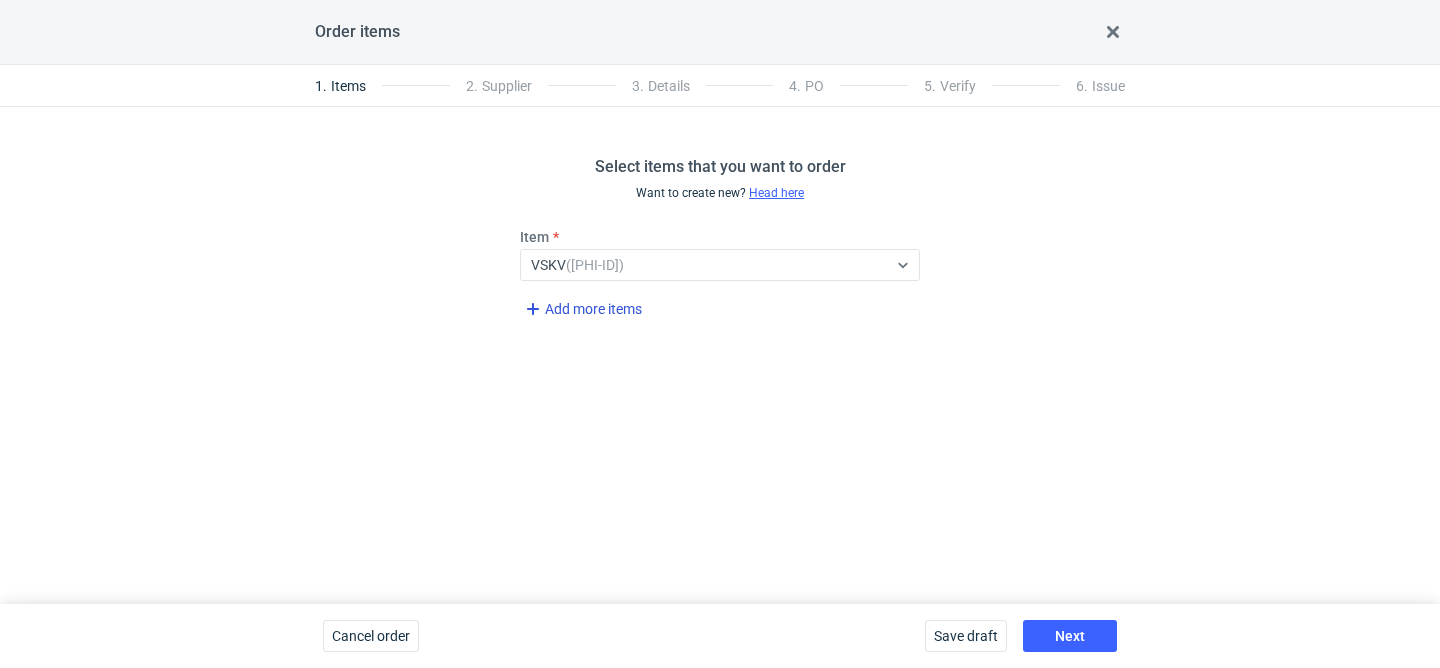 click on "Add more items" at bounding box center [581, 309] 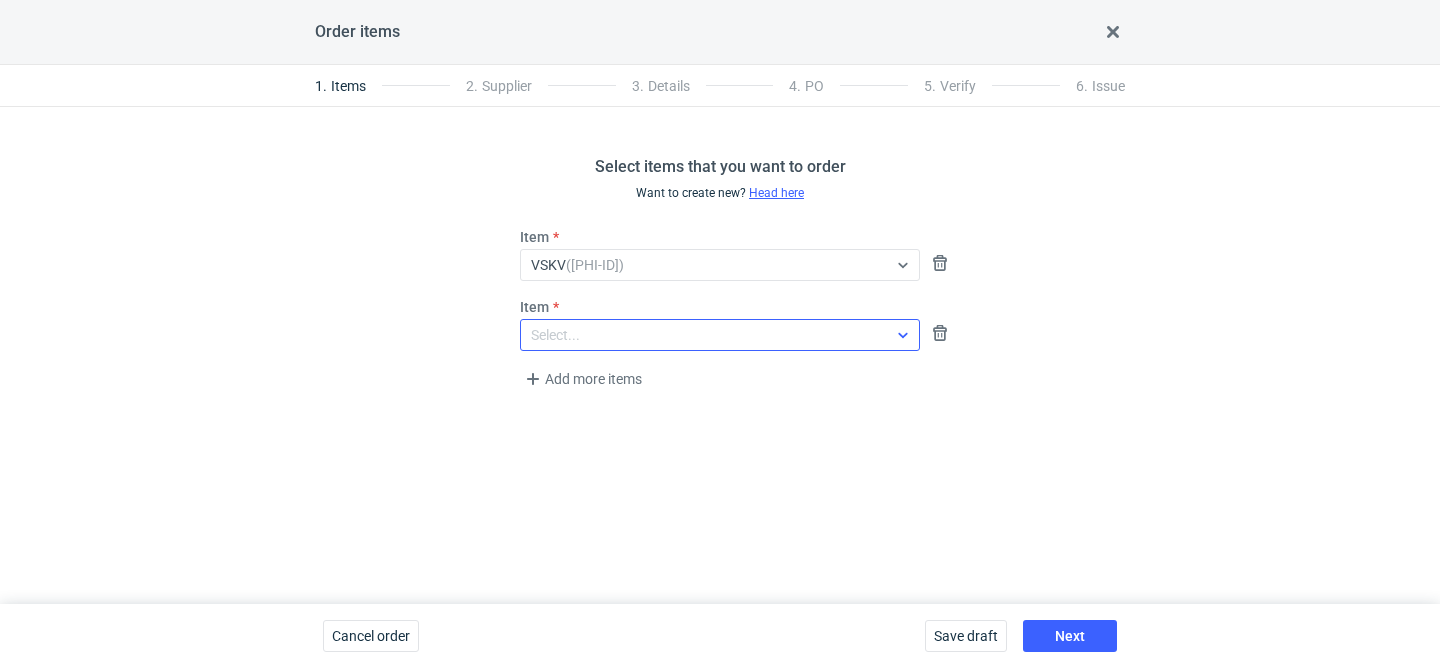 click on "Select..." at bounding box center (704, 265) 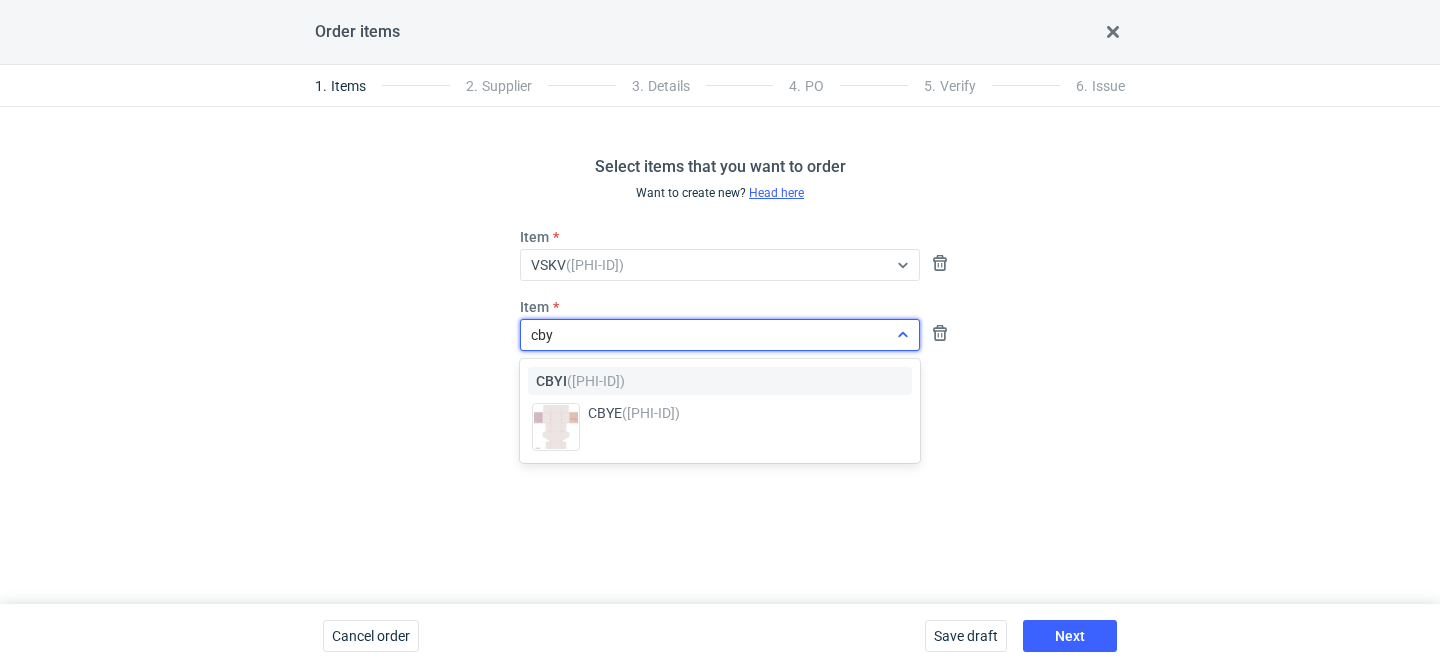 type on "cbyi" 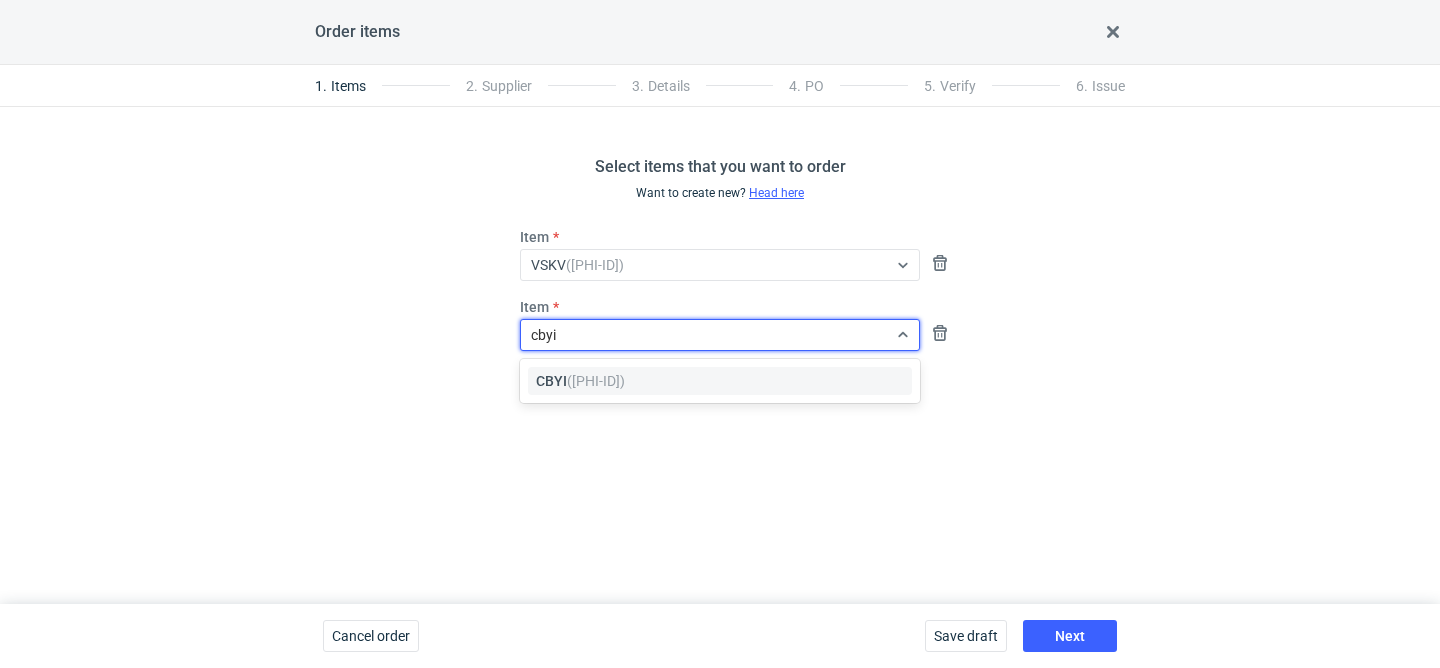 click on "([PHI-ID])" at bounding box center [596, 381] 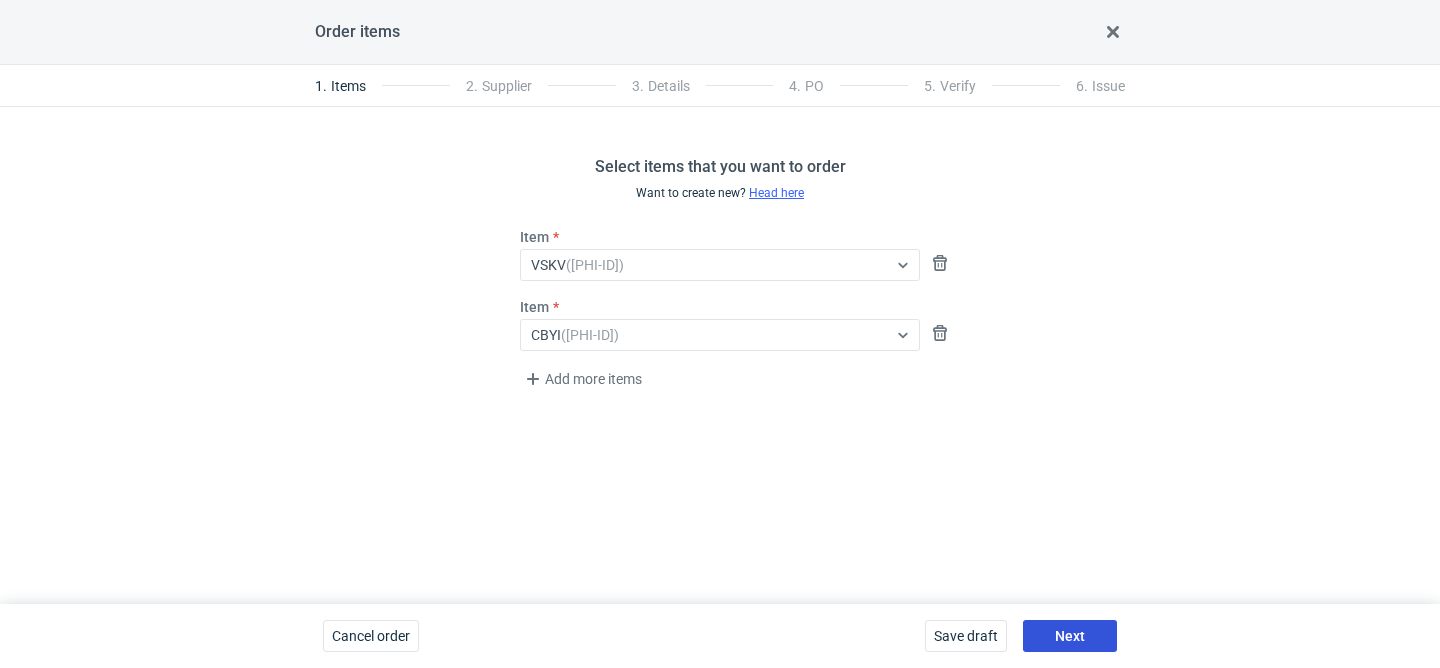 click on "Next" at bounding box center (1070, 636) 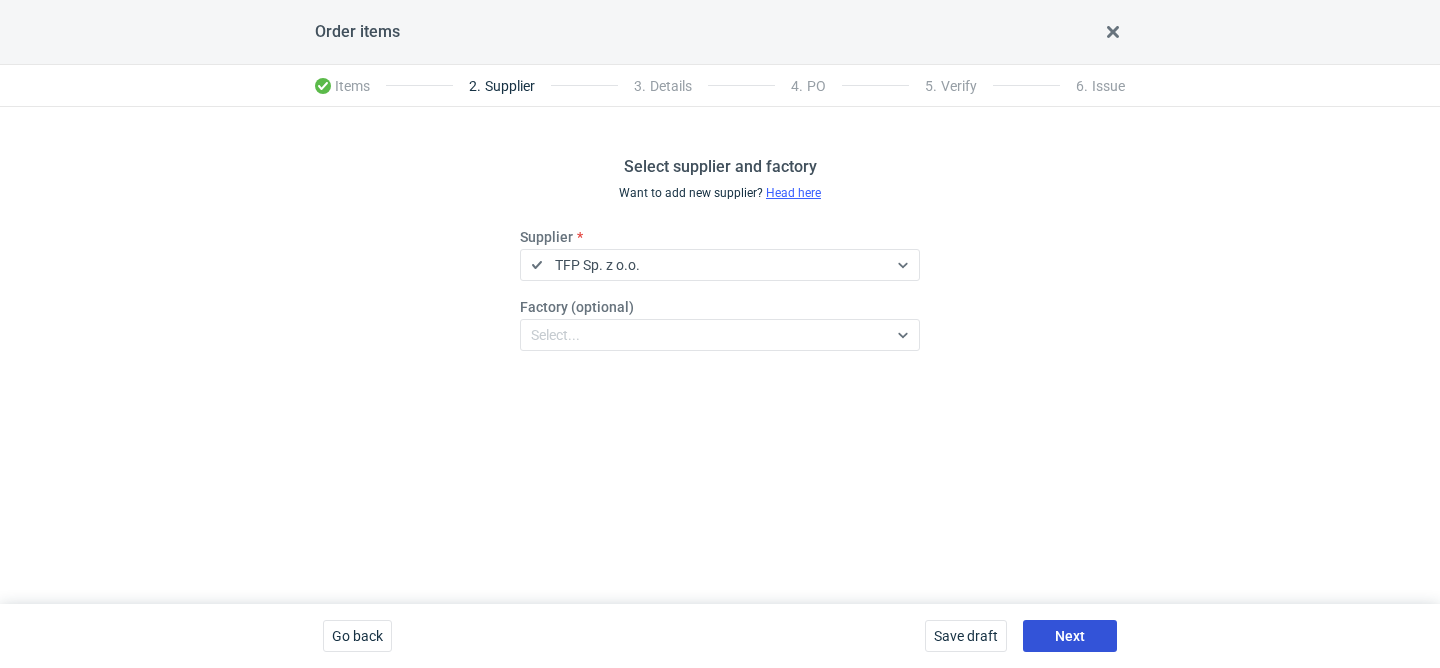 click on "Next" at bounding box center (1070, 636) 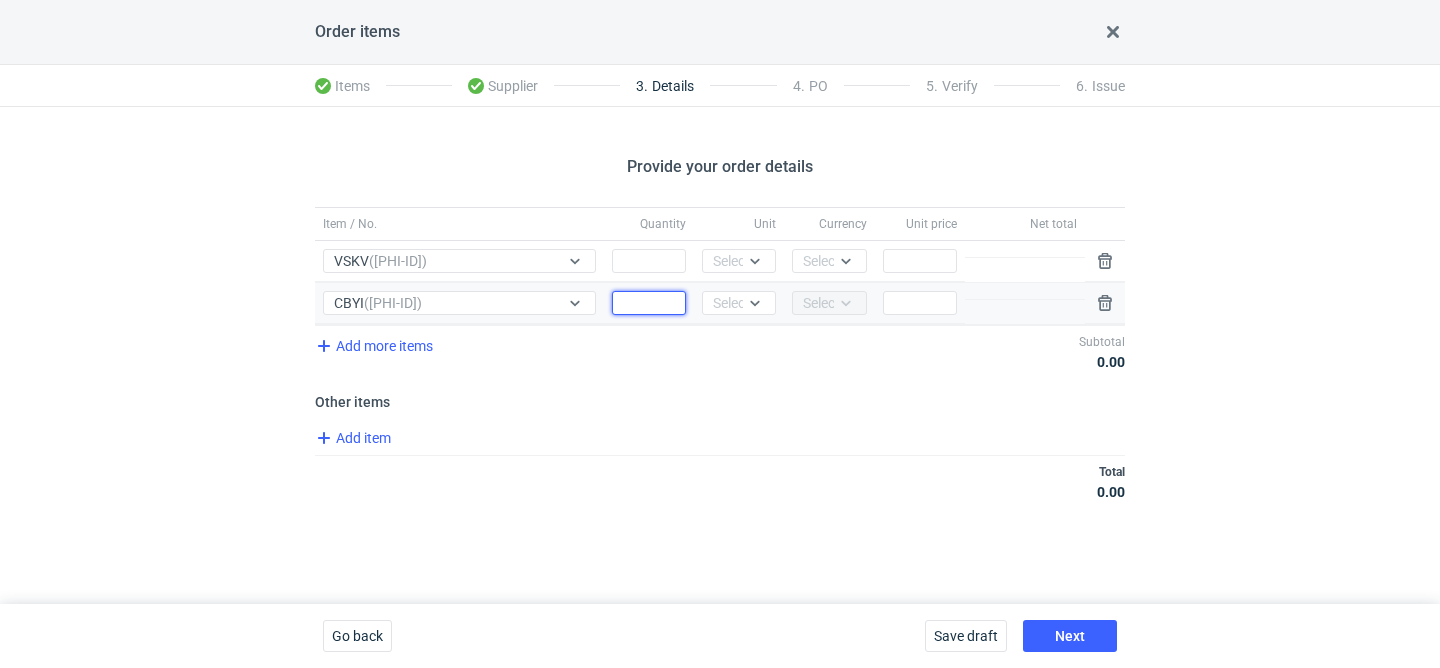 click on "Quantity" at bounding box center (649, 303) 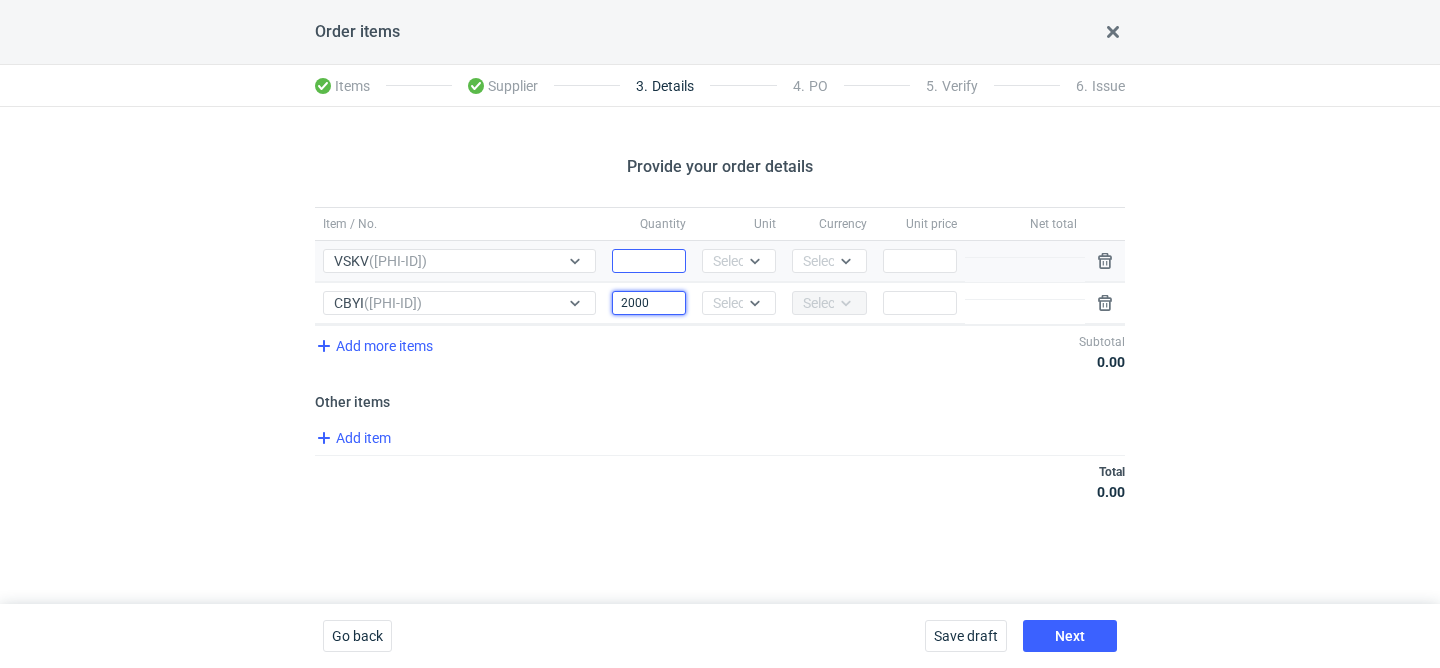type on "2000" 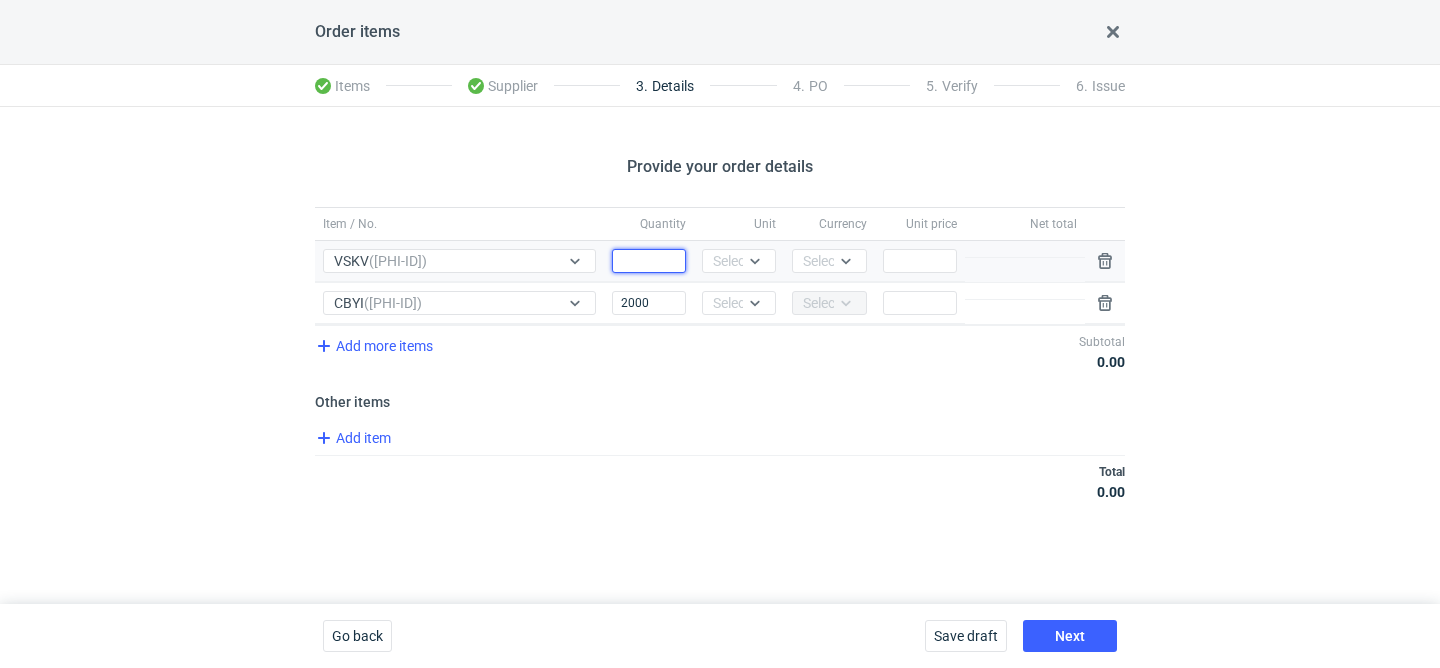 click on "Quantity" at bounding box center [649, 261] 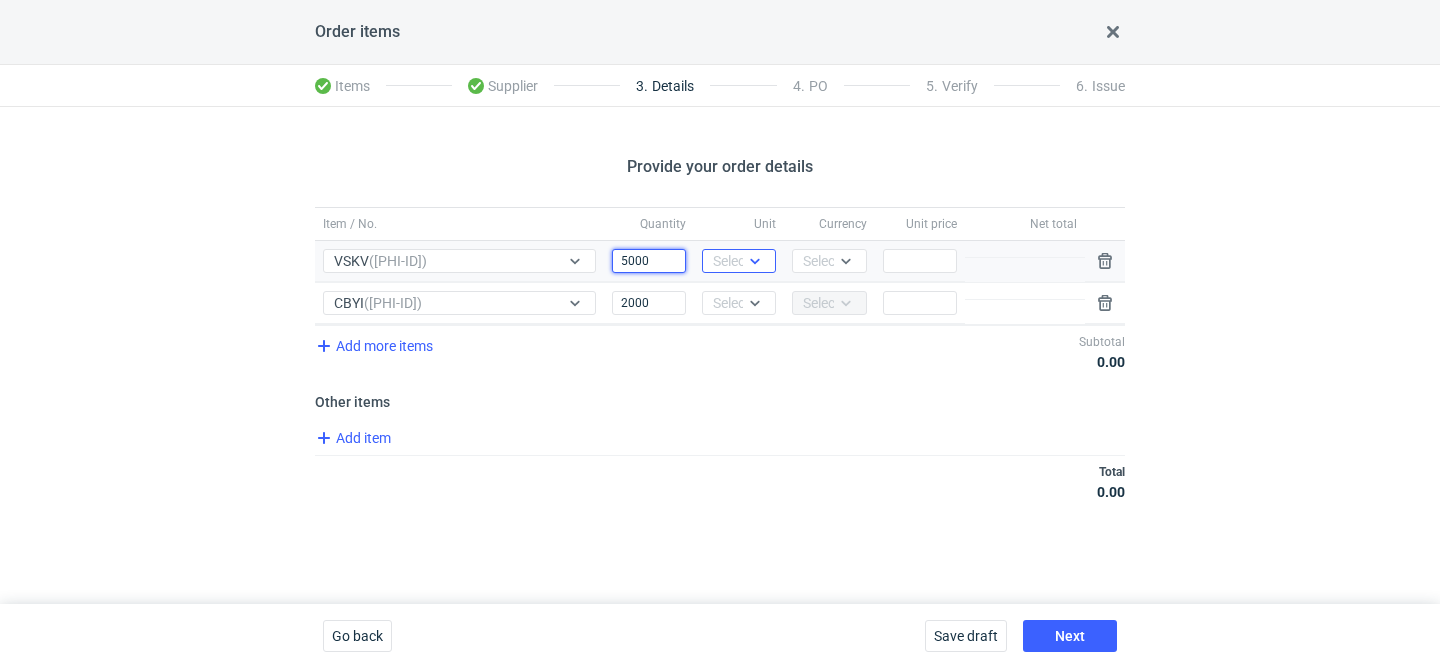 type on "5000" 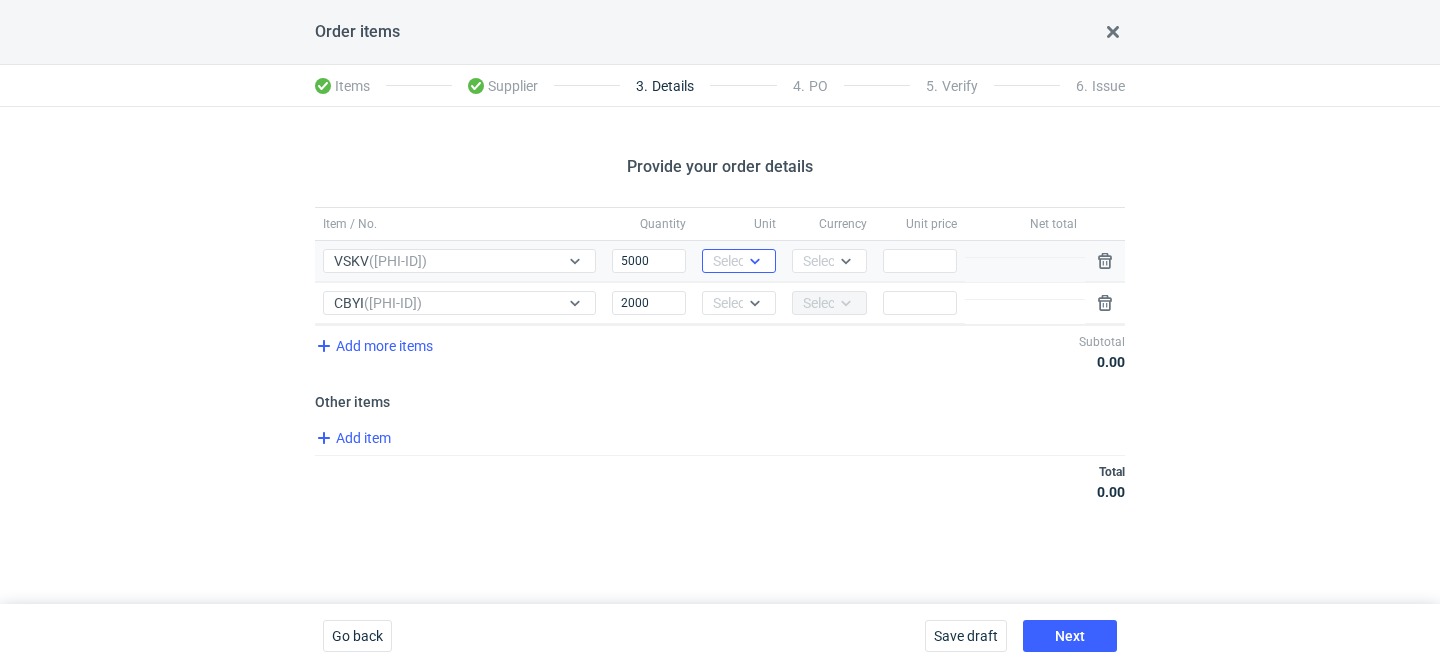 click on "Select..." at bounding box center [737, 261] 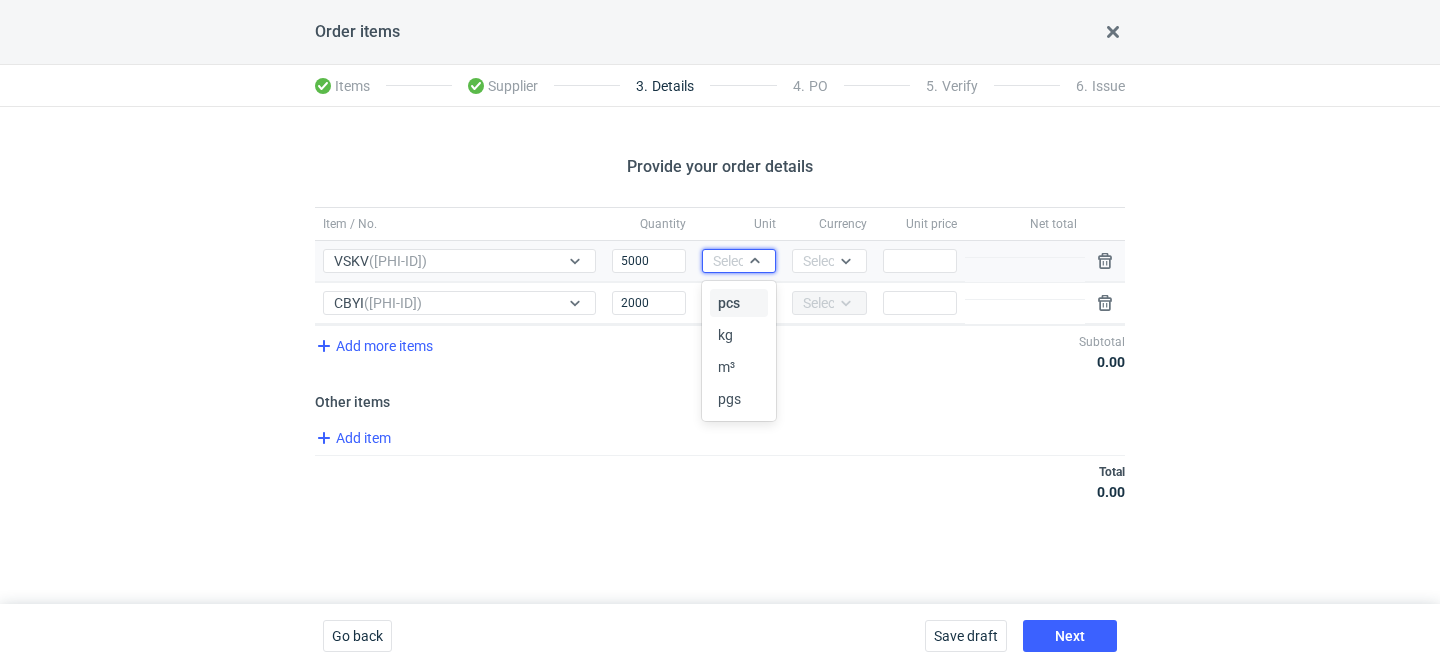 click on "pcs kg m³ pgs" at bounding box center (741, 351) 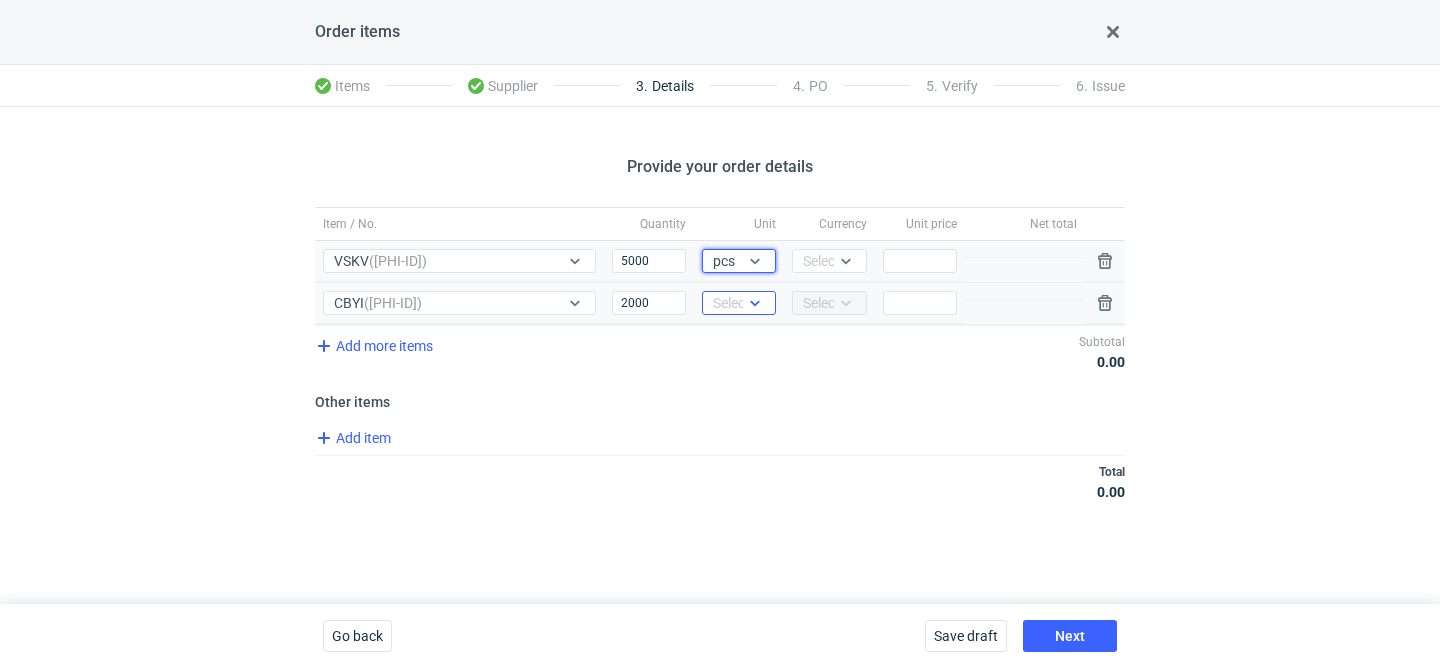 click on "Select..." at bounding box center (737, 303) 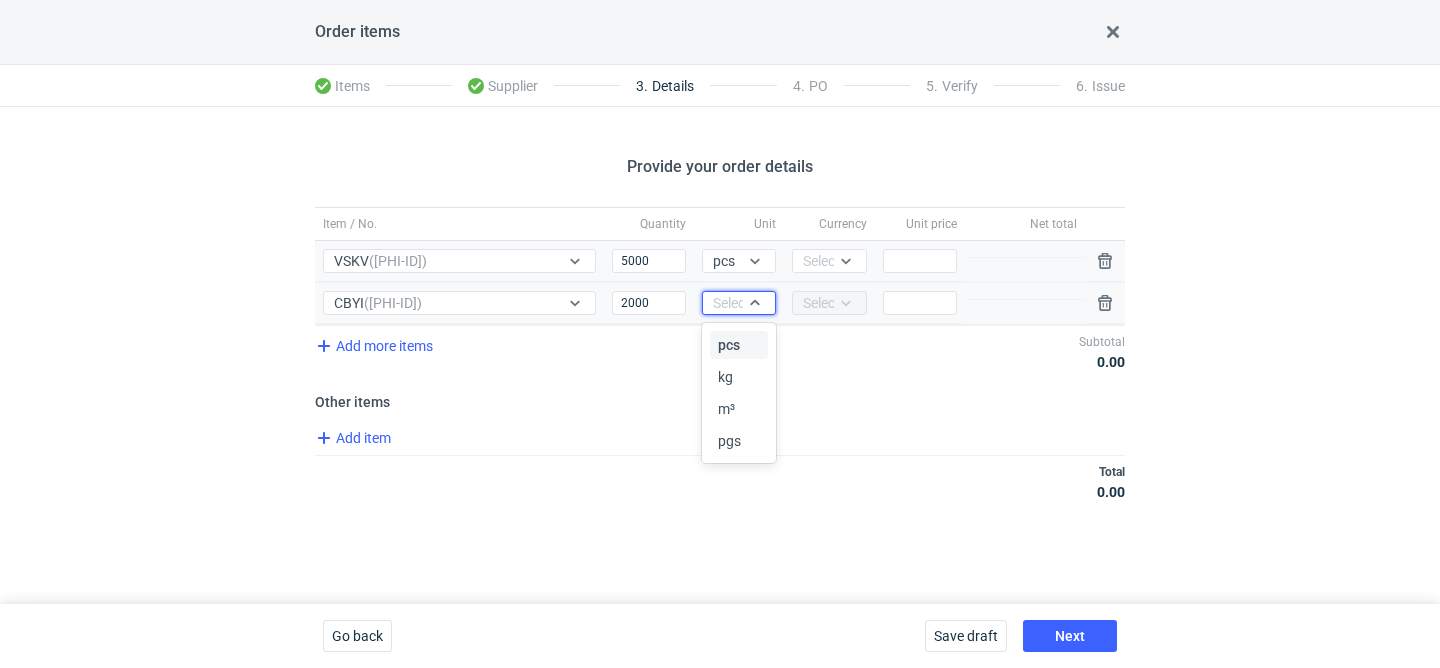 click on "pcs" at bounding box center (729, 345) 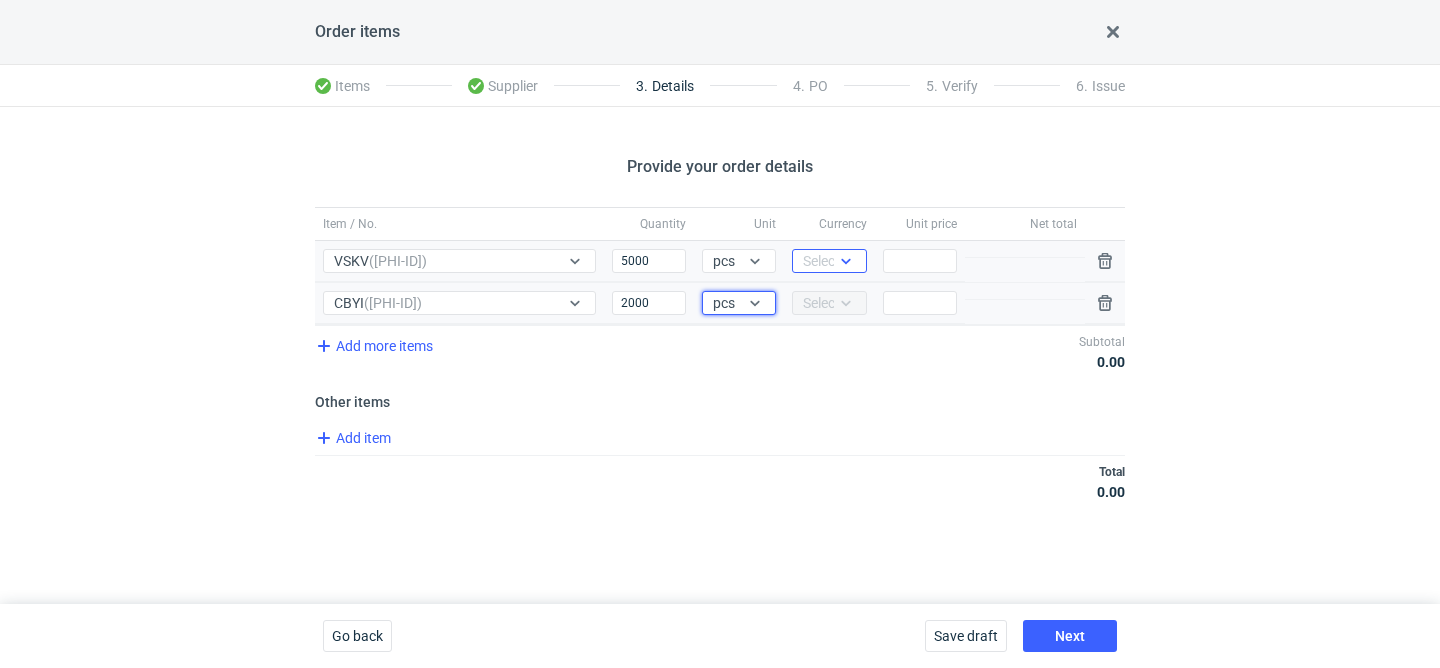 click on "Select..." at bounding box center [827, 261] 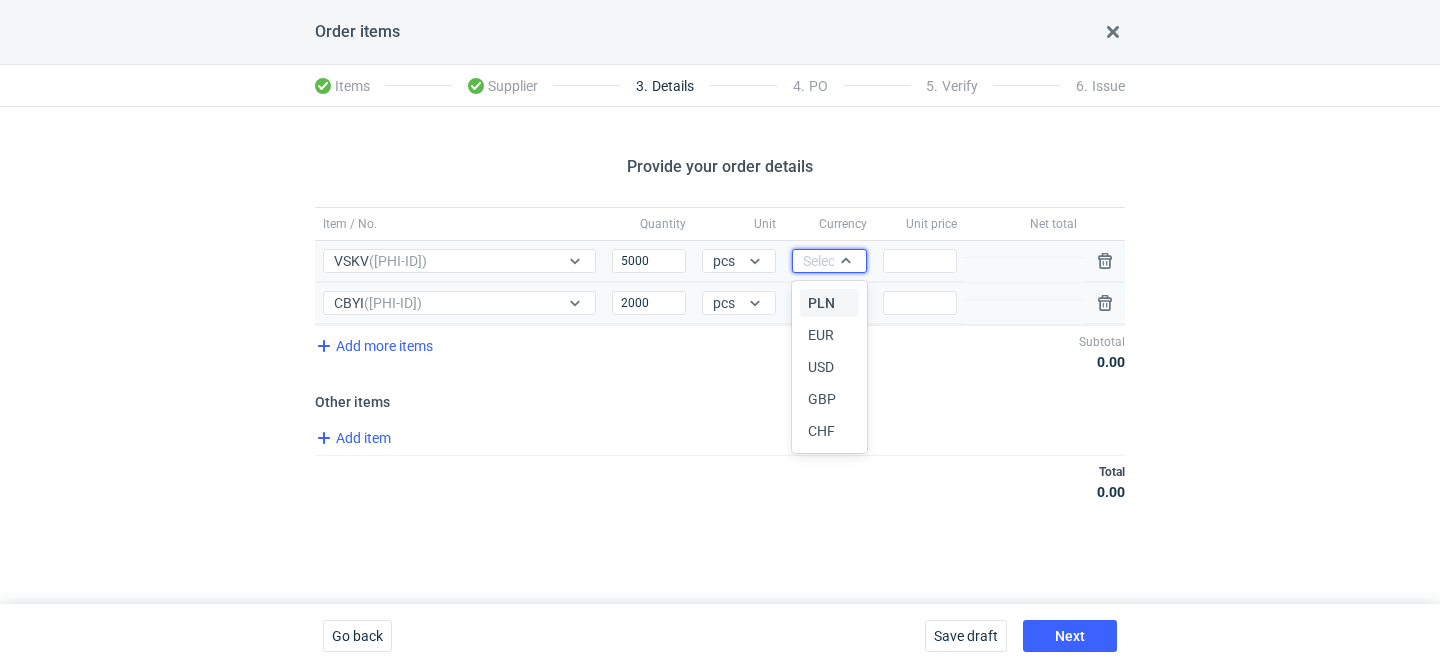 click on "PLN" at bounding box center [821, 303] 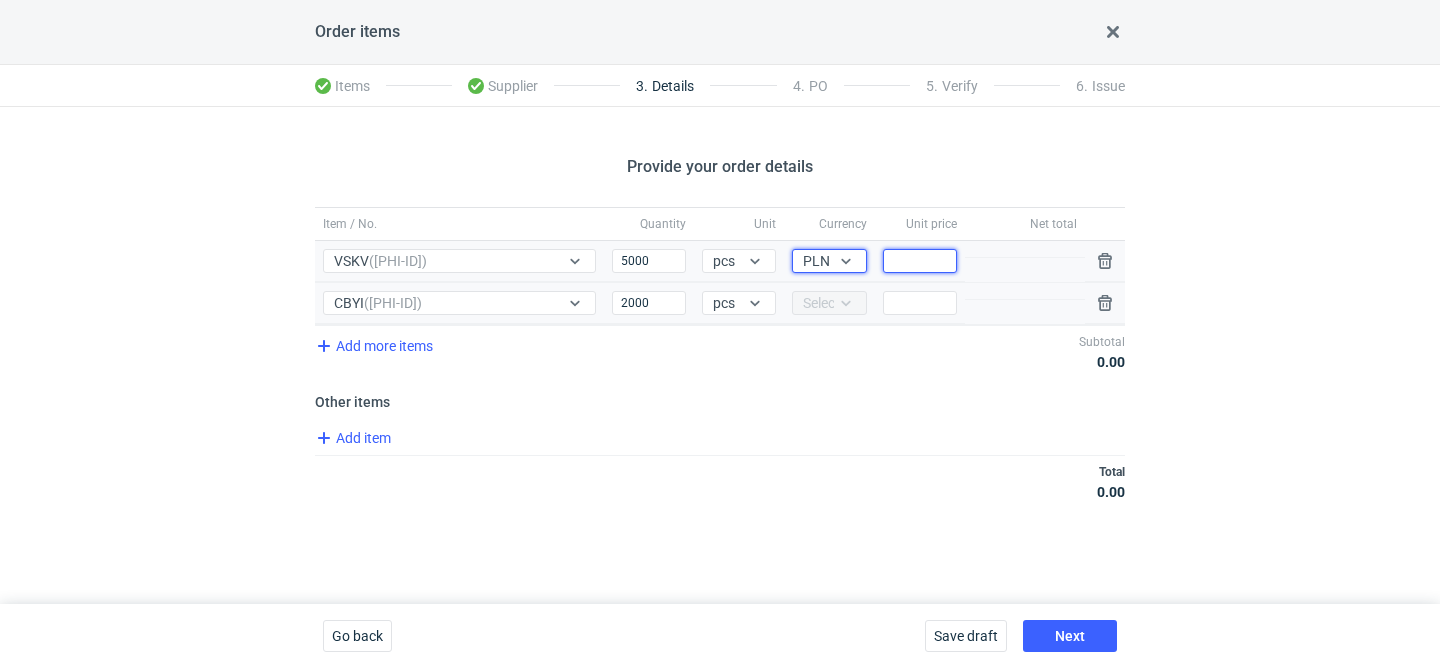 click on "Price" at bounding box center [920, 261] 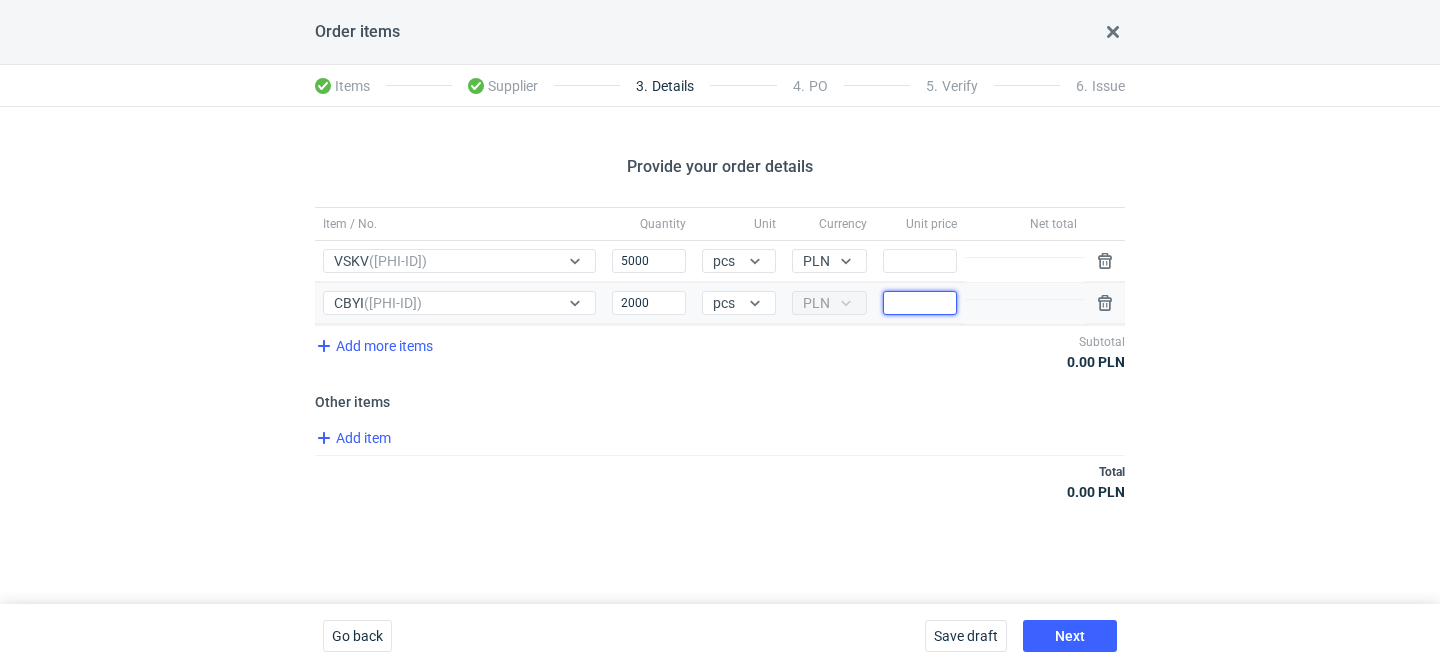 click on "Price" at bounding box center (920, 303) 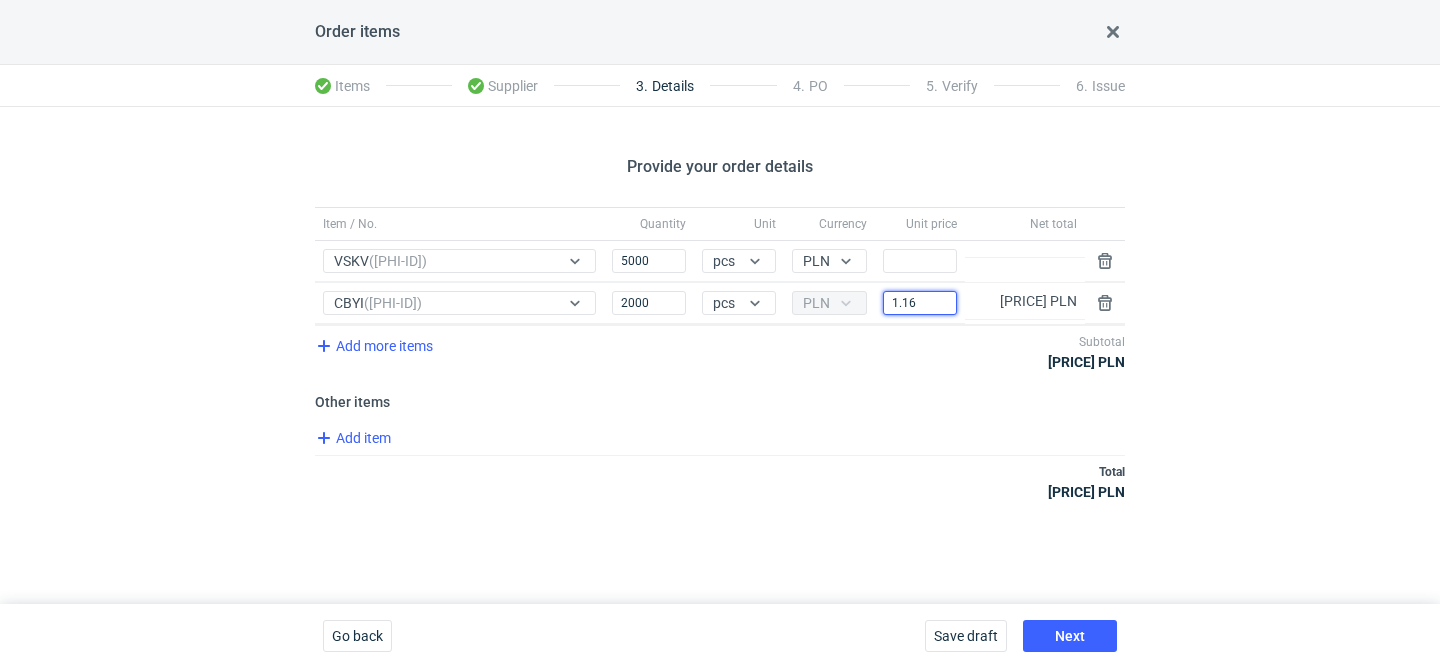 type on "1.16" 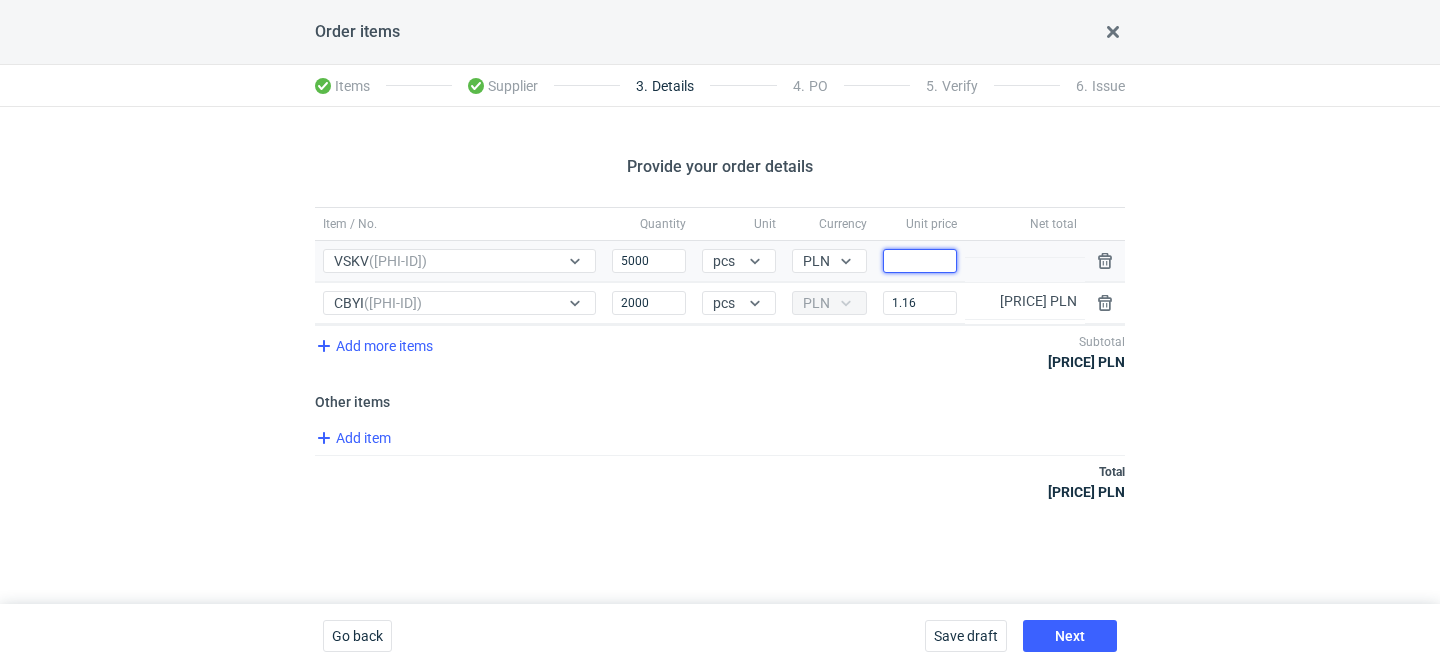 click on "Price" at bounding box center [920, 261] 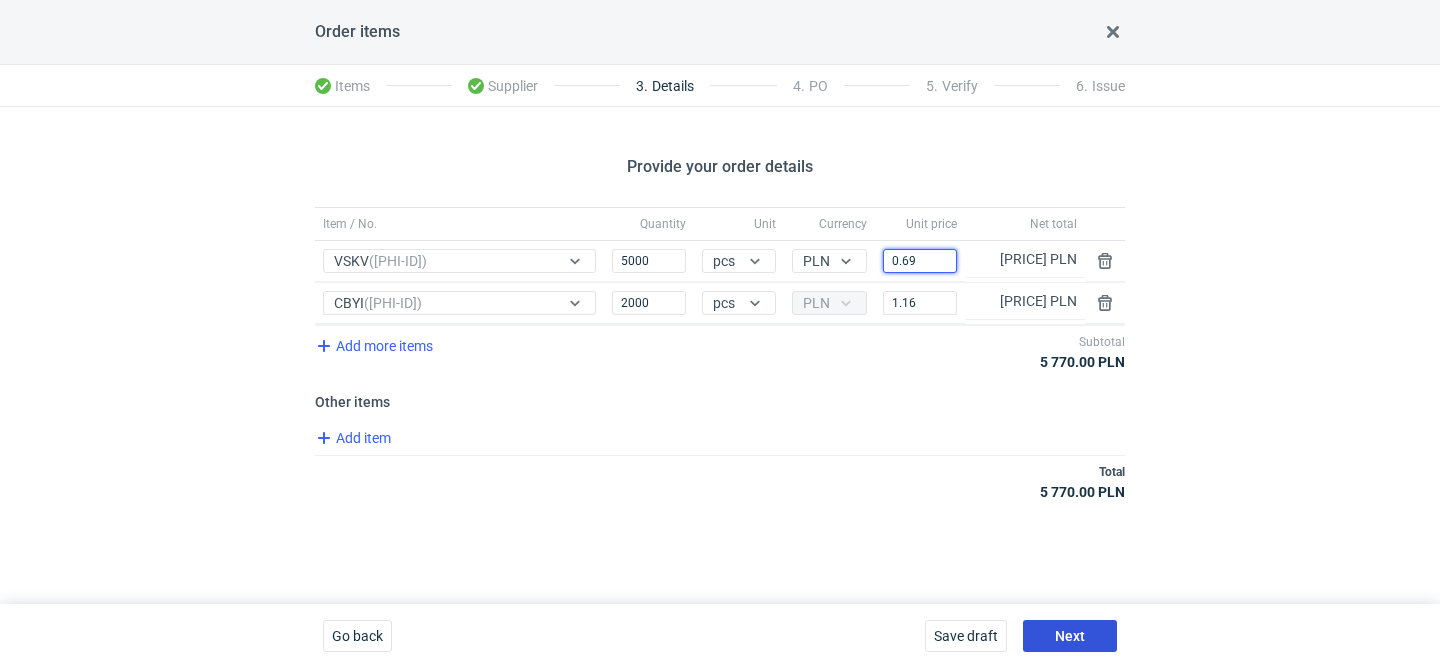 type on "0.69" 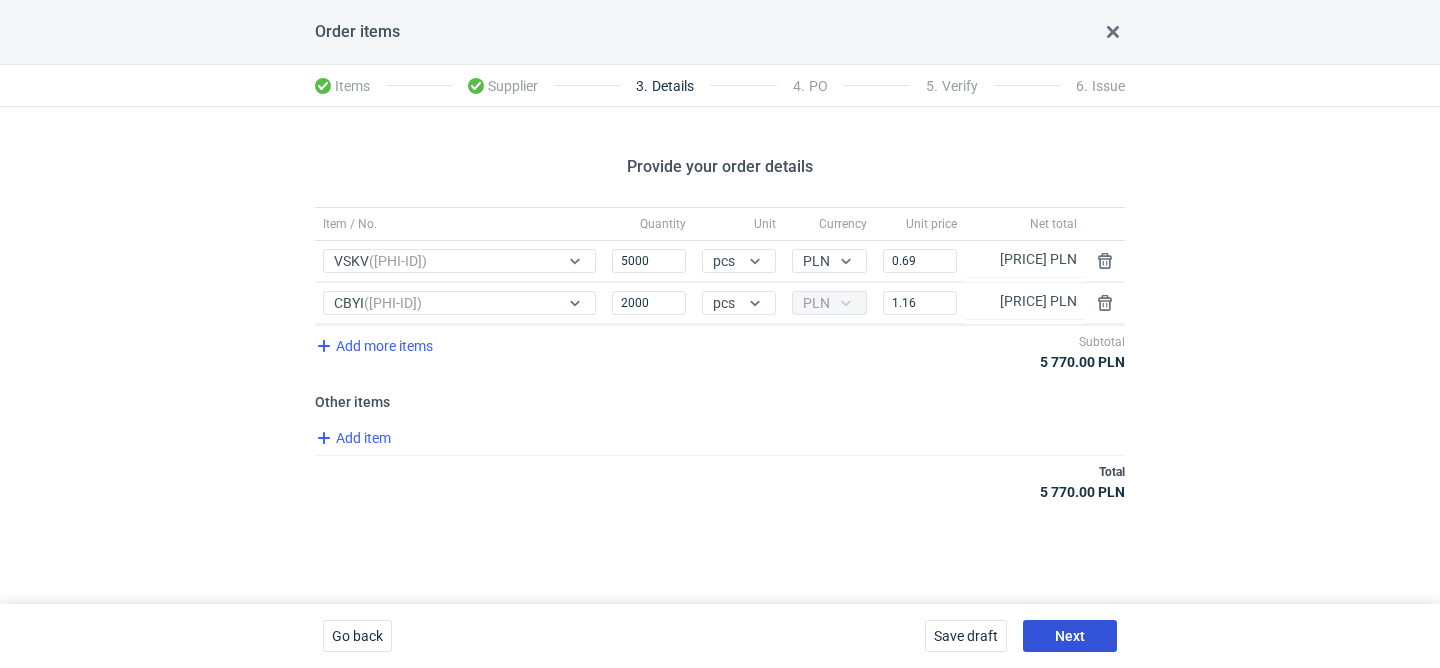 click on "Next" at bounding box center (1070, 636) 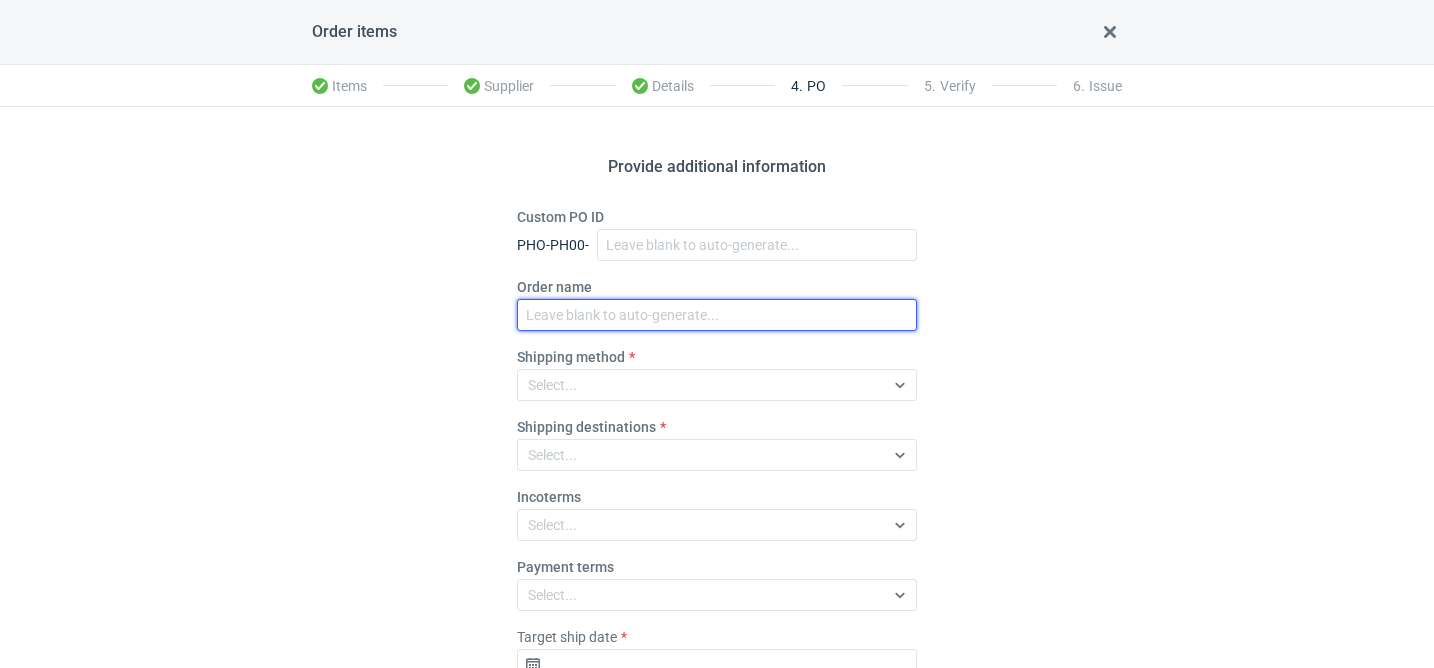 click on "Order name" at bounding box center (717, 315) 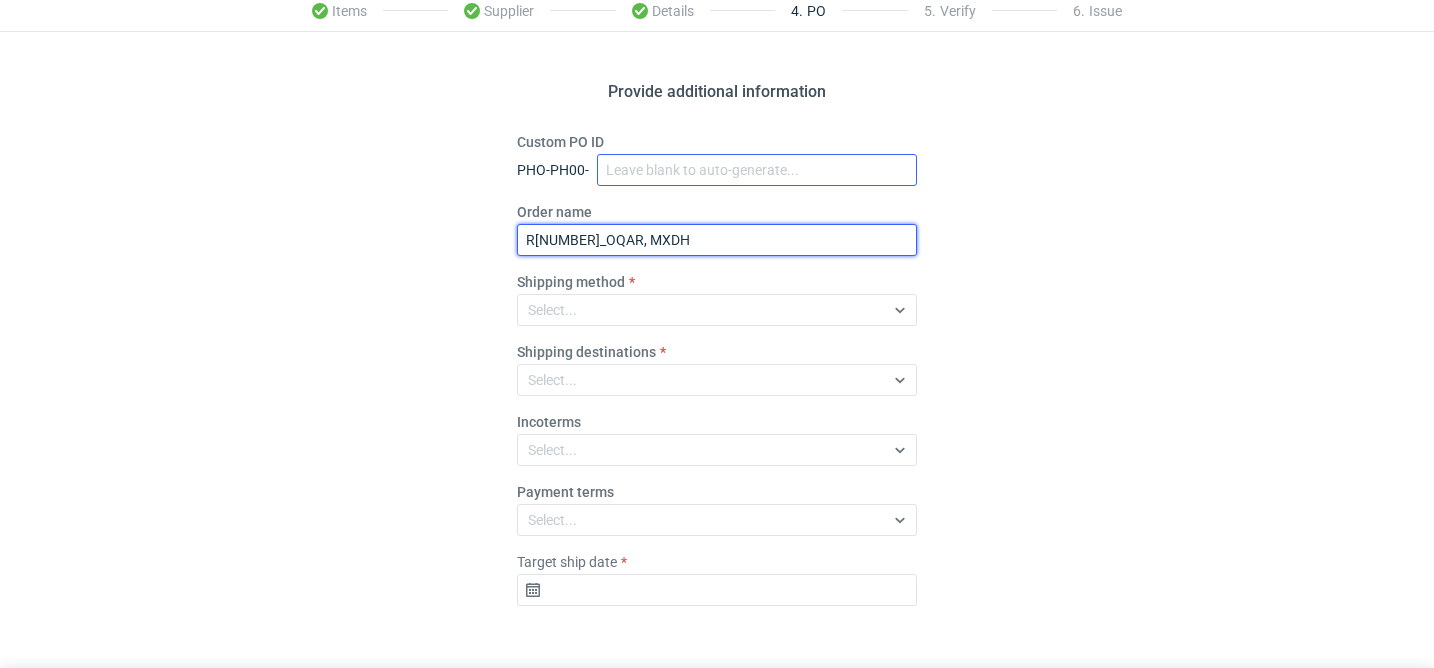 scroll, scrollTop: 141, scrollLeft: 0, axis: vertical 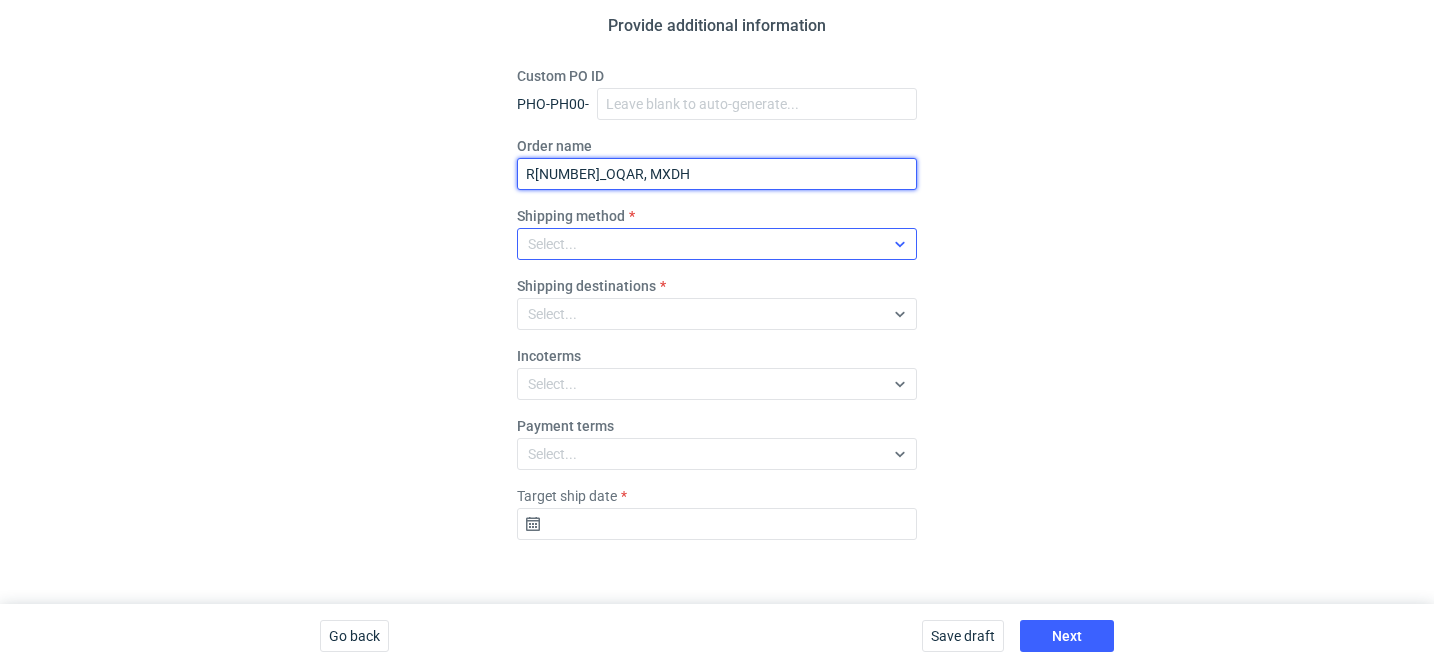 type on "R[NUMBER]_OQAR, MXDH" 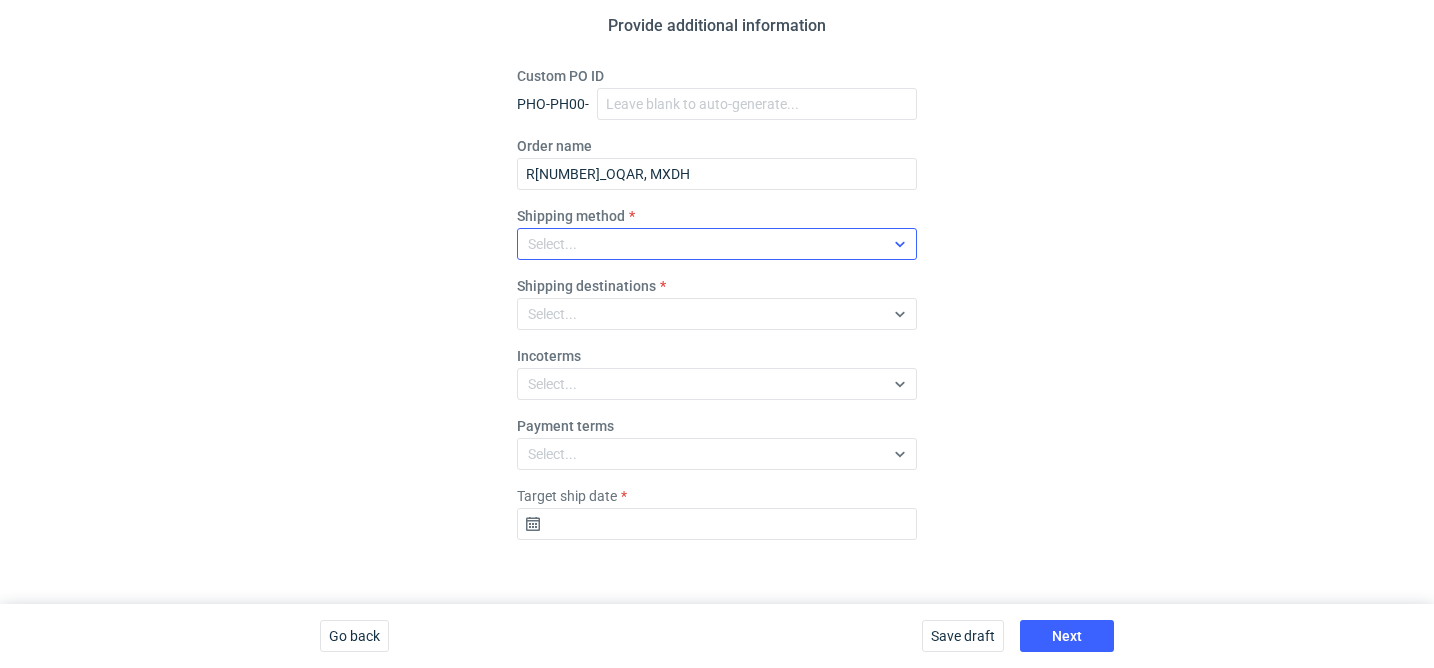 click on "Select..." at bounding box center [717, 244] 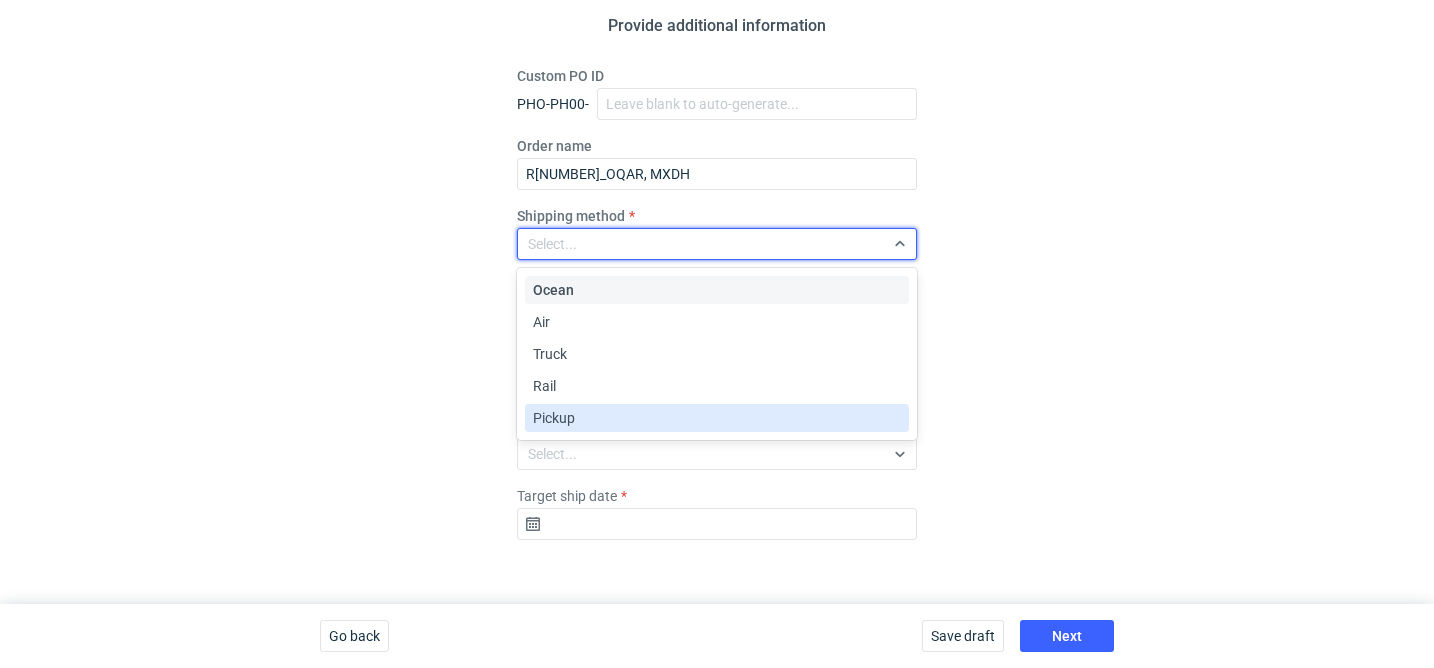click on "Pickup" at bounding box center [554, 418] 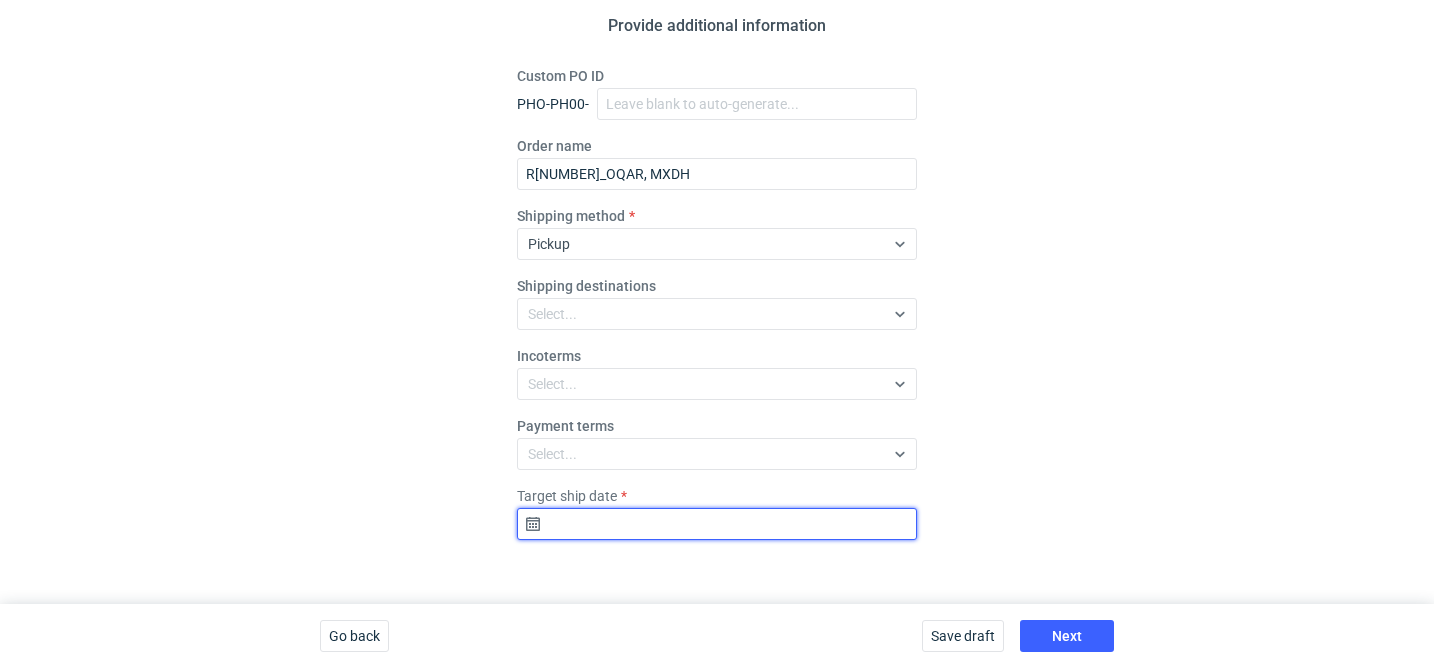 click on "Target ship date" at bounding box center (717, 524) 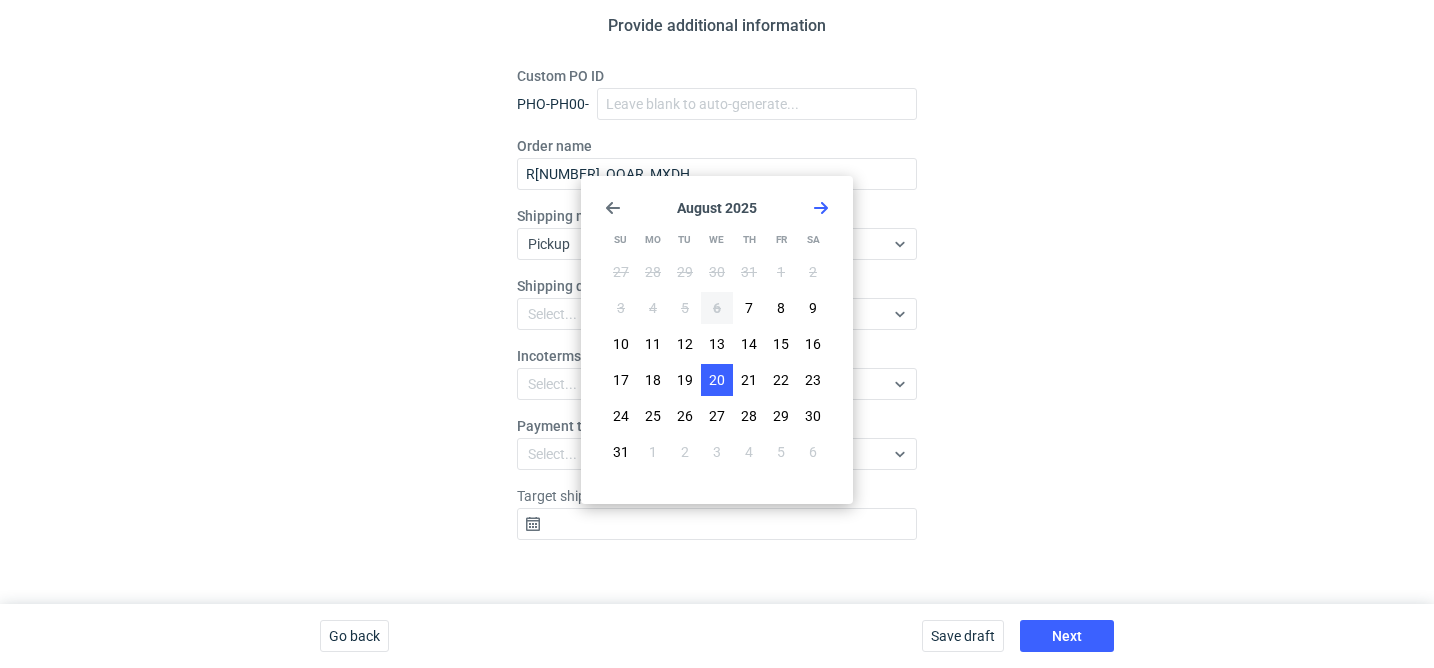 click on "20" at bounding box center [717, 380] 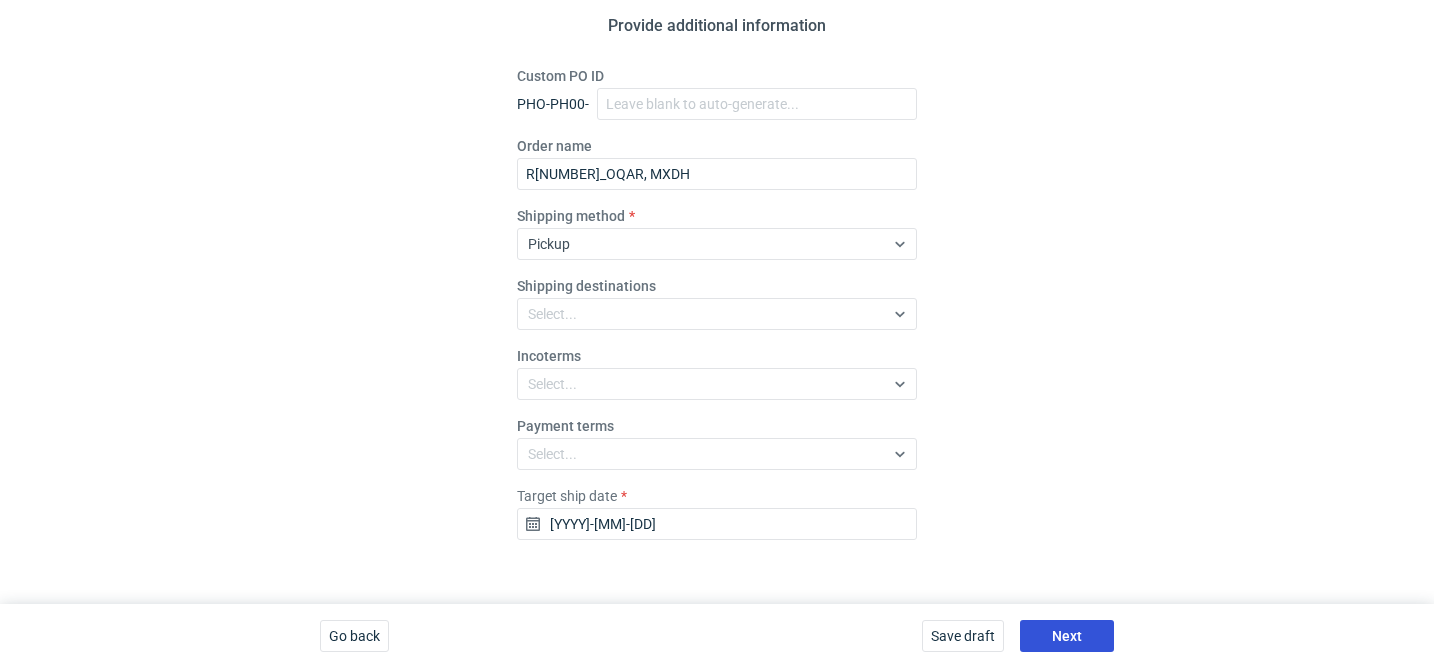 click on "Next" at bounding box center [1067, 636] 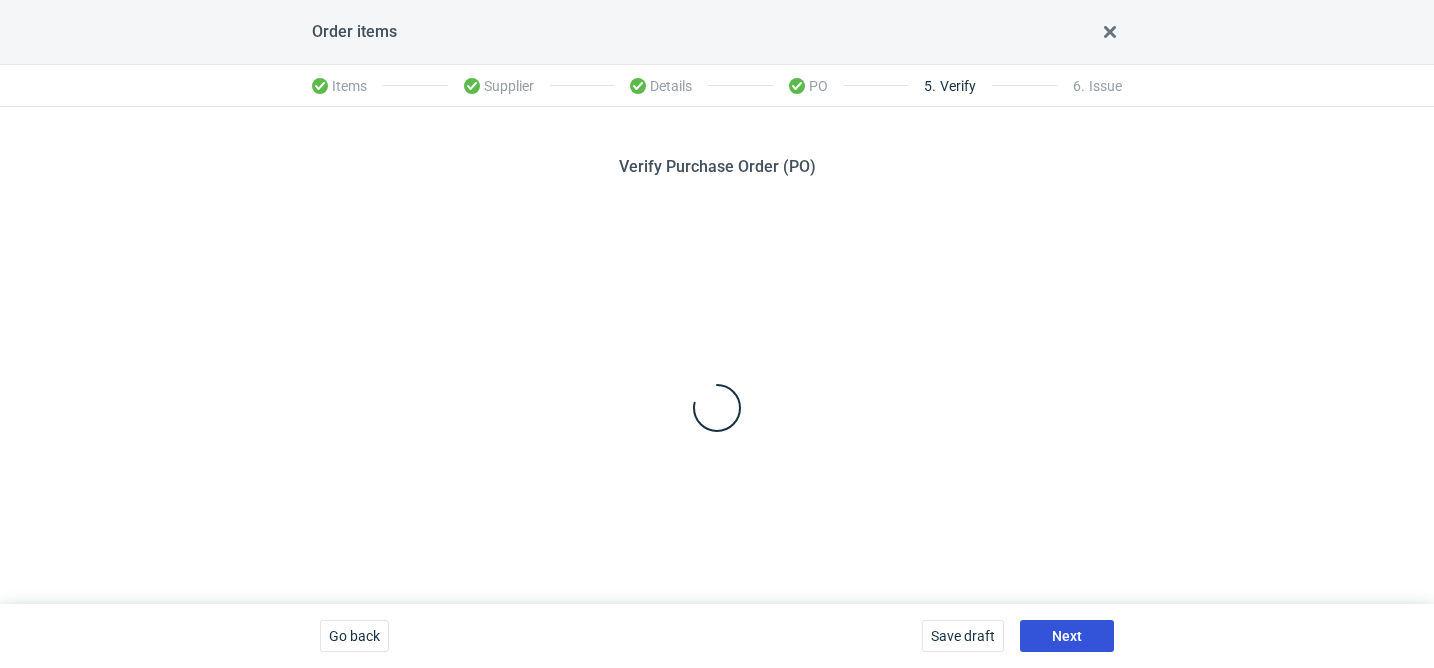 scroll, scrollTop: 0, scrollLeft: 0, axis: both 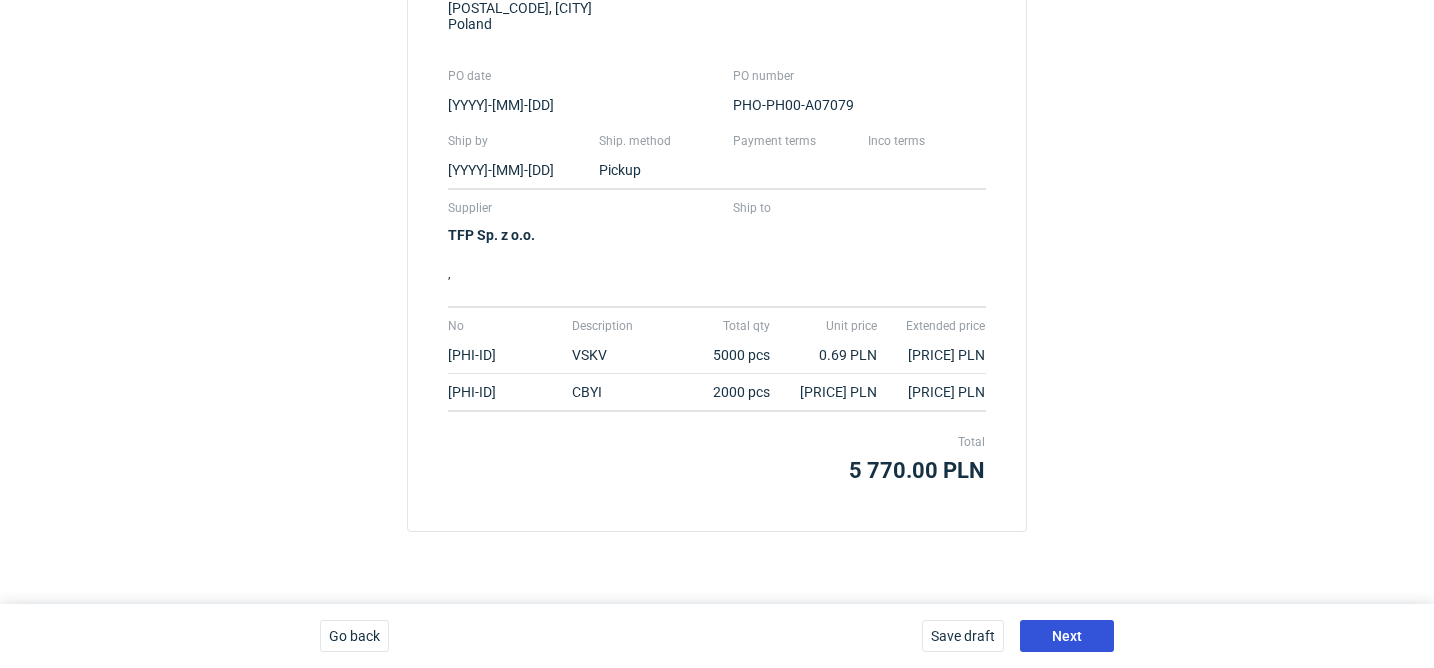 click on "Next" at bounding box center [1067, 636] 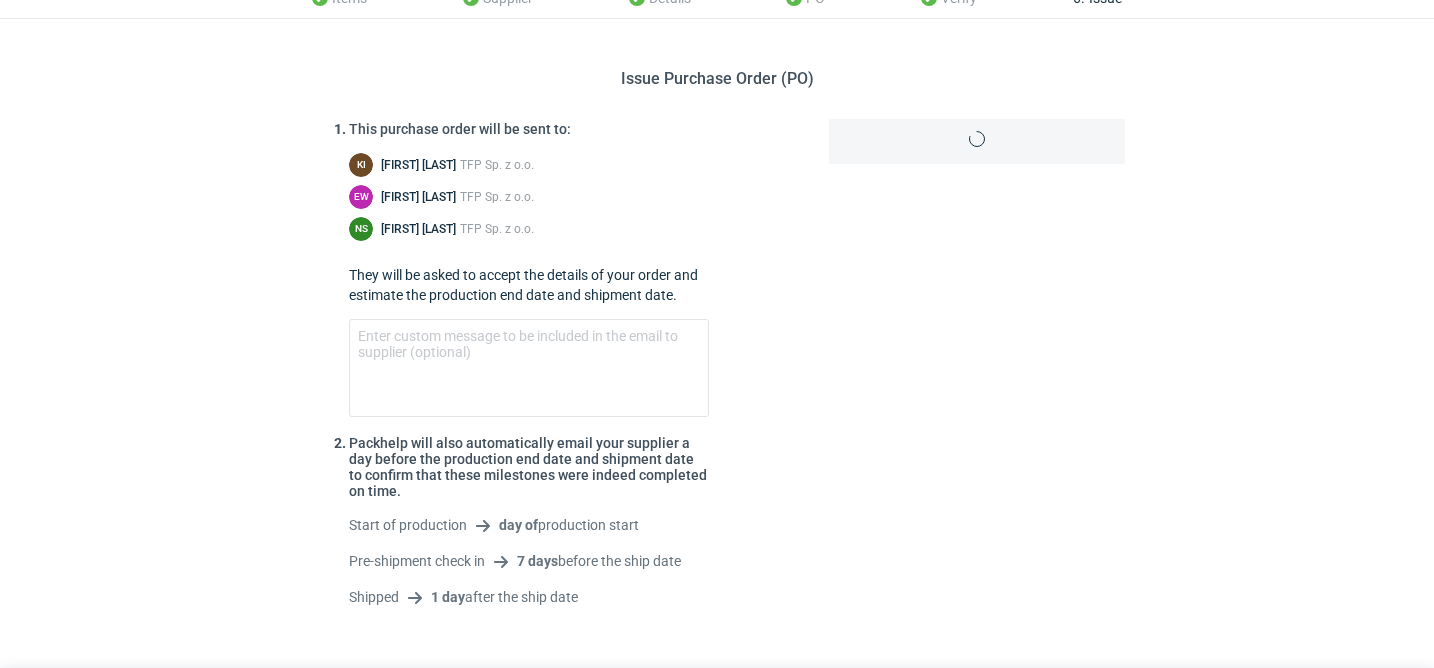 scroll, scrollTop: 155, scrollLeft: 0, axis: vertical 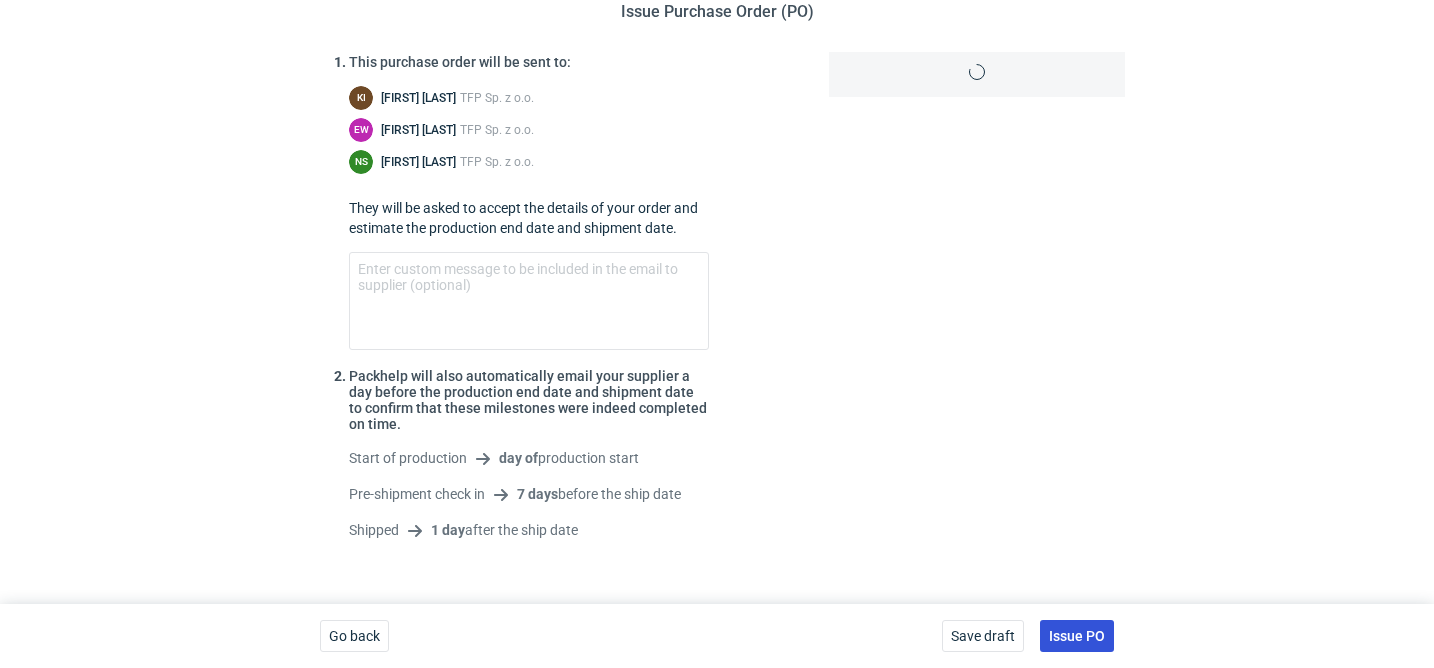 click on "Issue PO" at bounding box center (1077, 636) 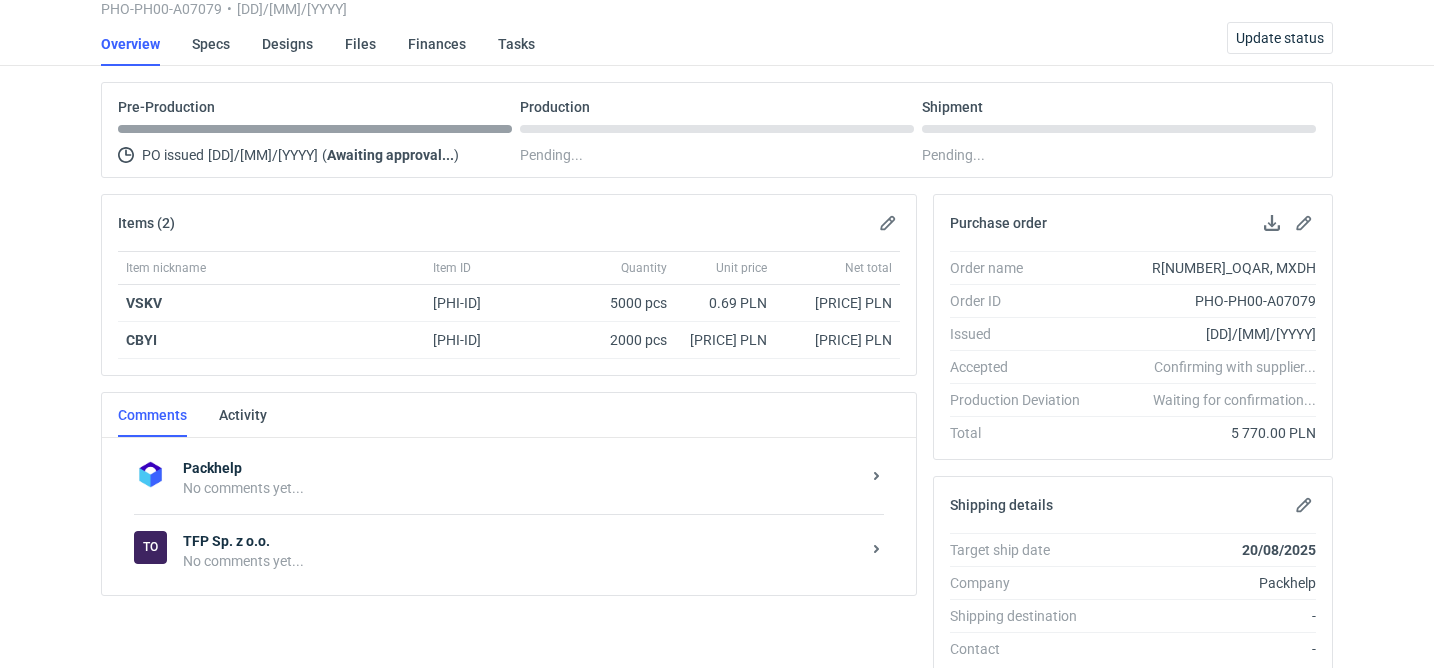 scroll, scrollTop: 144, scrollLeft: 0, axis: vertical 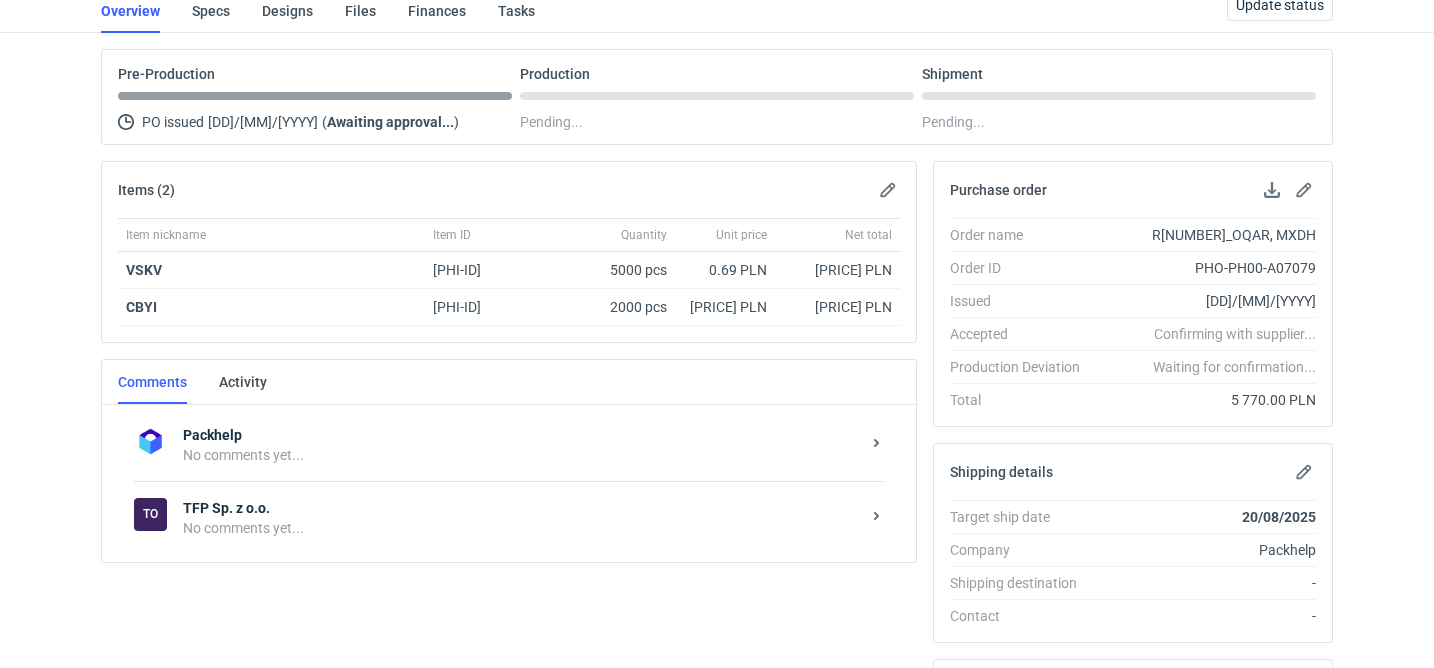 click on "To TFP Sp. z o.o. No comments yet..." at bounding box center (509, 517) 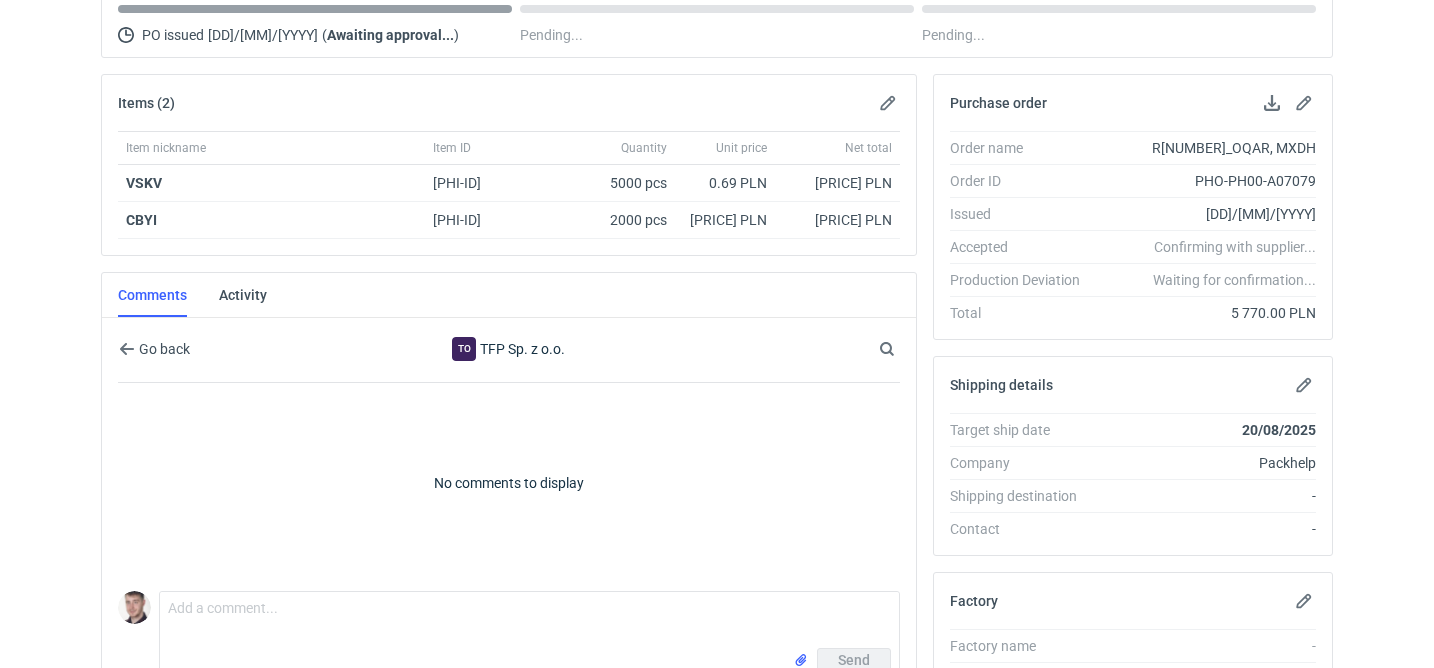 scroll, scrollTop: 408, scrollLeft: 0, axis: vertical 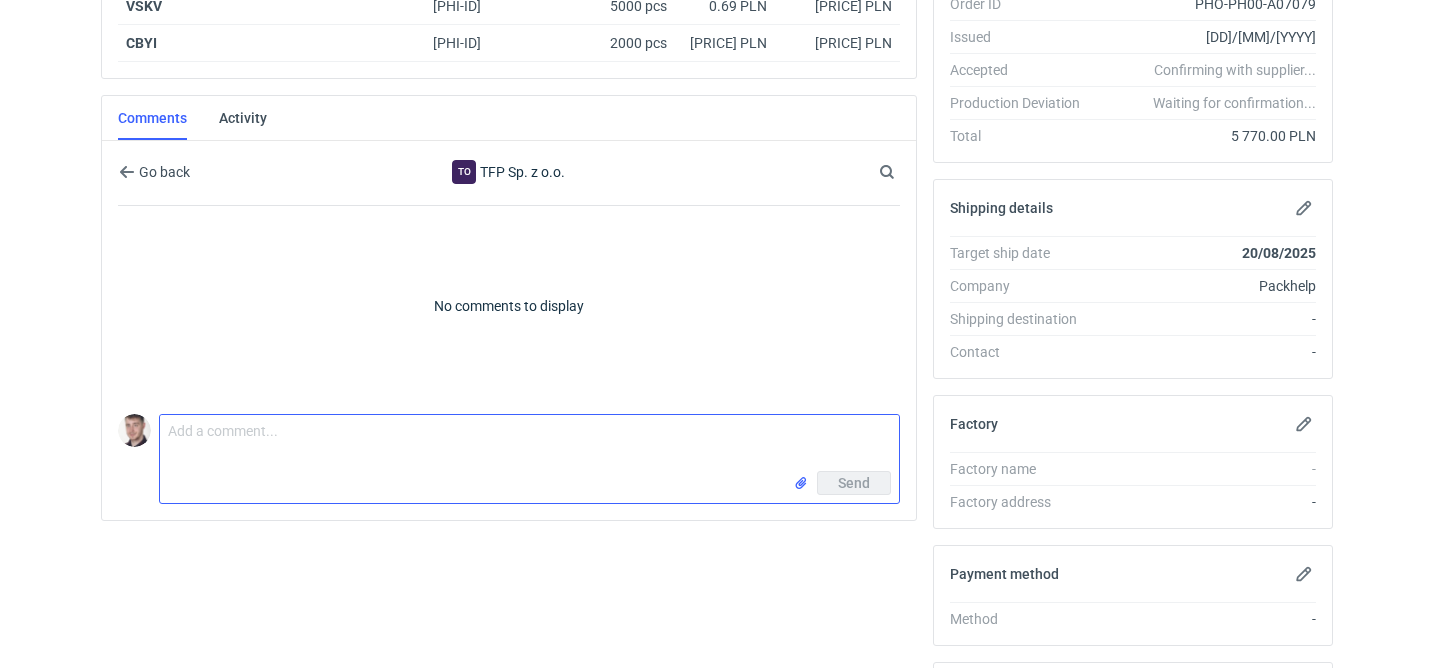 click on "Comment message" at bounding box center (529, 443) 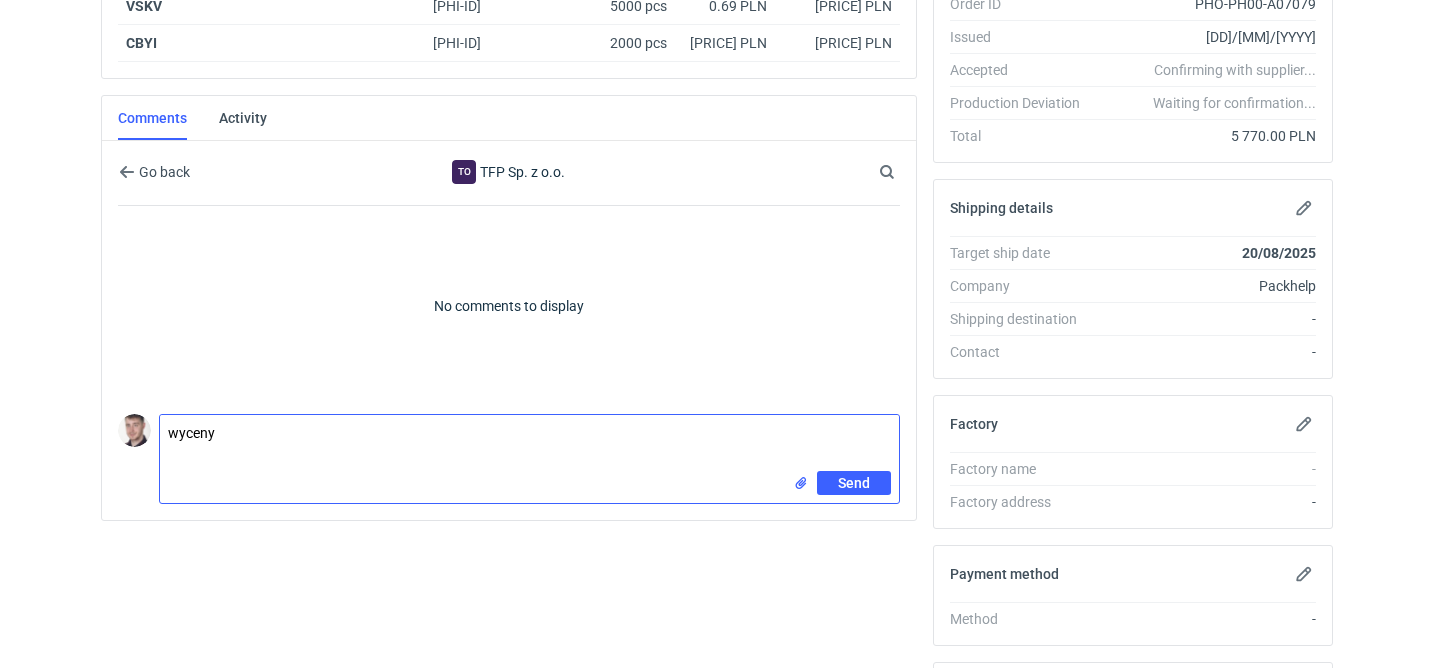 paste on "CAXA - 1" 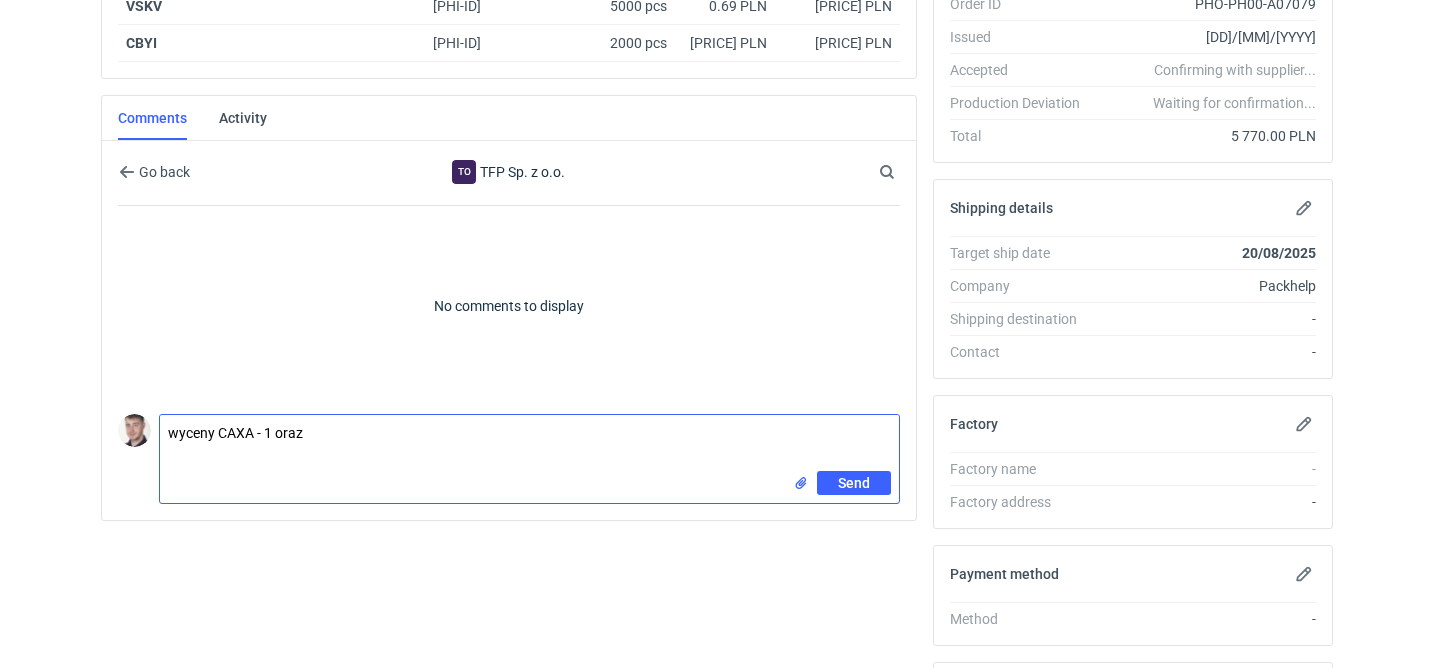 paste on "CAWZ - 1" 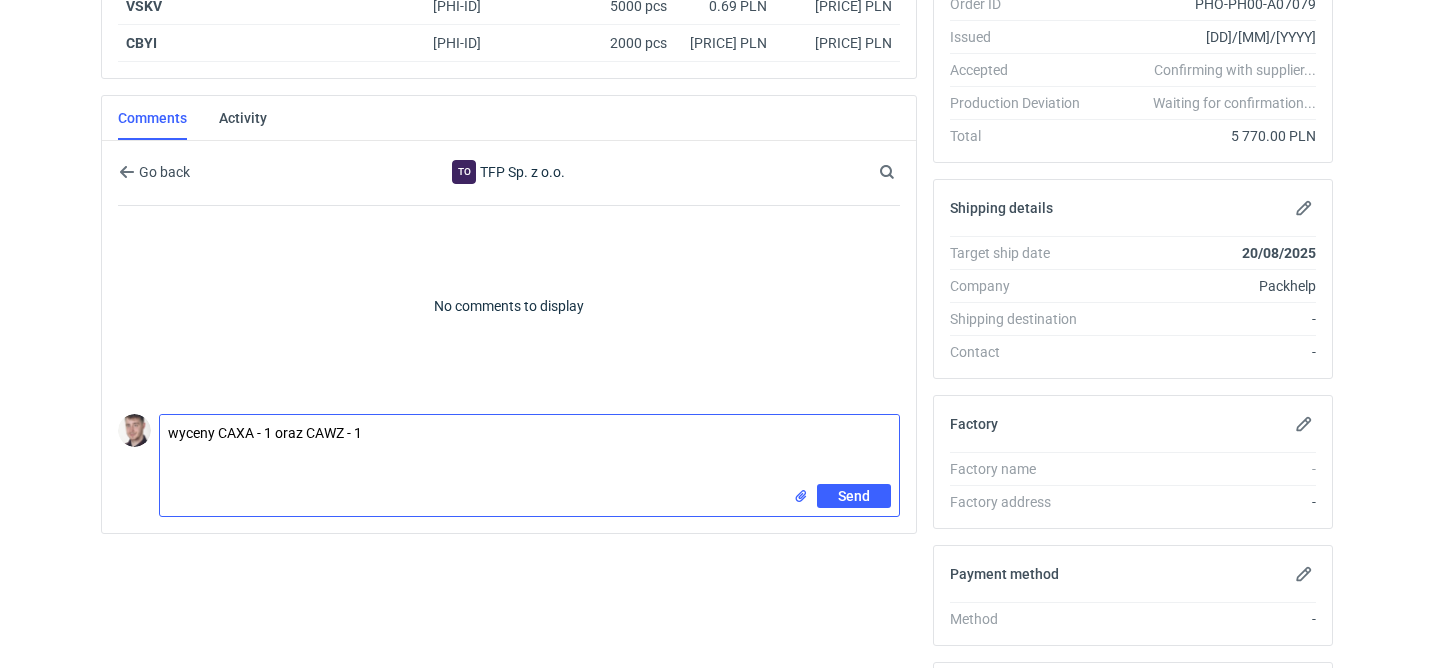 scroll, scrollTop: 0, scrollLeft: 0, axis: both 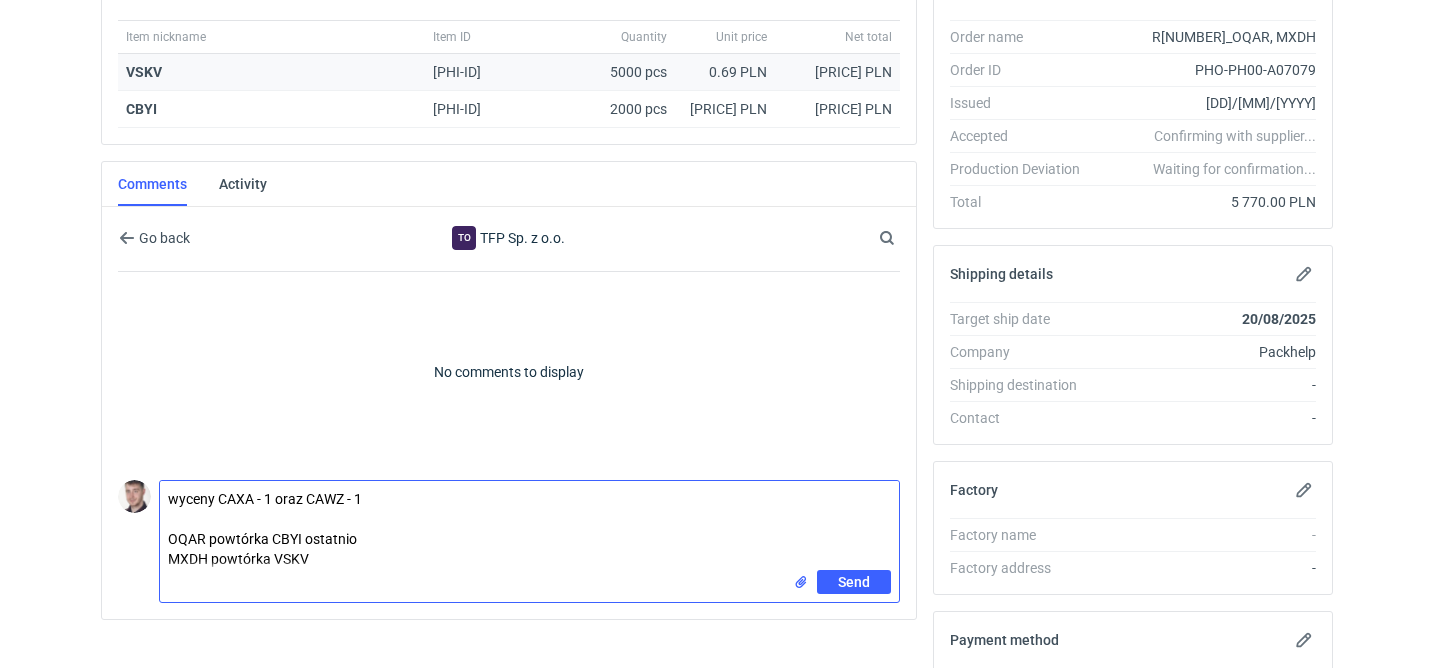 type on "wyceny CAXA - 1 oraz CAWZ - 1
OQAR powtórka CBYI ostatnio
MXDH powtórka VSKV" 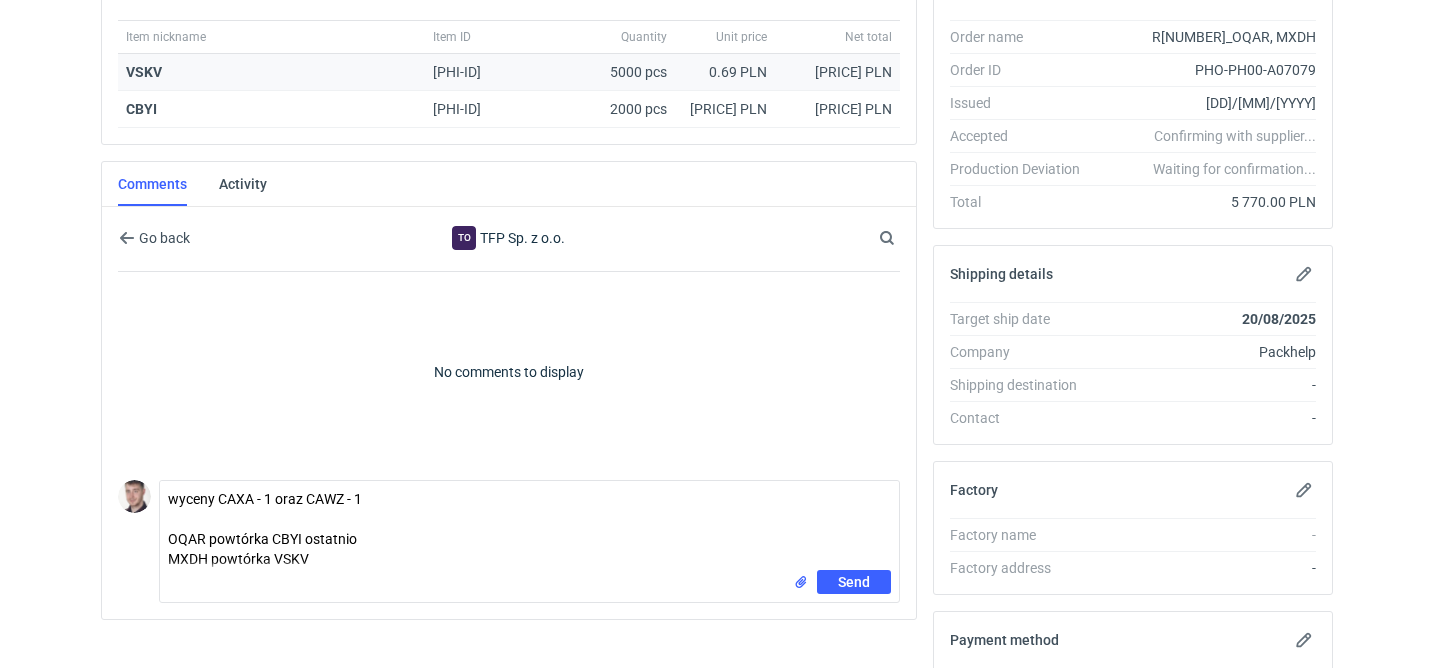 type 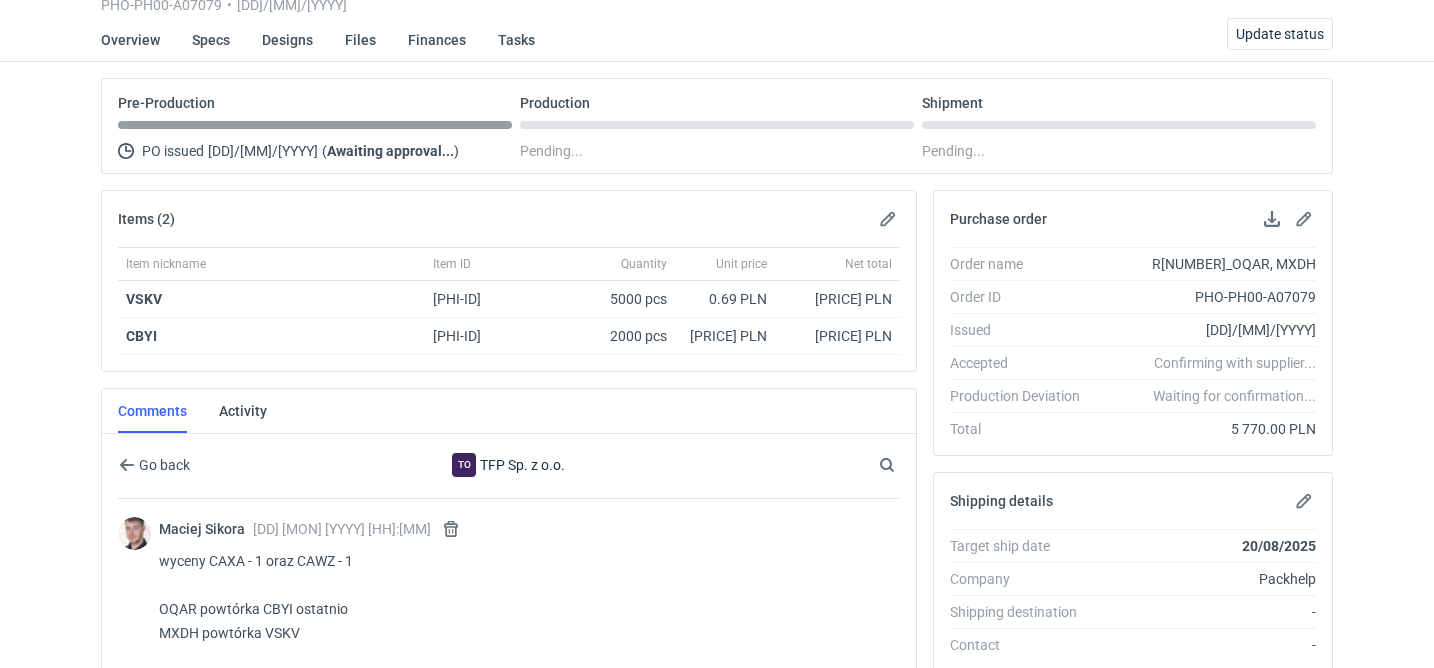 scroll, scrollTop: 0, scrollLeft: 0, axis: both 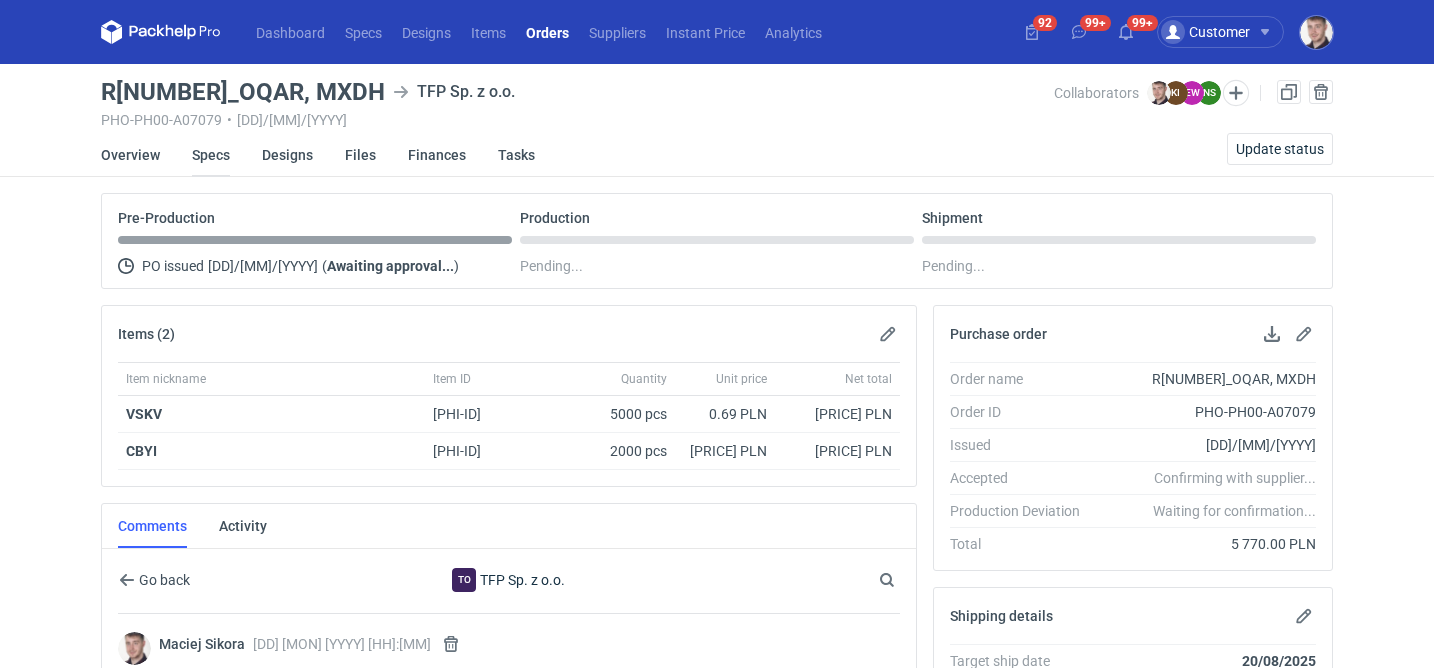 click on "Specs" at bounding box center (211, 155) 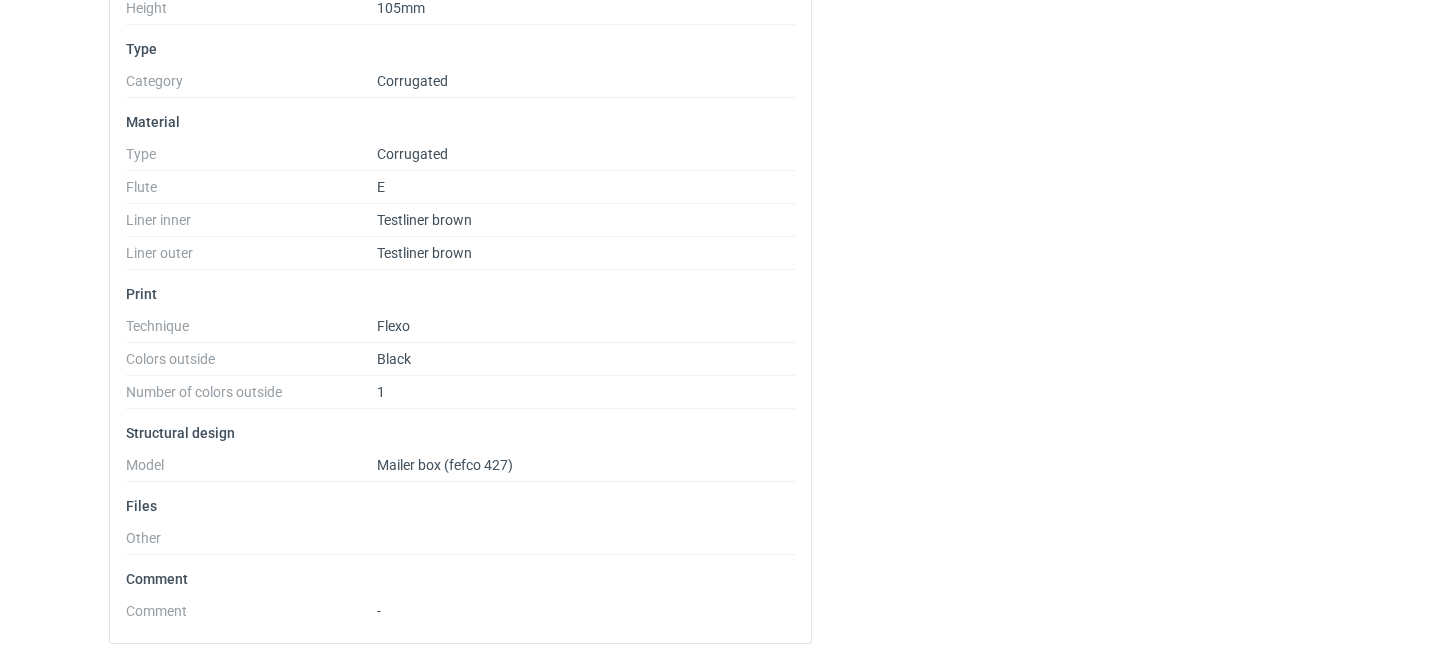 scroll, scrollTop: 0, scrollLeft: 0, axis: both 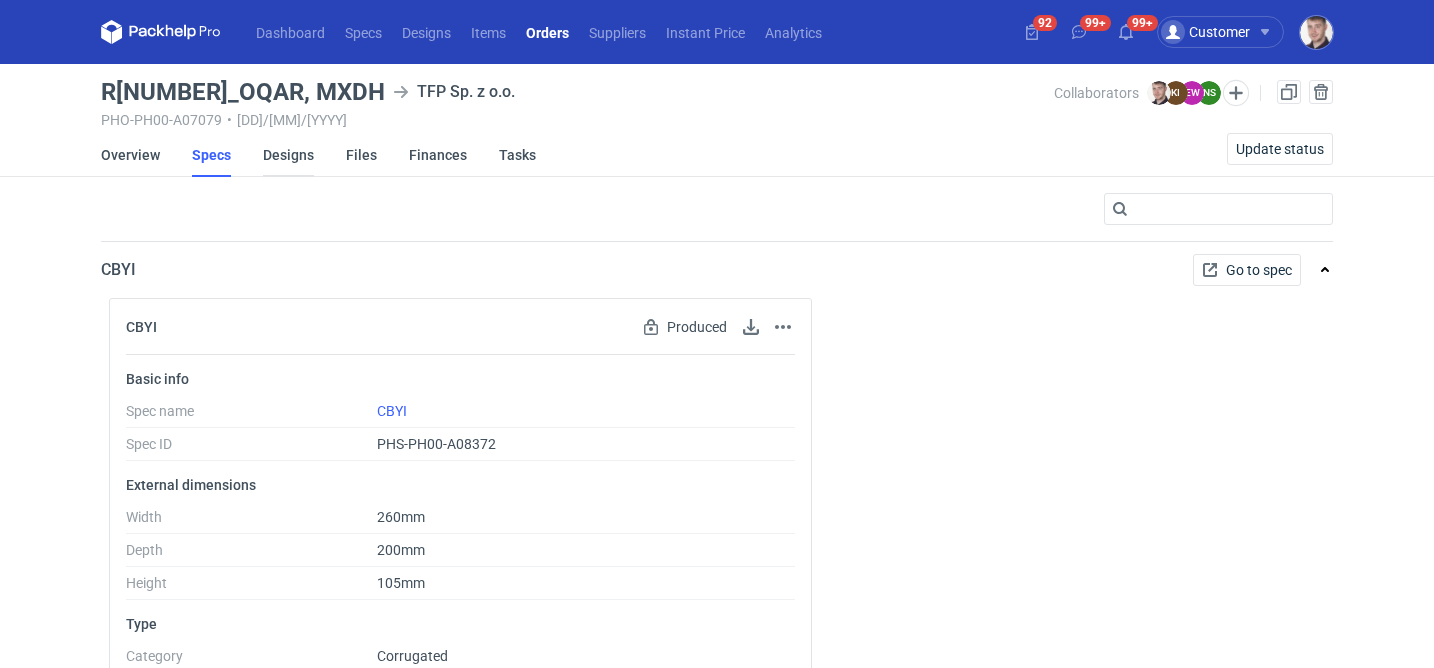 click on "Designs" at bounding box center [288, 155] 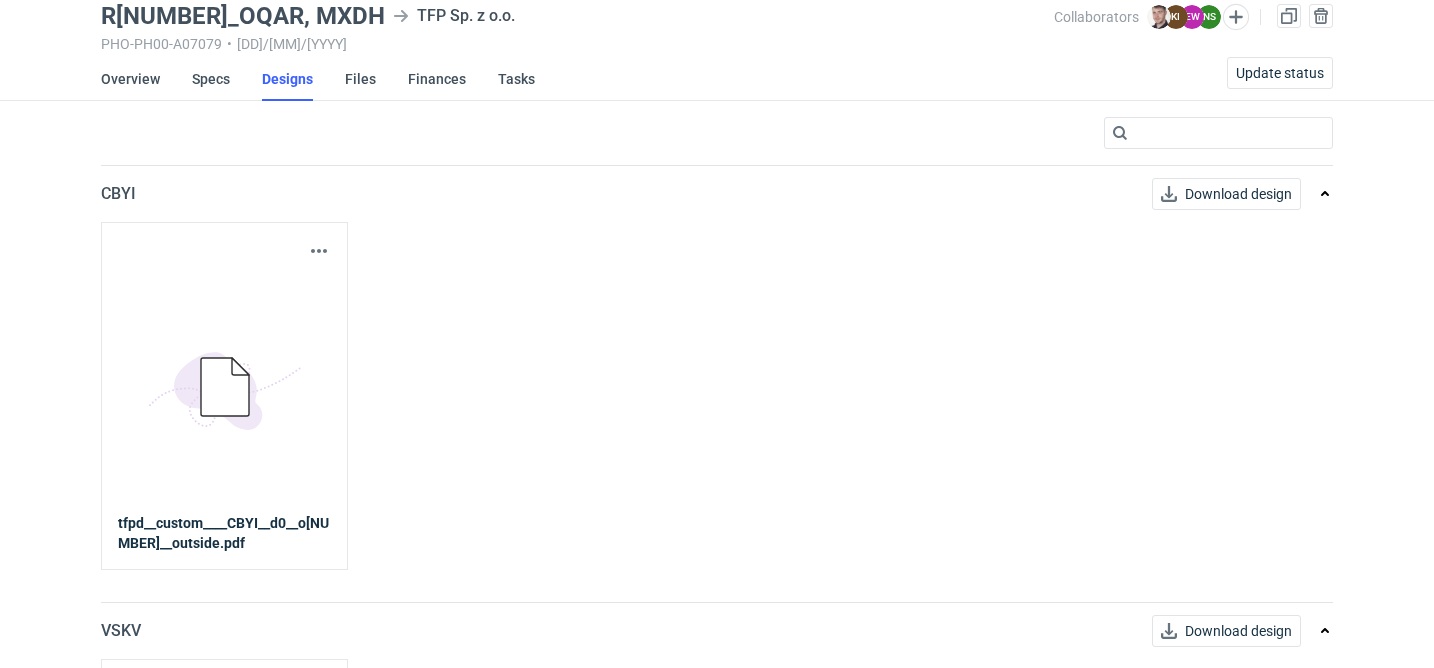 scroll, scrollTop: 0, scrollLeft: 0, axis: both 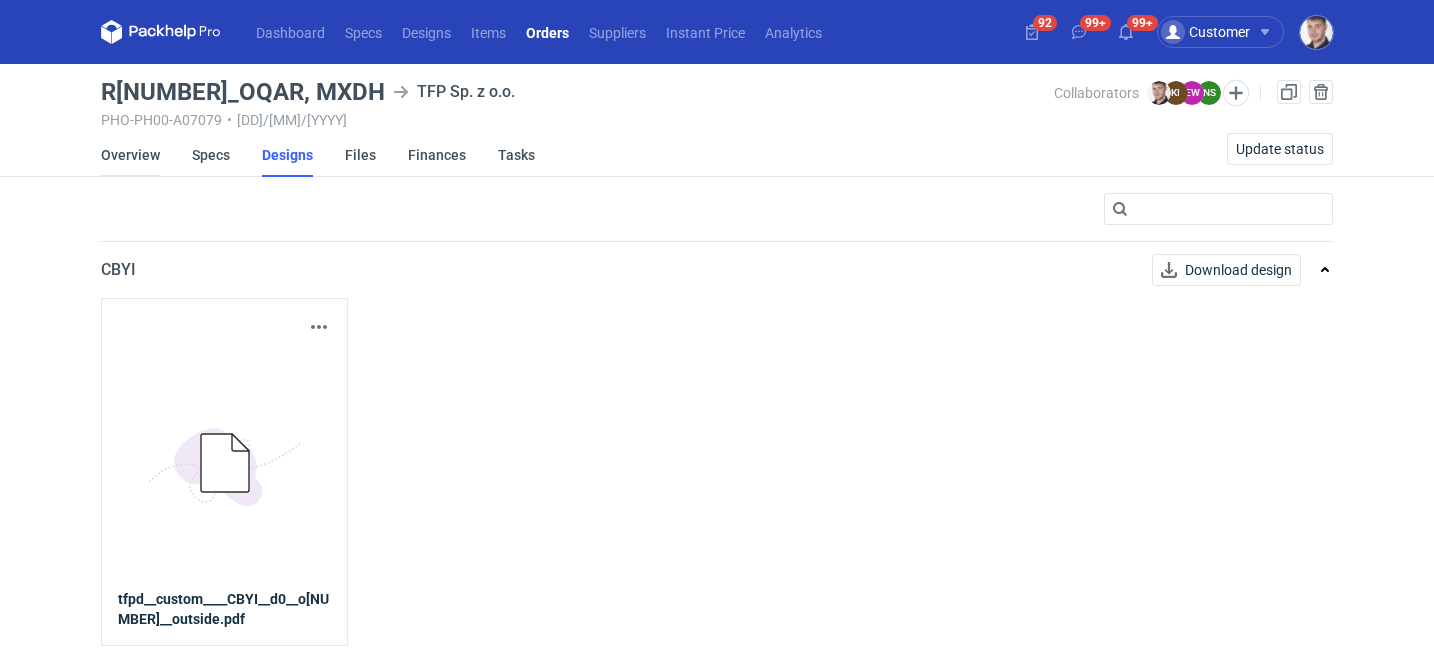 click on "Overview" at bounding box center (130, 155) 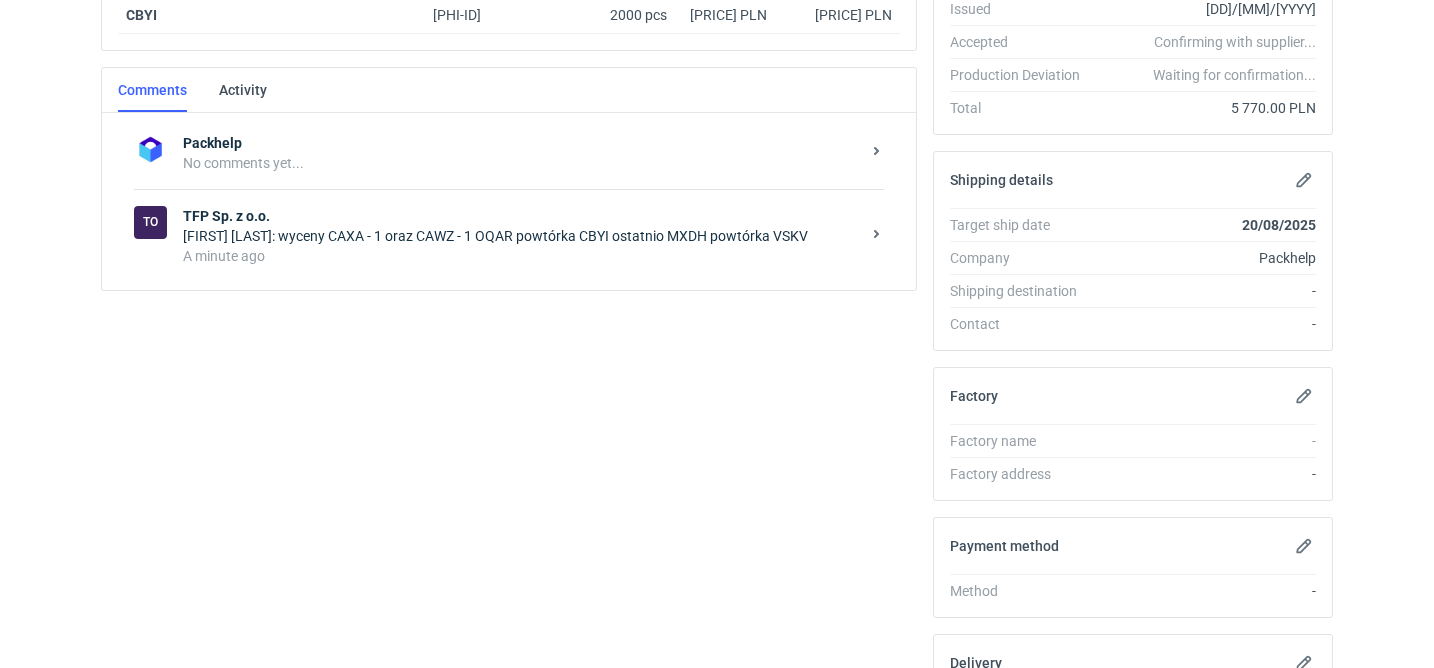 scroll, scrollTop: 336, scrollLeft: 0, axis: vertical 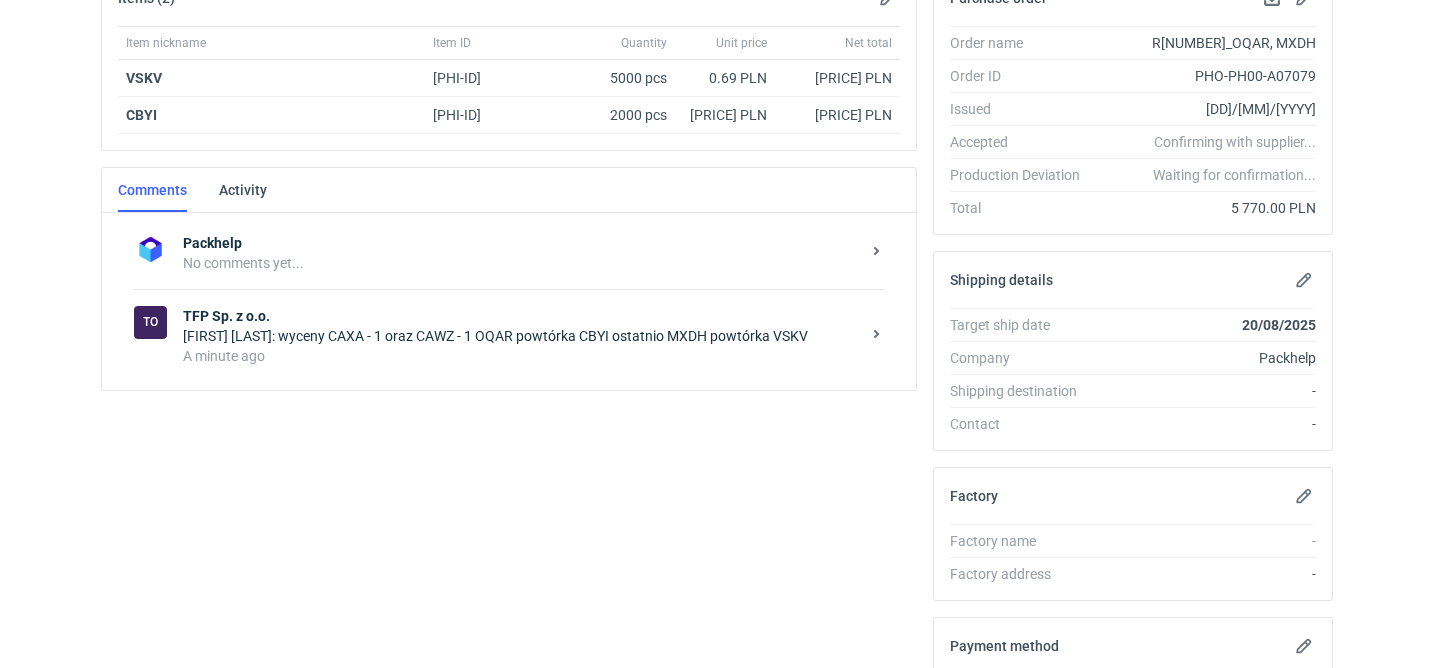 click on "[FIRST] [LAST]: wyceny CAXA - 1 oraz CAWZ - 1
OQAR powtórka CBYI ostatnio
MXDH powtórka VSKV" at bounding box center [521, 336] 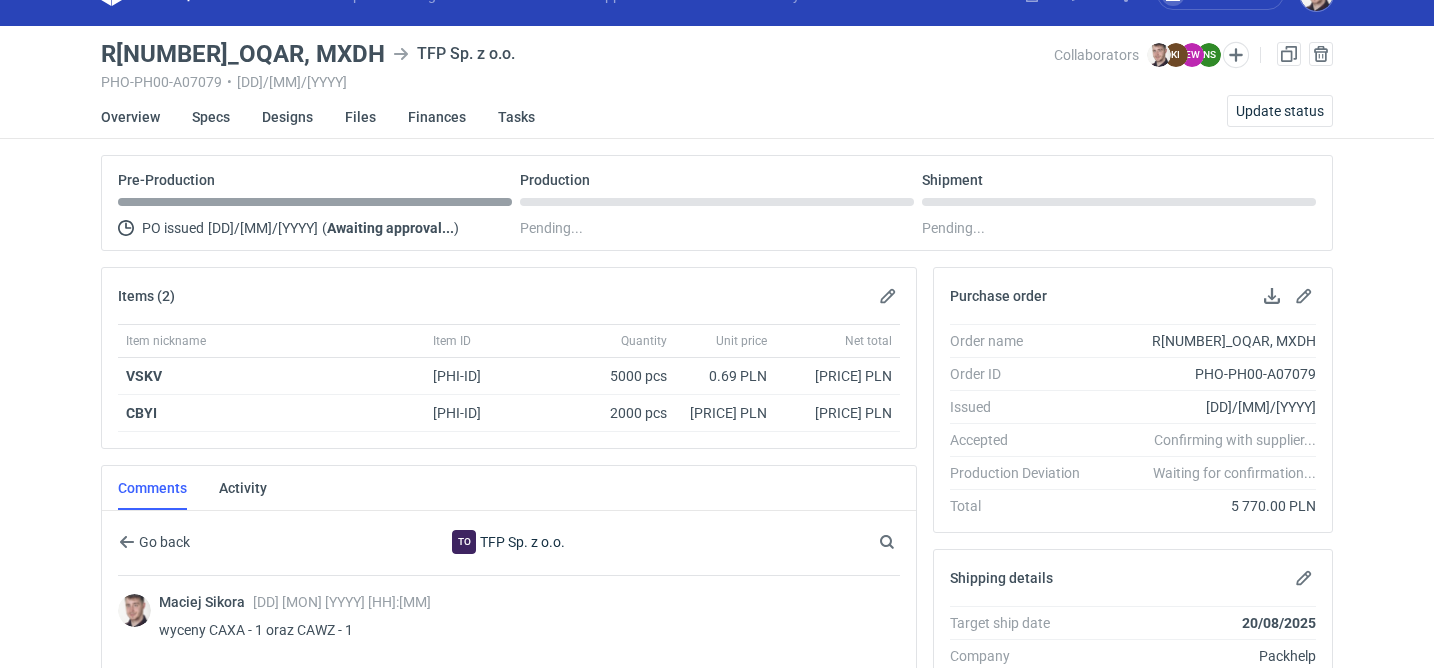 scroll, scrollTop: 0, scrollLeft: 0, axis: both 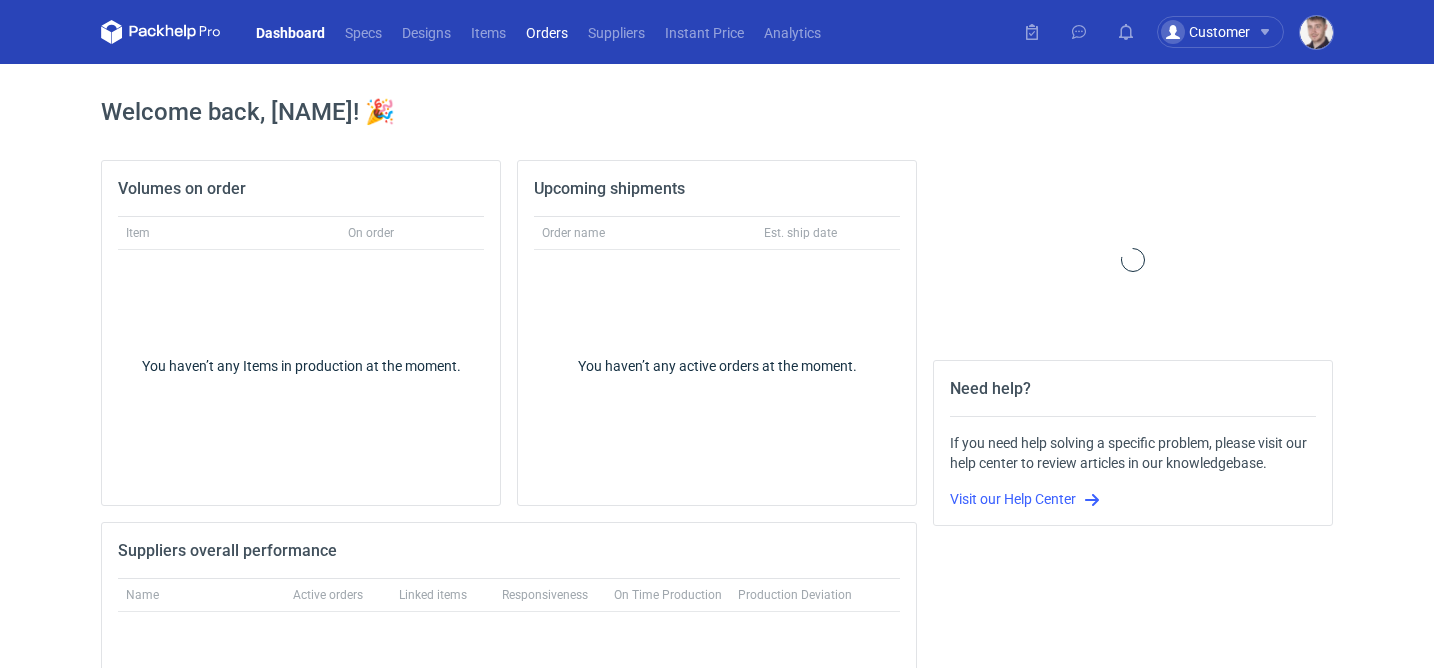 click on "Orders" at bounding box center [547, 32] 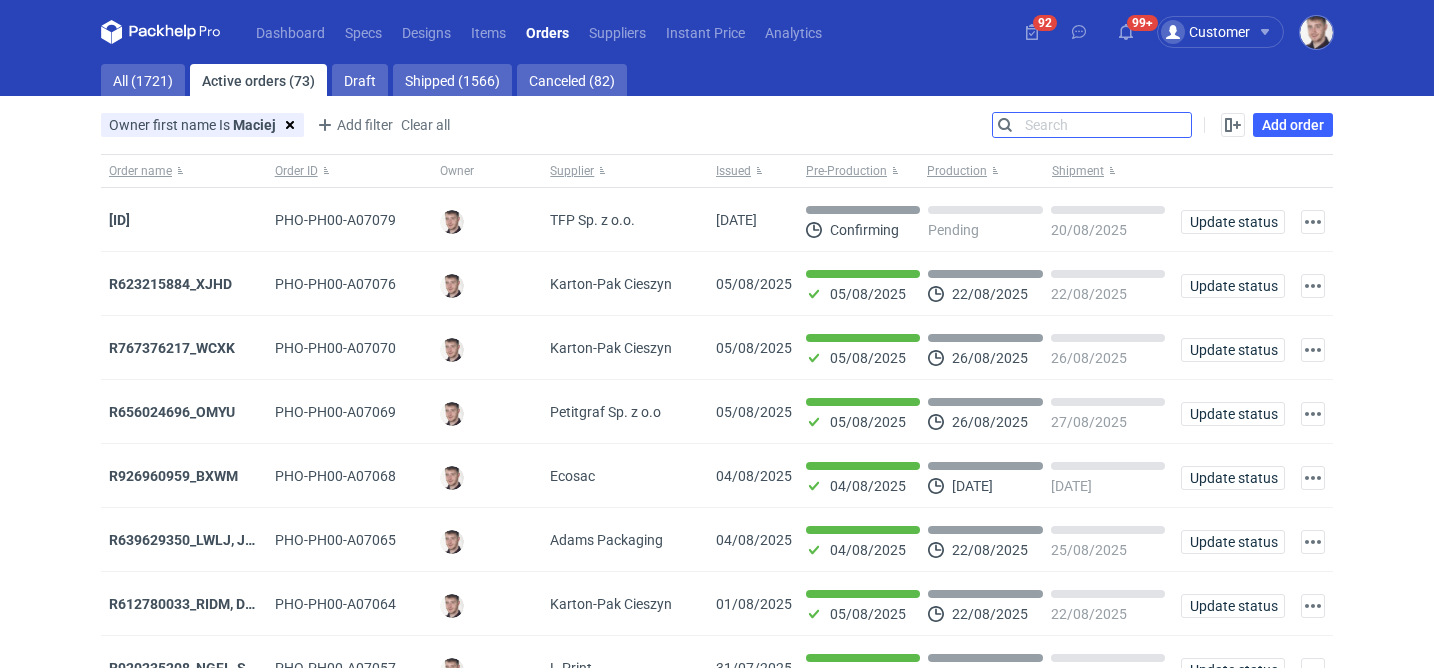 click on "Search" at bounding box center (1092, 125) 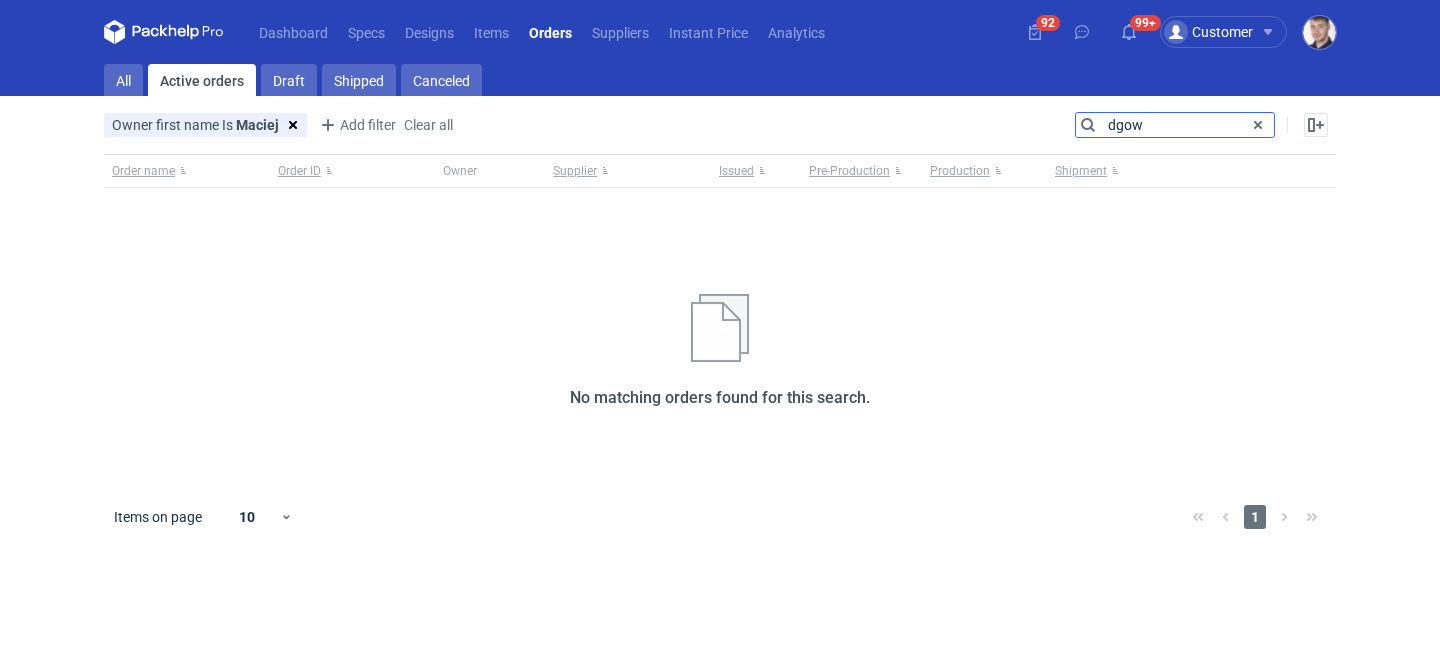 type on "dgow" 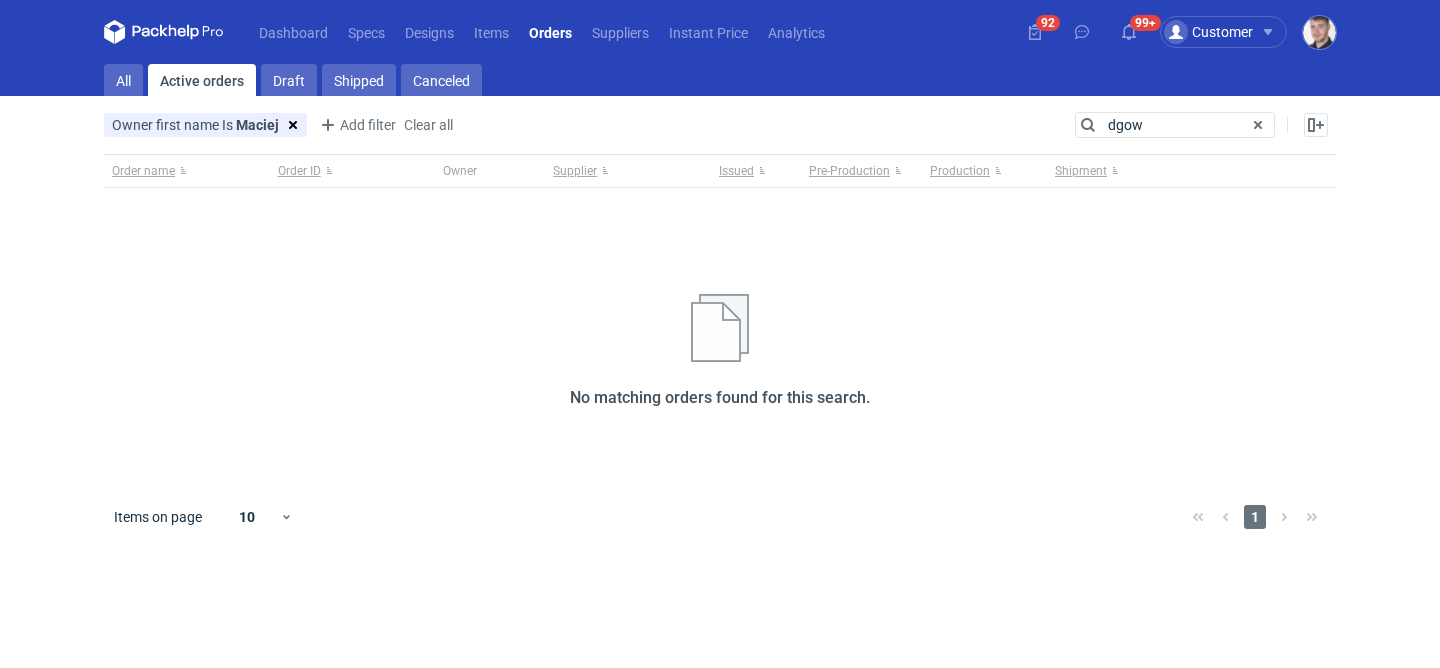 click on "Active orders" at bounding box center (202, 80) 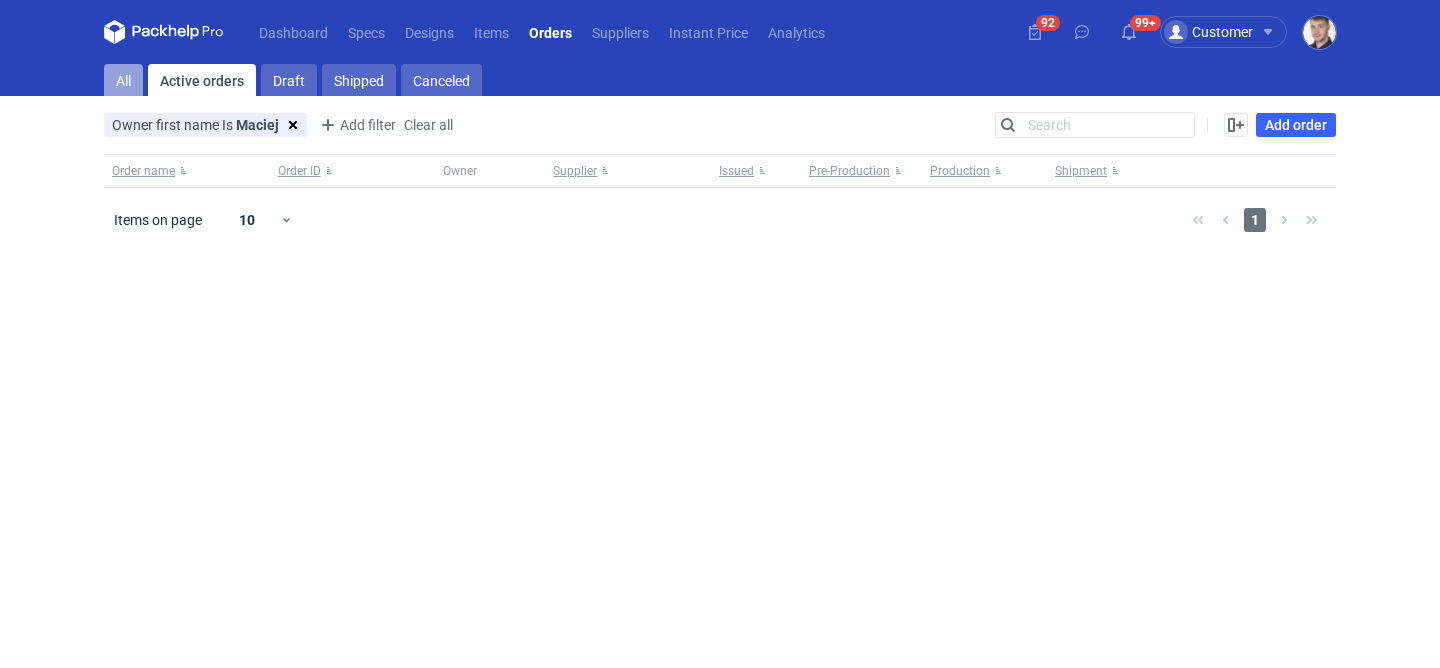 click on "All" at bounding box center [123, 80] 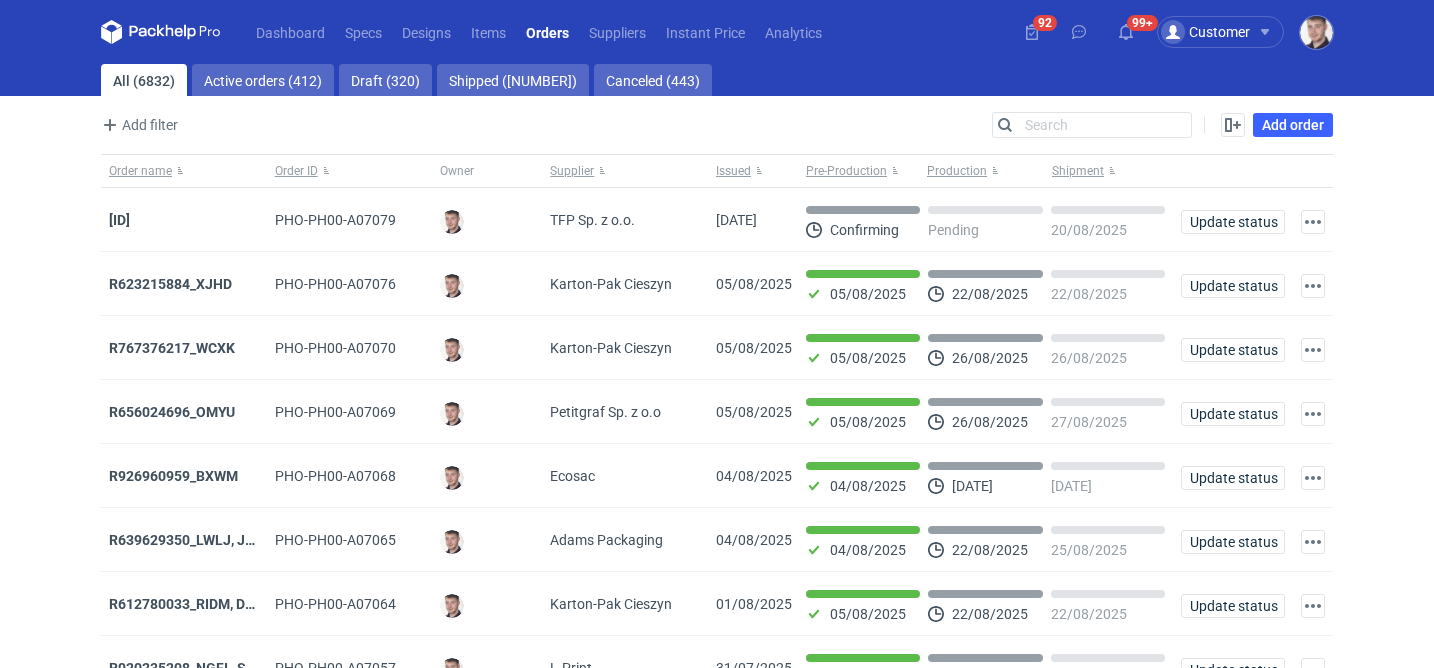 click on "All (6832) Active orders (412) Draft (320) Shipped (5657) Canceled (443)  Add filter Owner first name Owner last name Issued Supplier Search Enable all Disable all Order name Order ID Owner Supplier Issued Milestone Freeze first column Cancel Apply Add order Order name Order ID Owner Supplier Issued Pre-Production Production Shipment R601350365_OQAR, MXDH PHO-PH00-A07079 Maciej Sikora TFP Sp. z o.o. 06/08/2025 Confirming Pending 20/08/2025 Update status Go to order Duplicate Cancel order R623215884_XJHD PHO-PH00-A07076 Maciej Sikora Karton-Pak Cieszyn 05/08/2025 05/08/2025 22/08/2025 22/08/2025 Update status Go to order Duplicate Cancel order You cannot cancel an order in the production stage R767376217_WCXK PHO-PH00-A07070 Maciej Sikora Karton-Pak Cieszyn 05/08/2025 05/08/2025 26/08/2025 26/08/2025 Update status Go to order Duplicate Cancel order You cannot cancel an order in the production stage R656024696_OMYU PHO-PH00-A07069 Maciej Sikora Petitgraf Sp. z o.o 05/08/2025 05/08/2025 26/08/2025 27/08/2025 10" at bounding box center (717, 478) 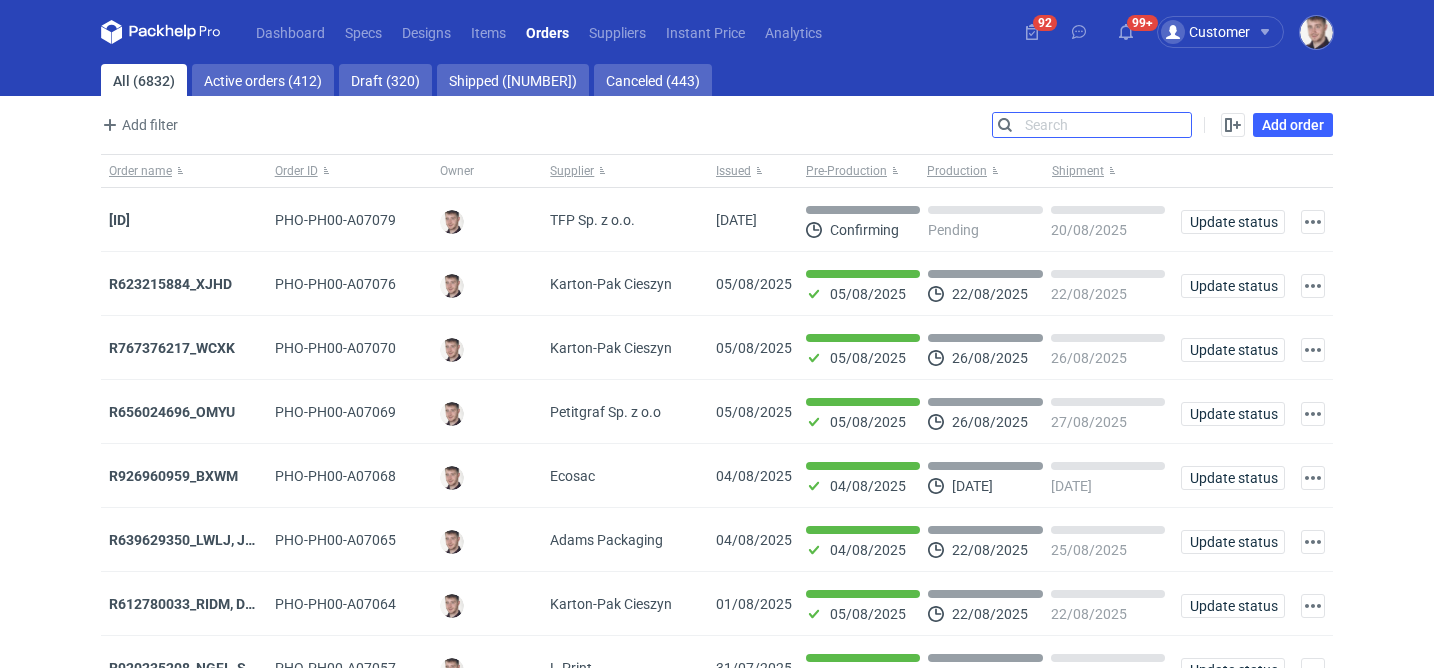 click on "Search" at bounding box center [1092, 125] 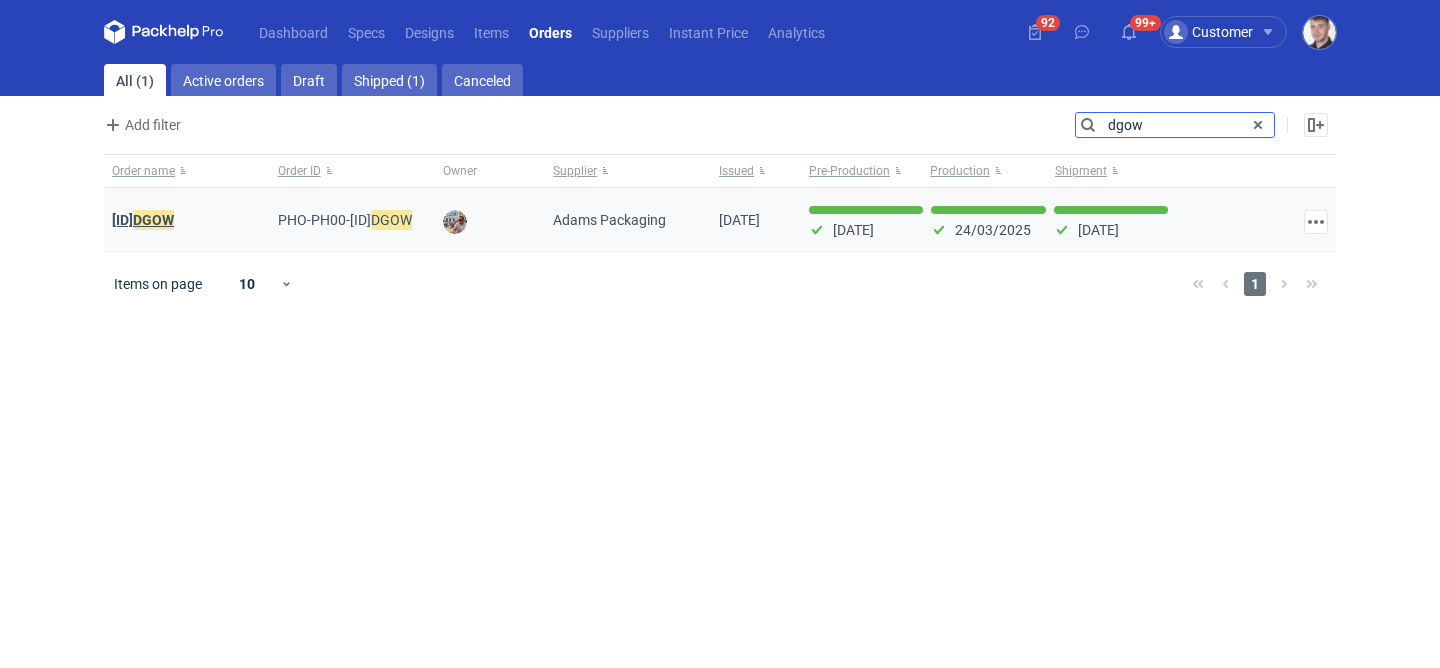 type on "dgow" 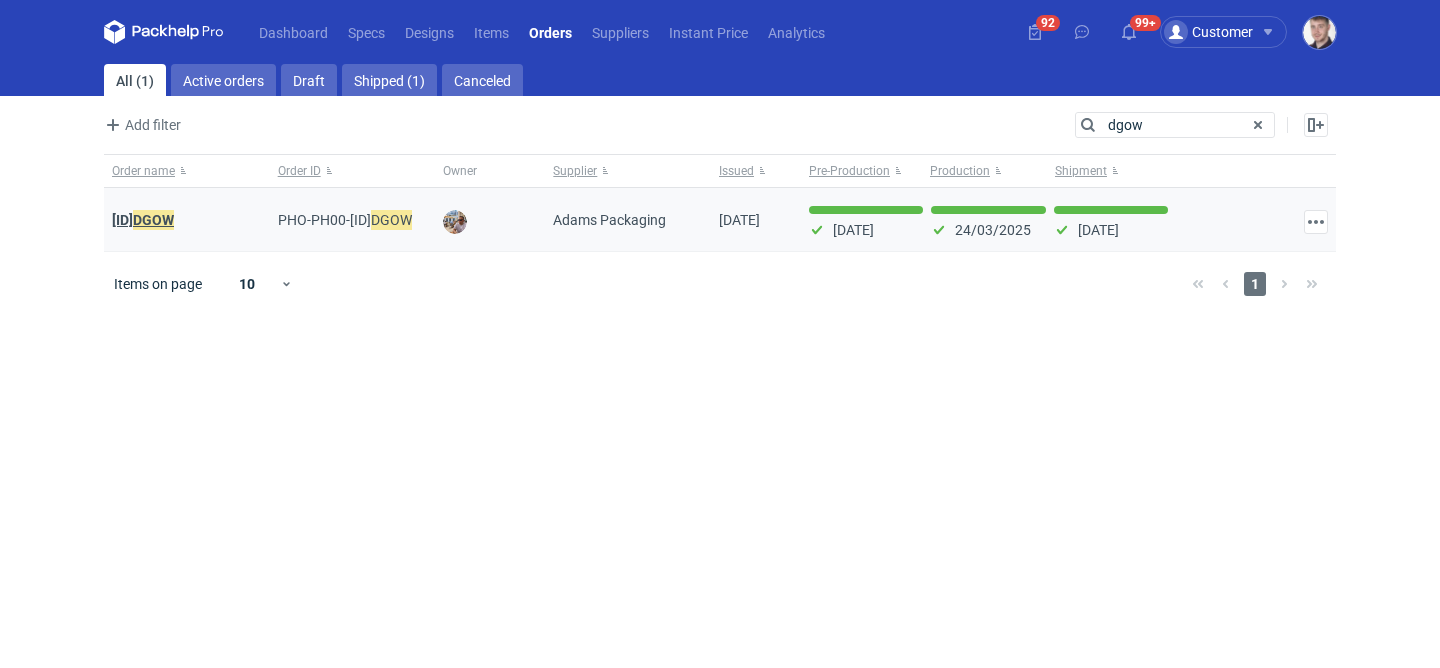 click on "DGOW" at bounding box center [153, 220] 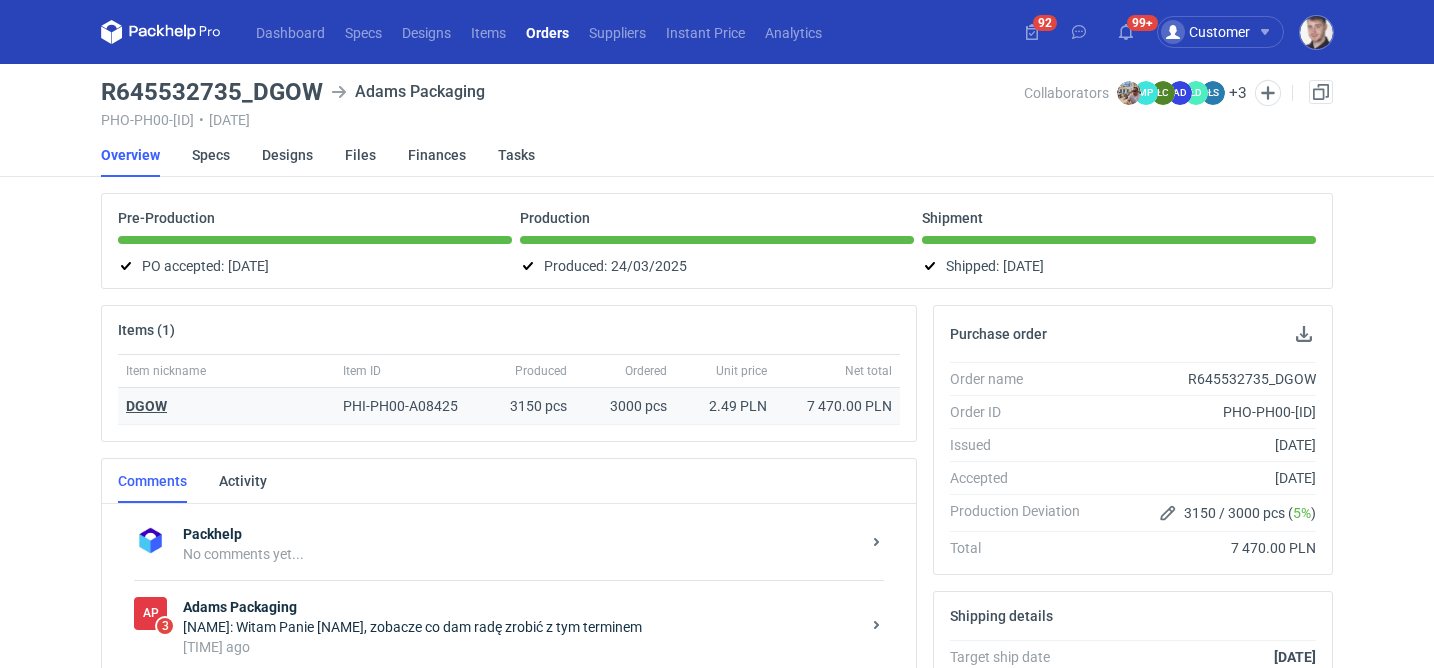 click on "DGOW" at bounding box center [146, 406] 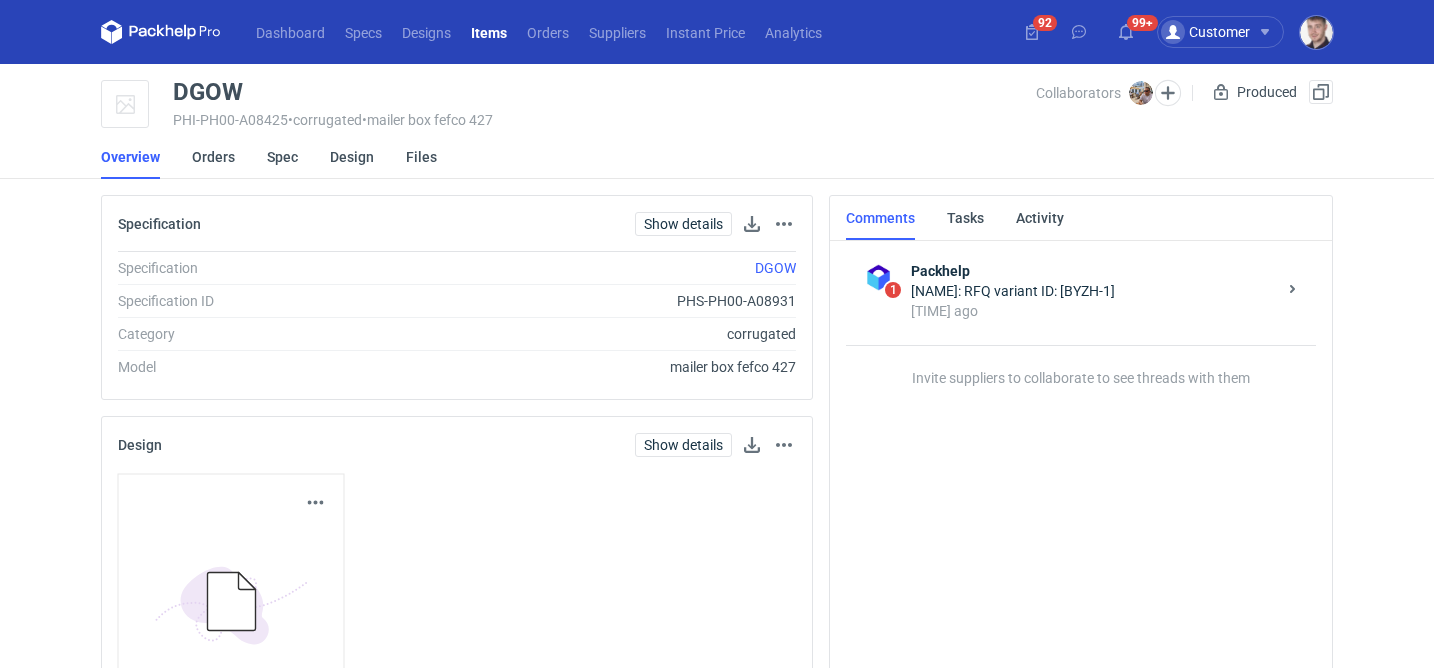 click on "Orders" at bounding box center [229, 157] 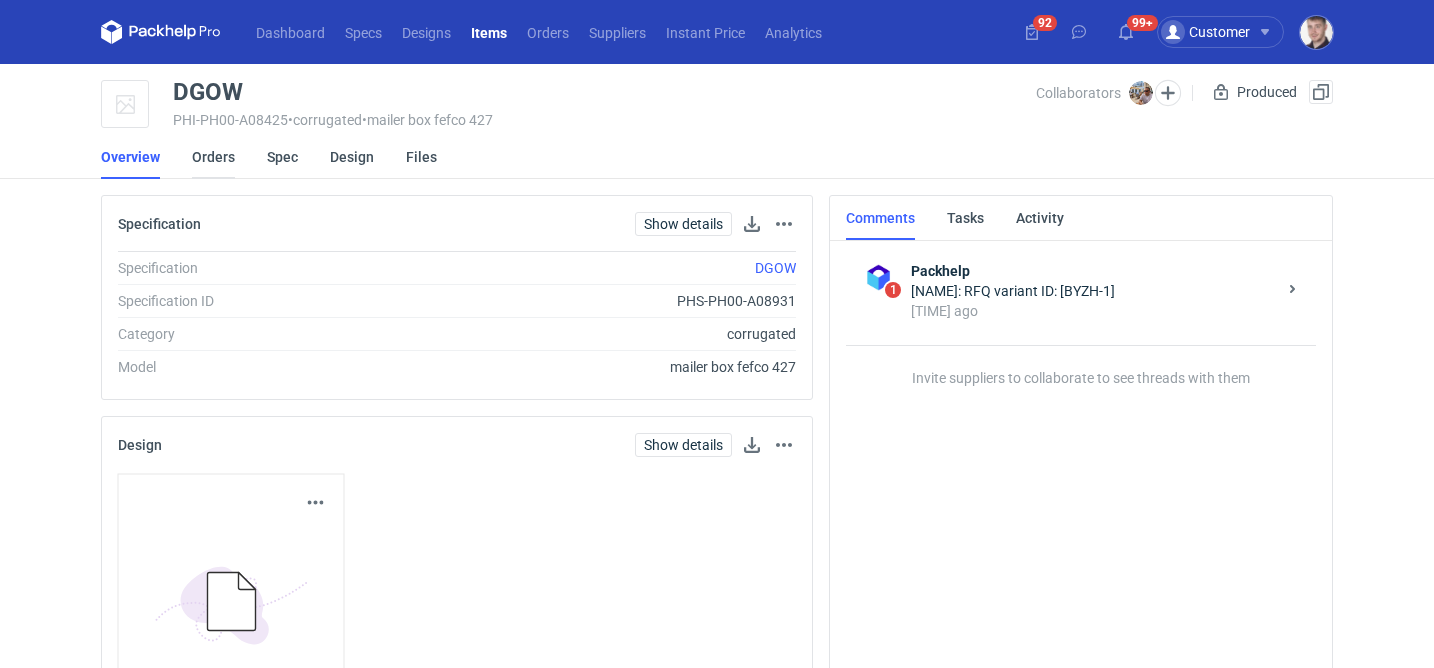 click on "Orders" at bounding box center [213, 157] 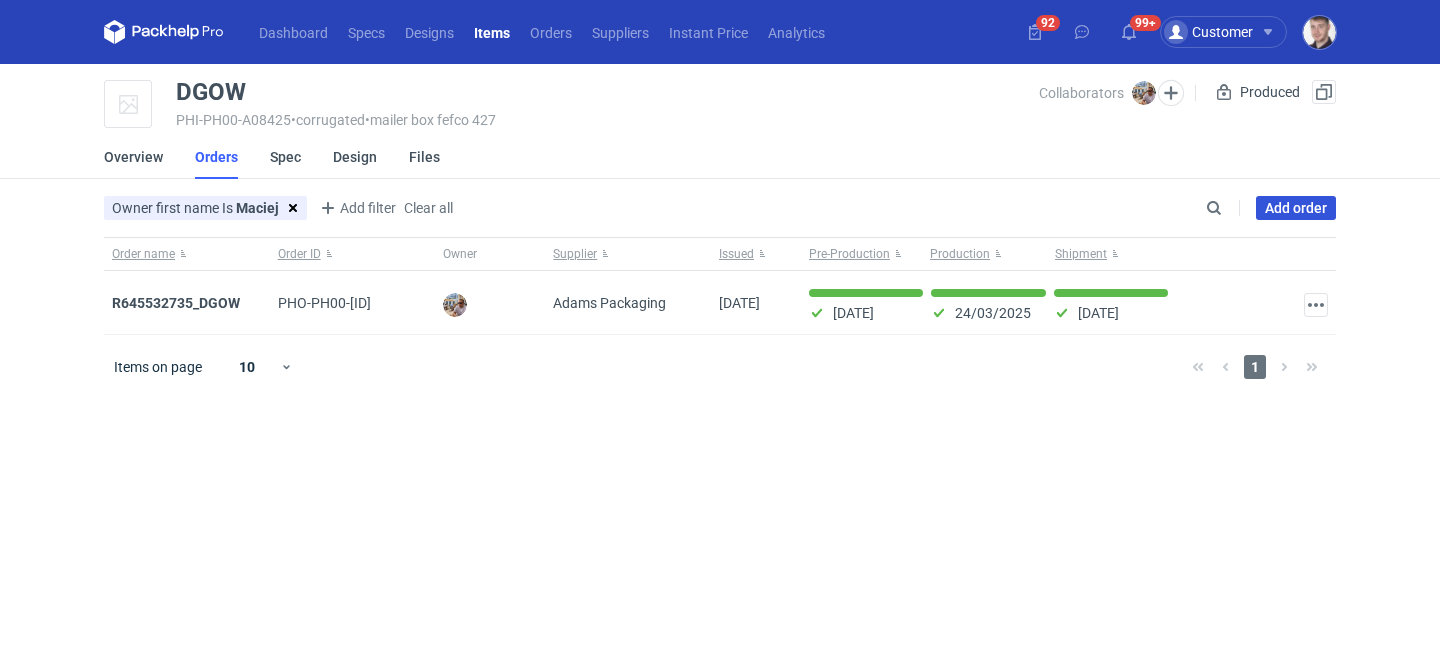 click on "Add order" at bounding box center [1296, 208] 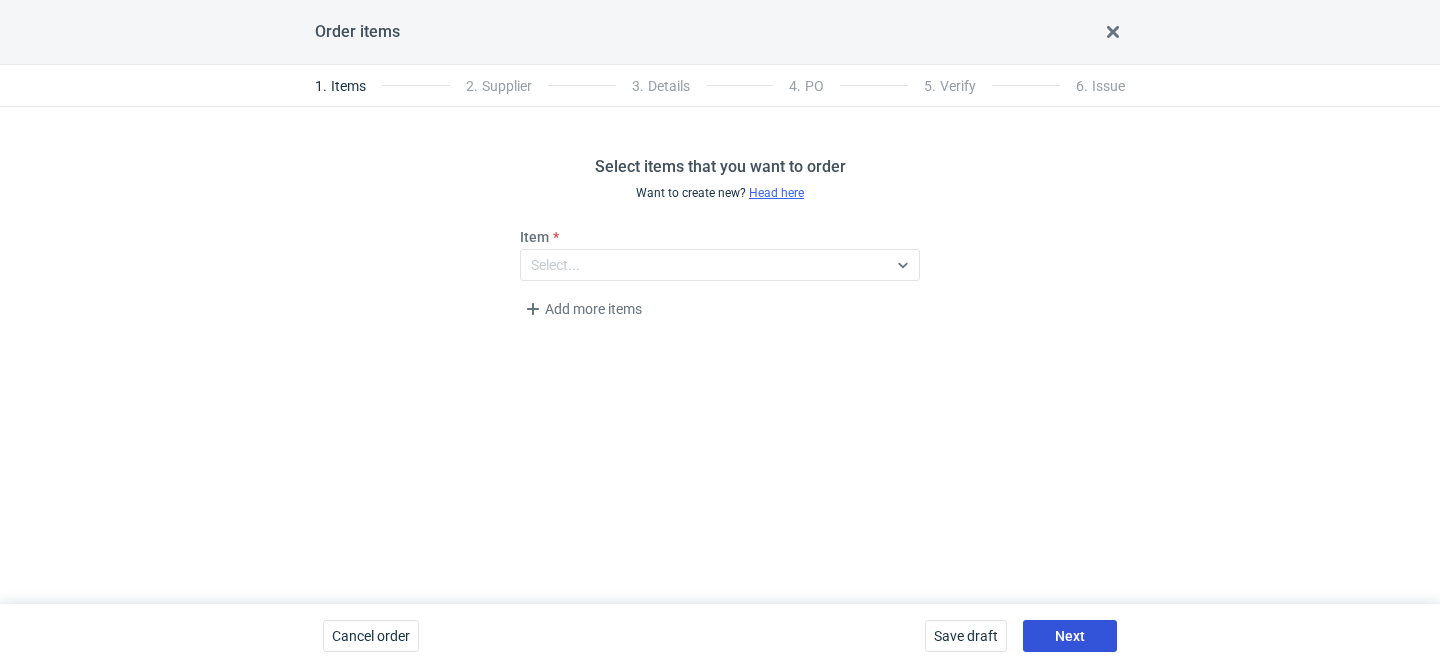click on "Next" at bounding box center (1070, 636) 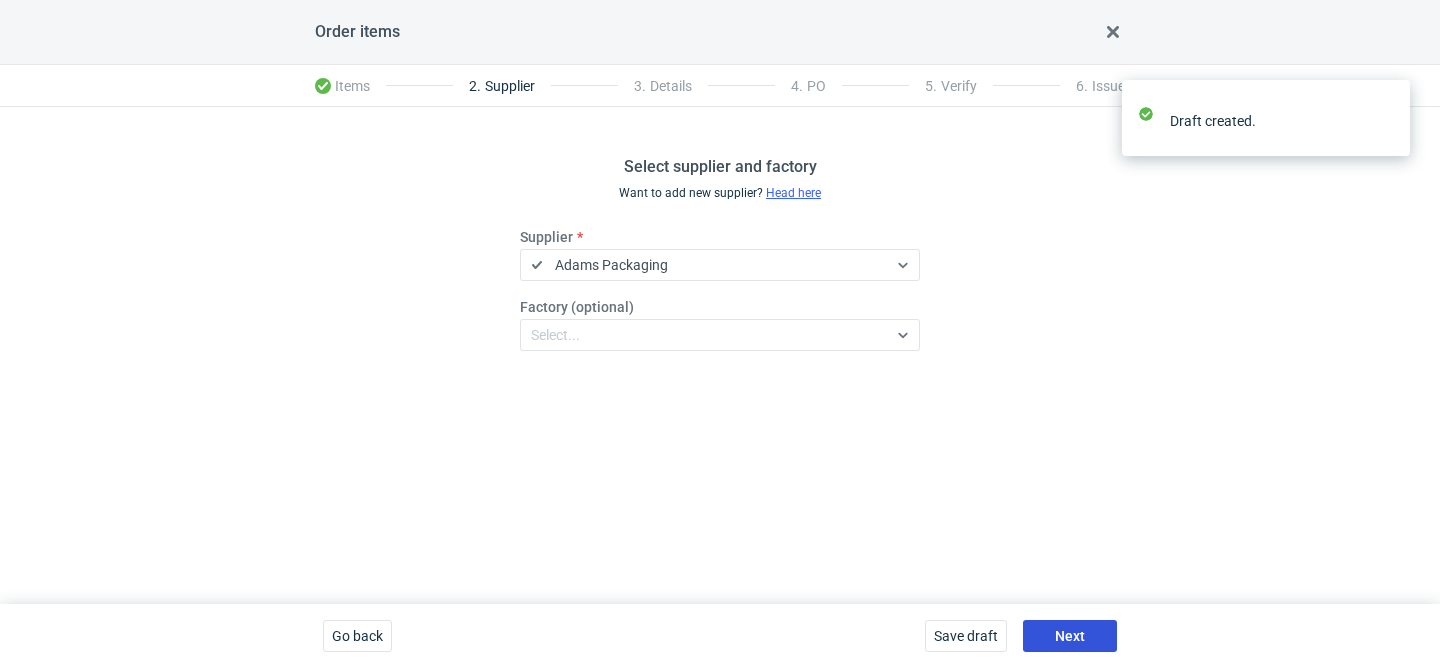 click on "Next" at bounding box center [1070, 636] 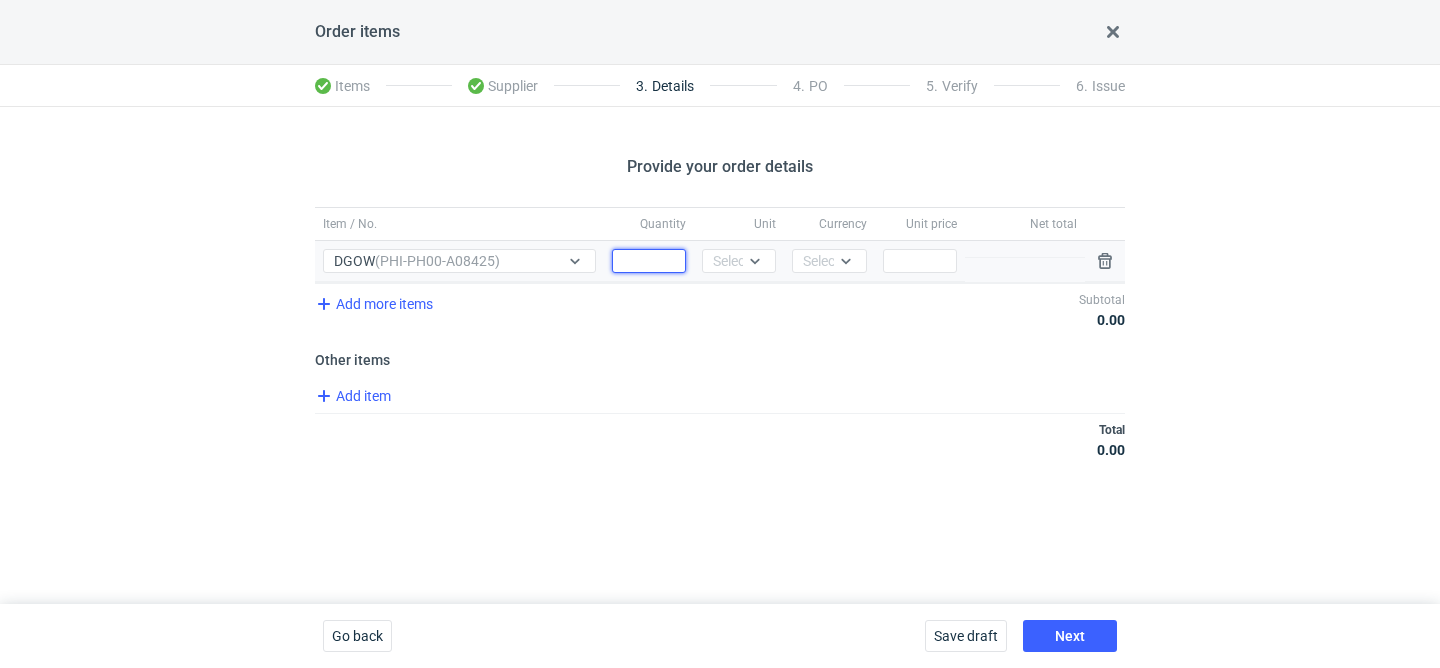 click on "Quantity" at bounding box center (649, 261) 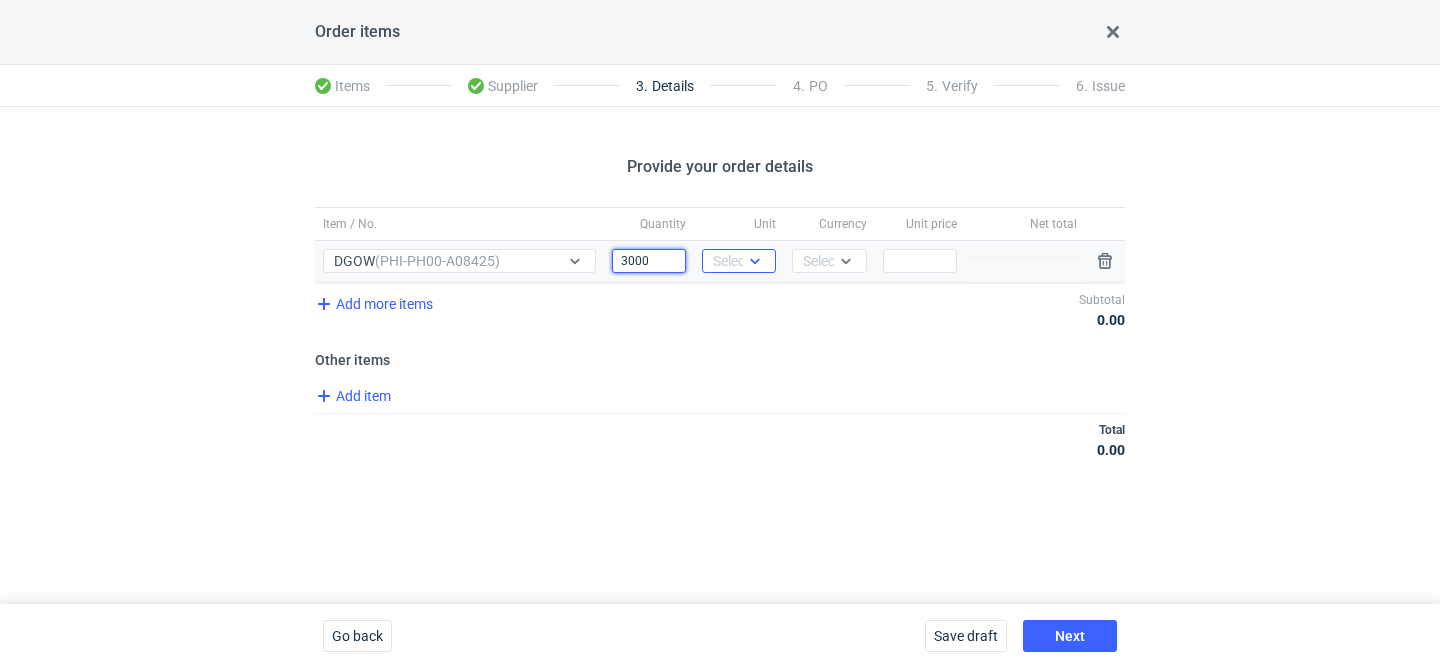 type on "3000" 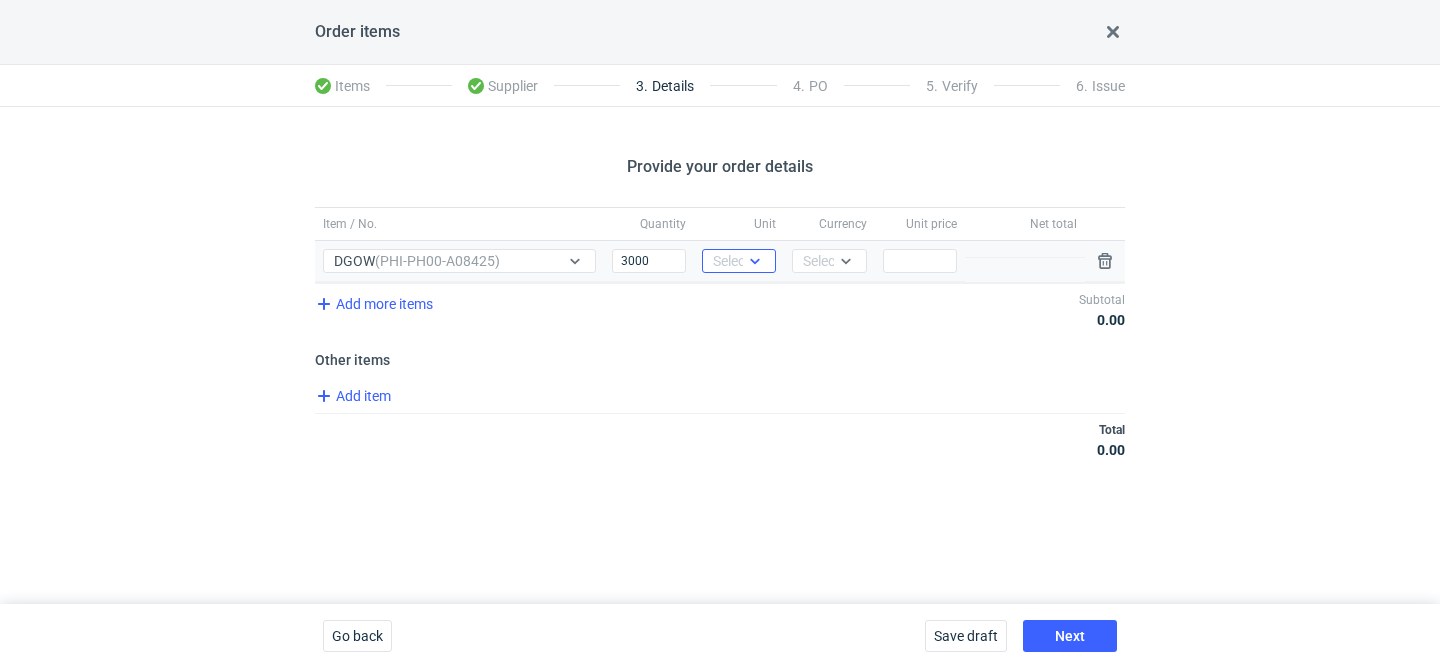 click at bounding box center (755, 261) 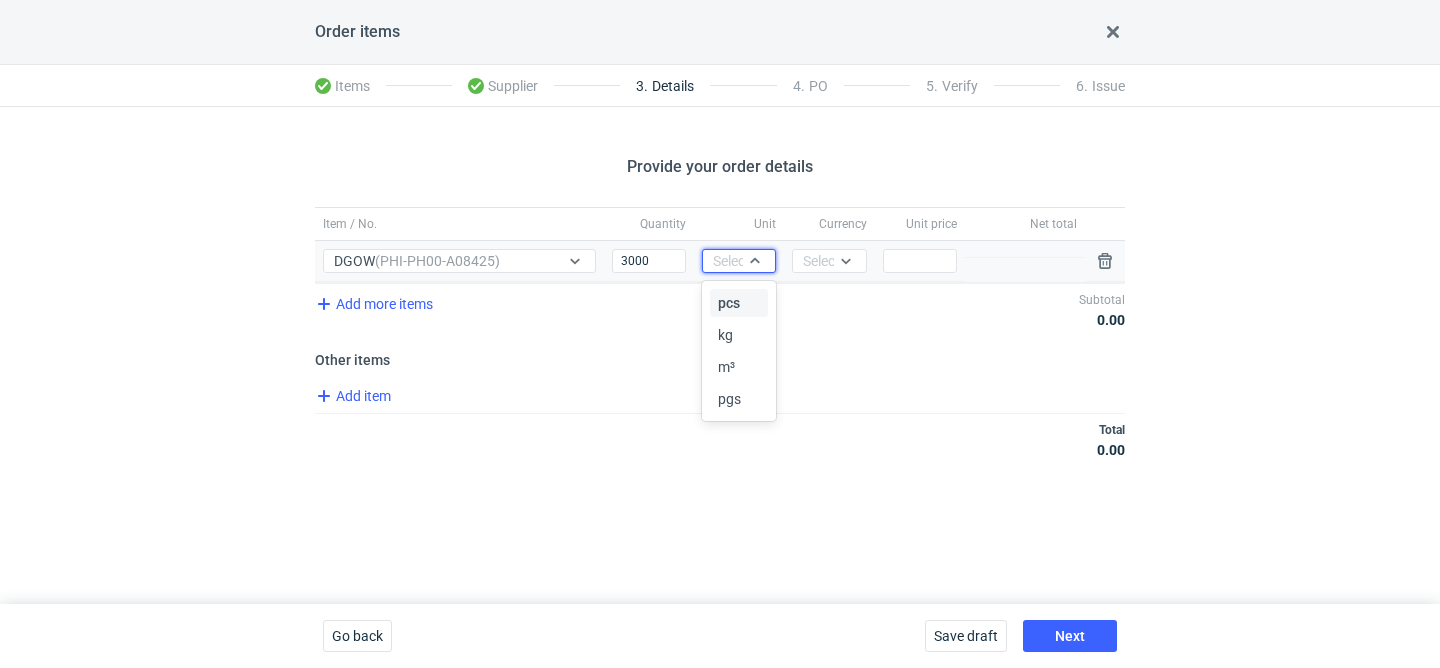 click on "pcs" at bounding box center (729, 303) 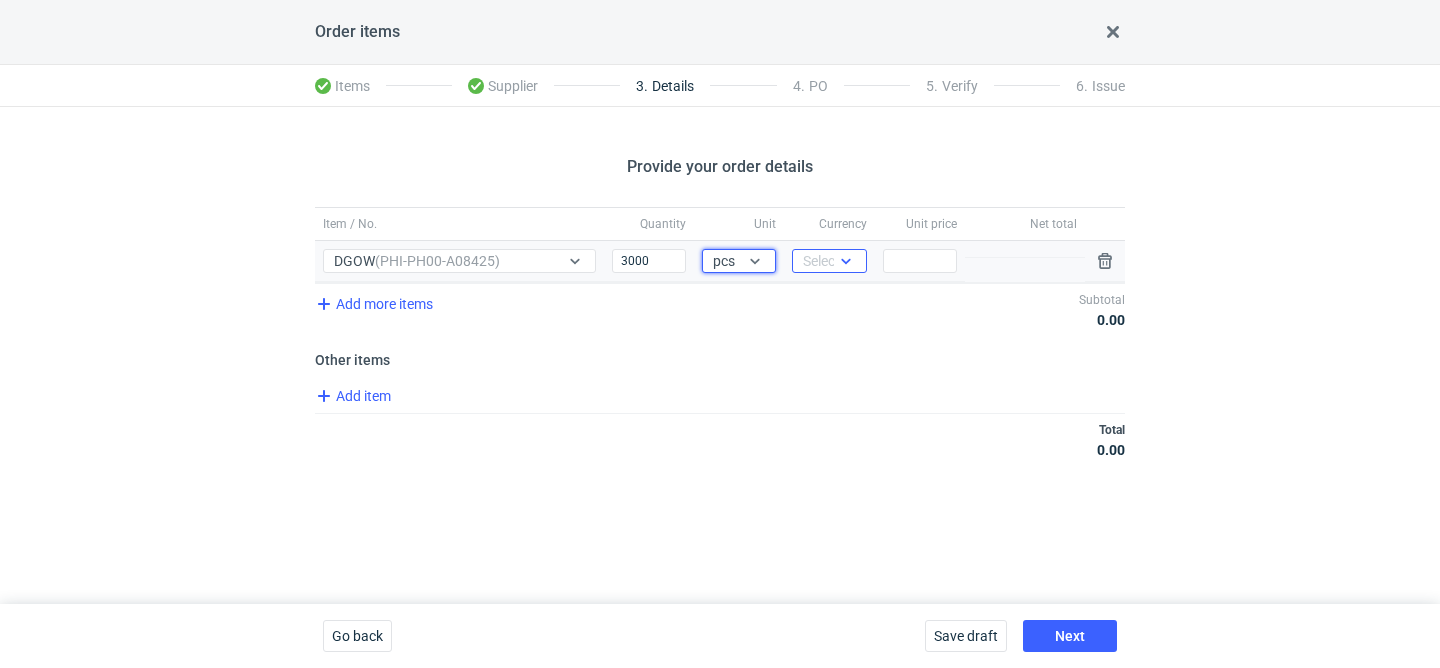 click at bounding box center [846, 261] 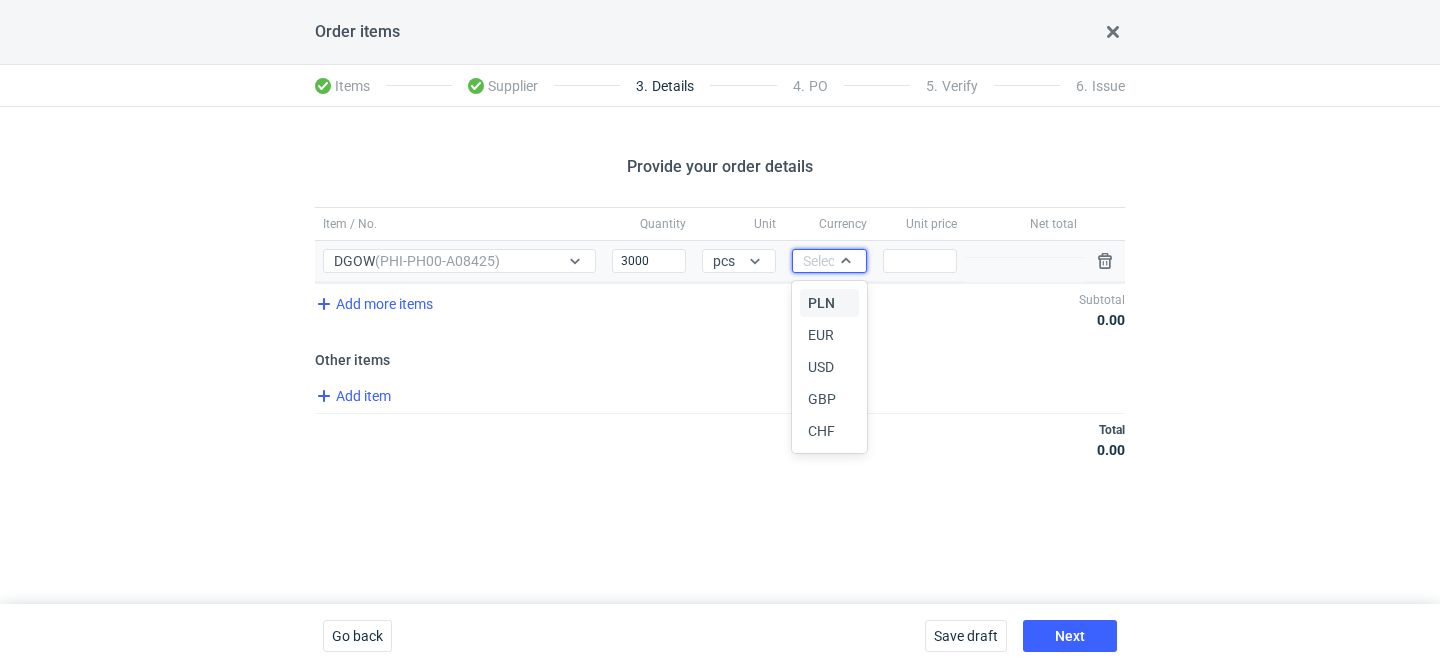 click on "PLN" at bounding box center [821, 303] 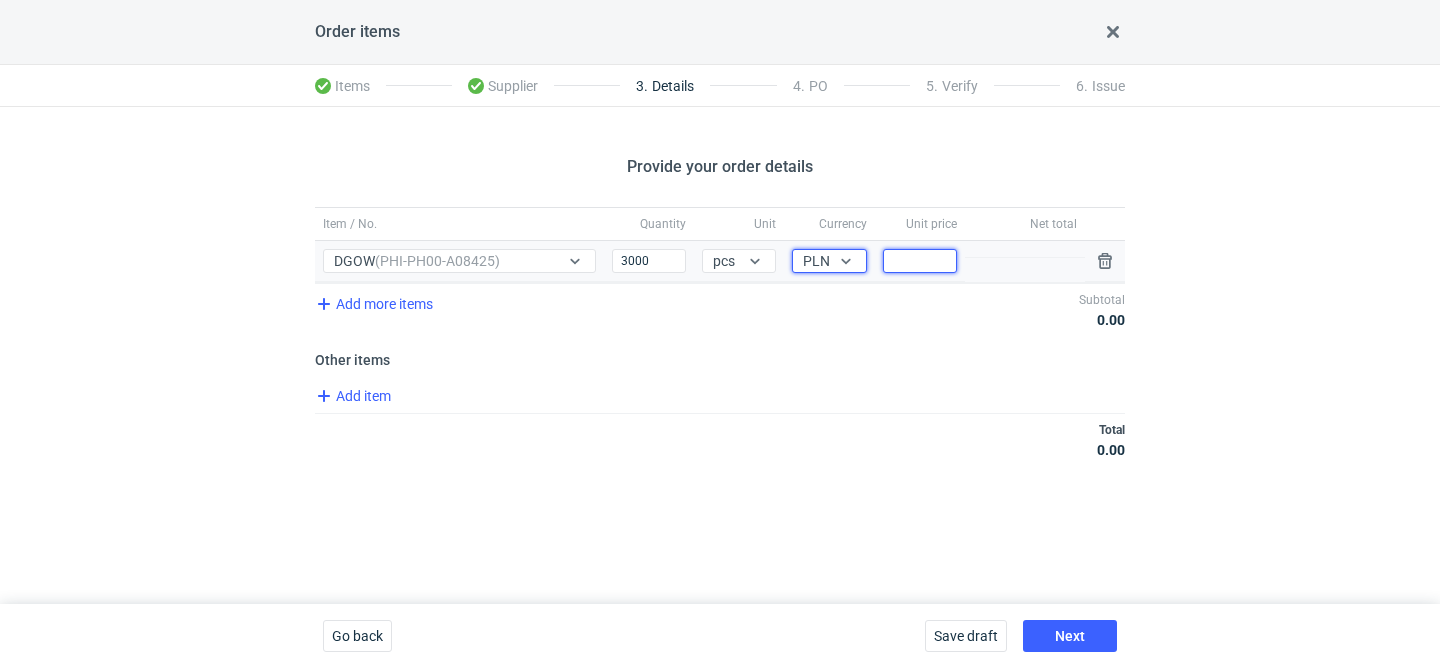 click on "Price" at bounding box center (920, 261) 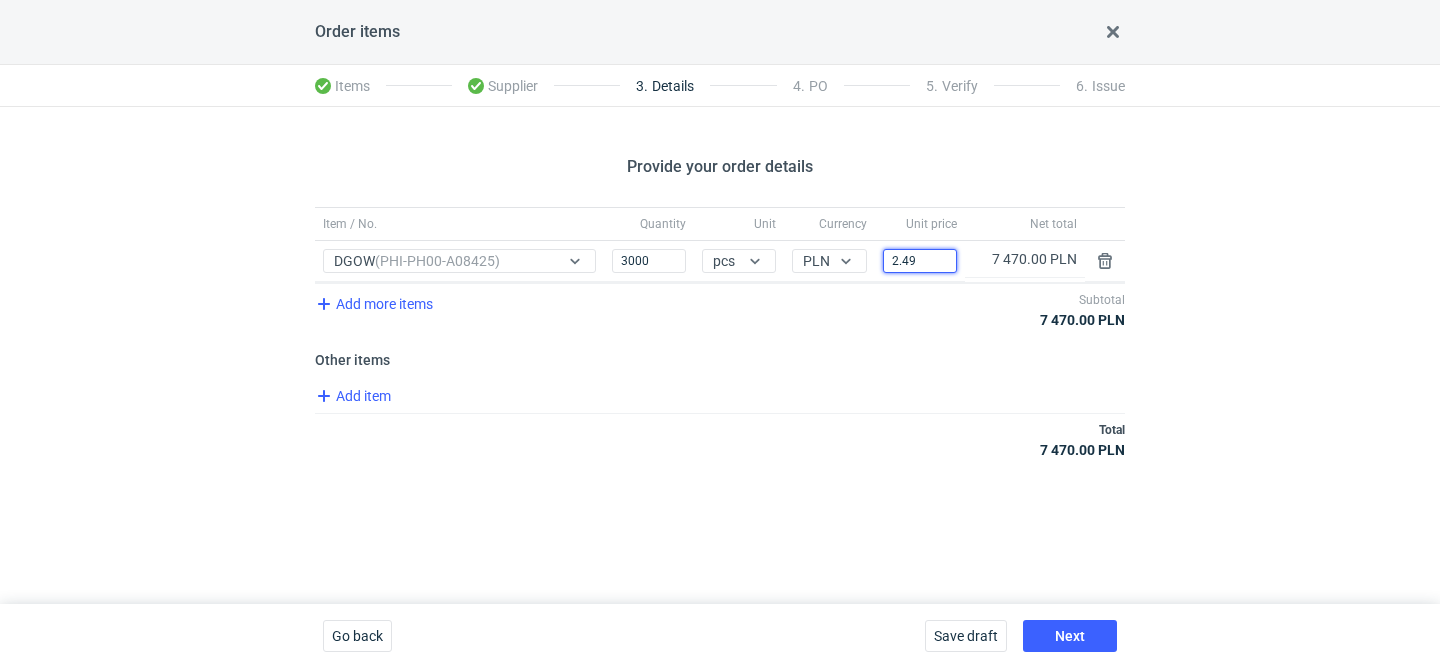 type on "2.49" 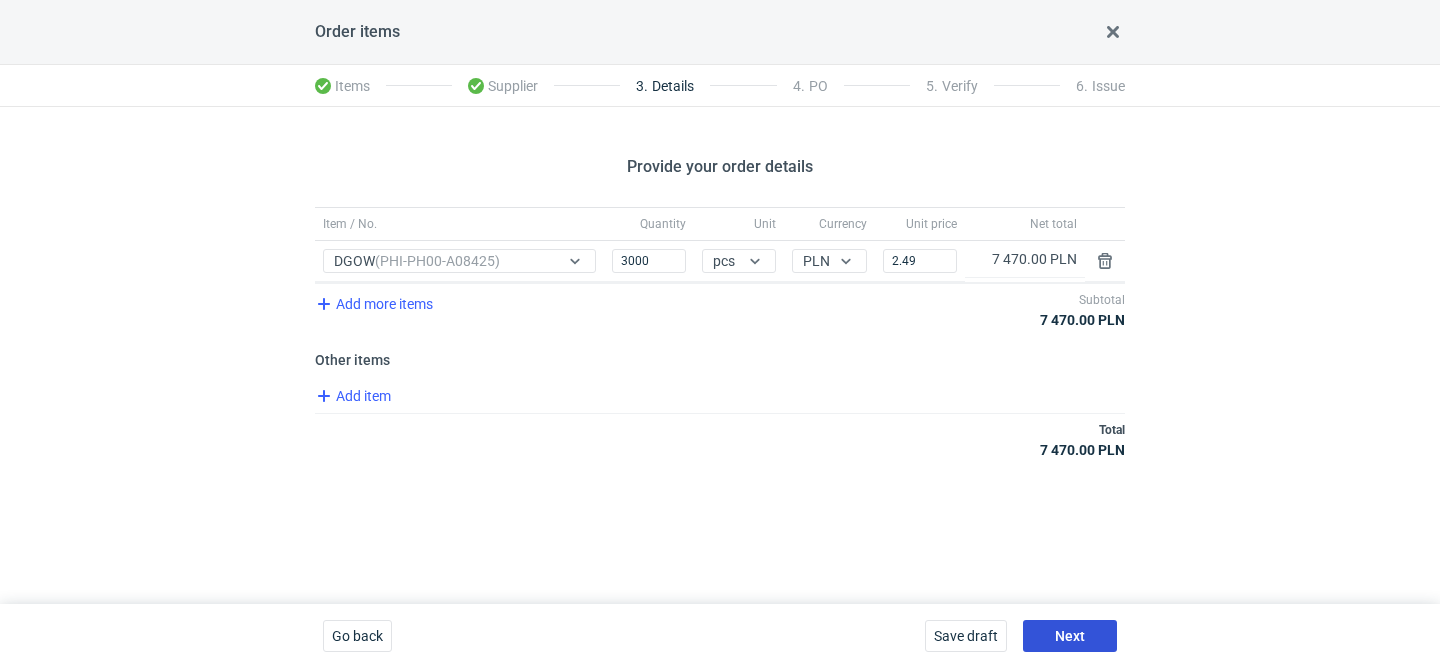 click on "Next" at bounding box center (1070, 636) 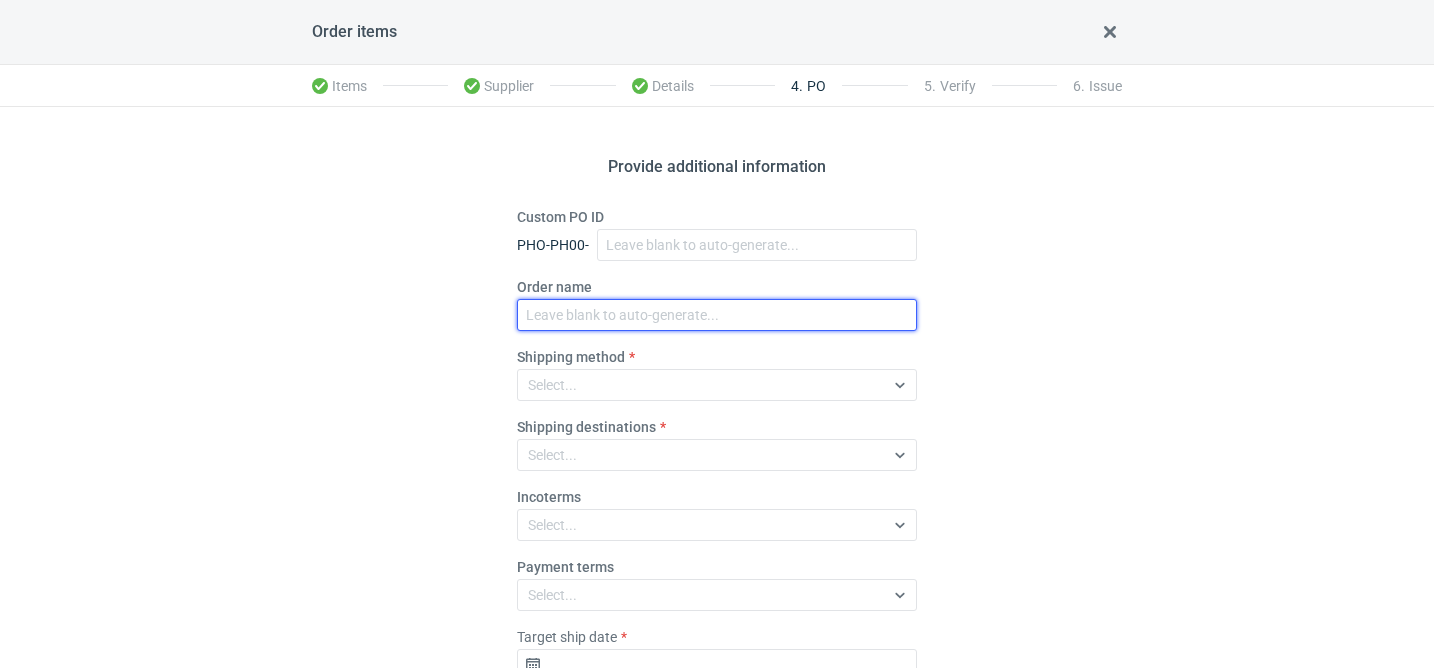 click on "Order name" at bounding box center [717, 315] 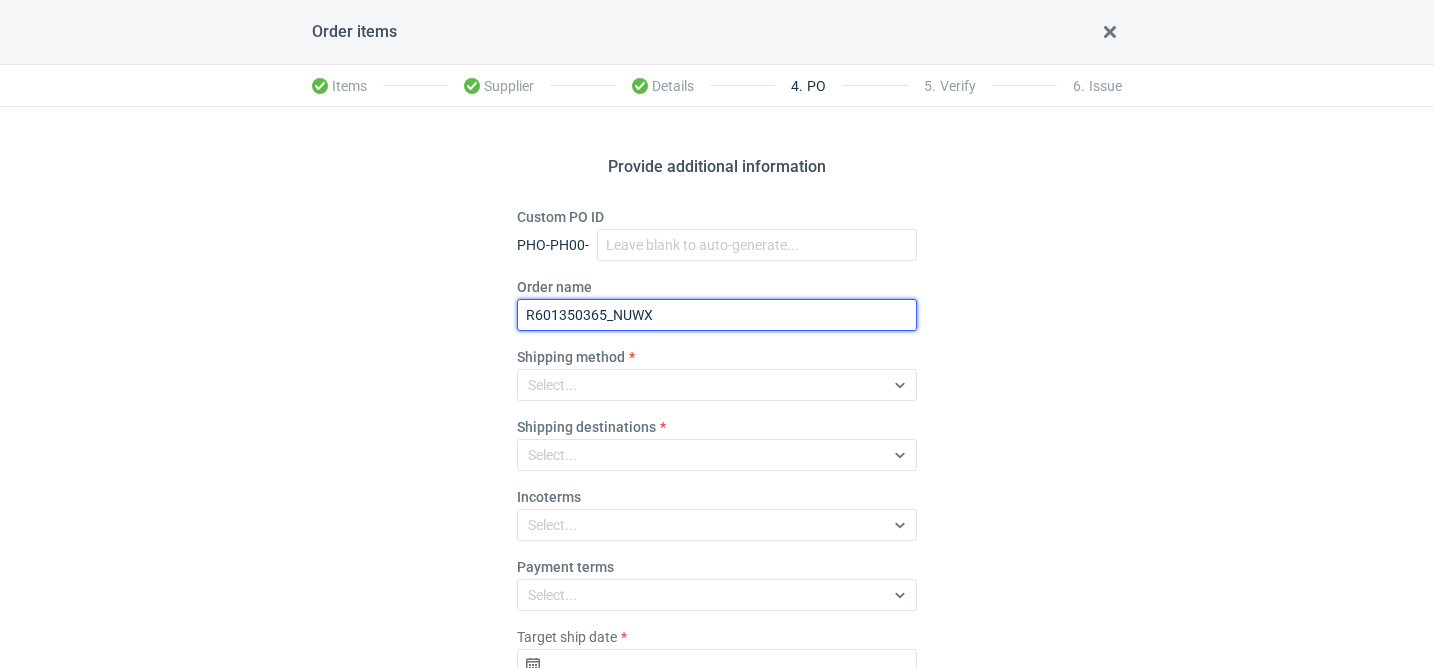 scroll, scrollTop: 141, scrollLeft: 0, axis: vertical 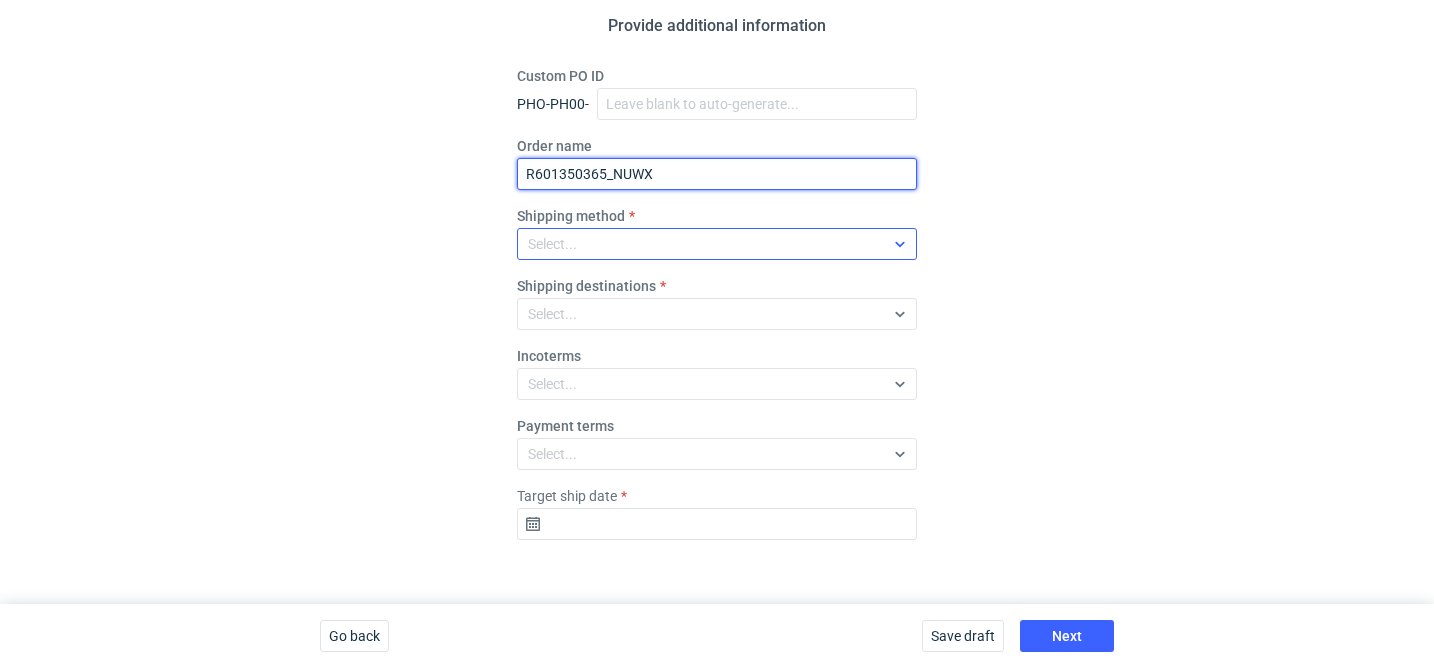 type on "R601350365_NUWX" 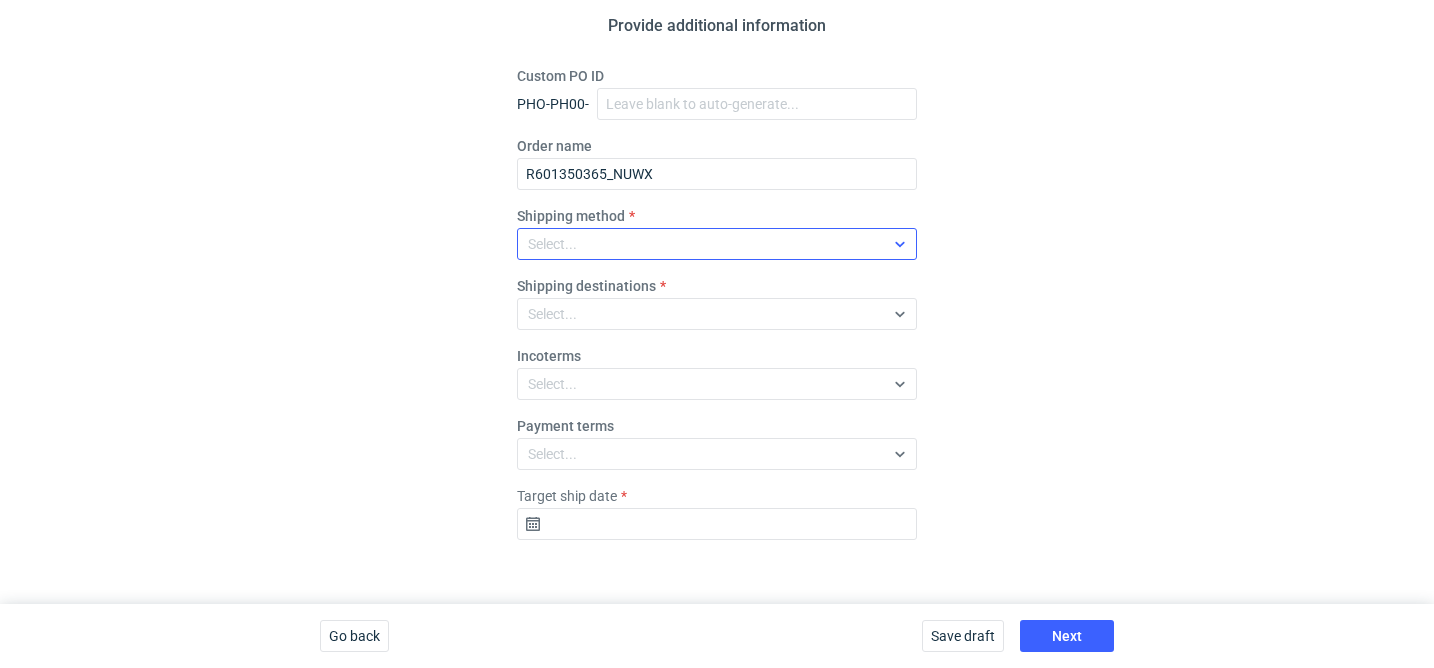 click on "Select..." at bounding box center (701, 244) 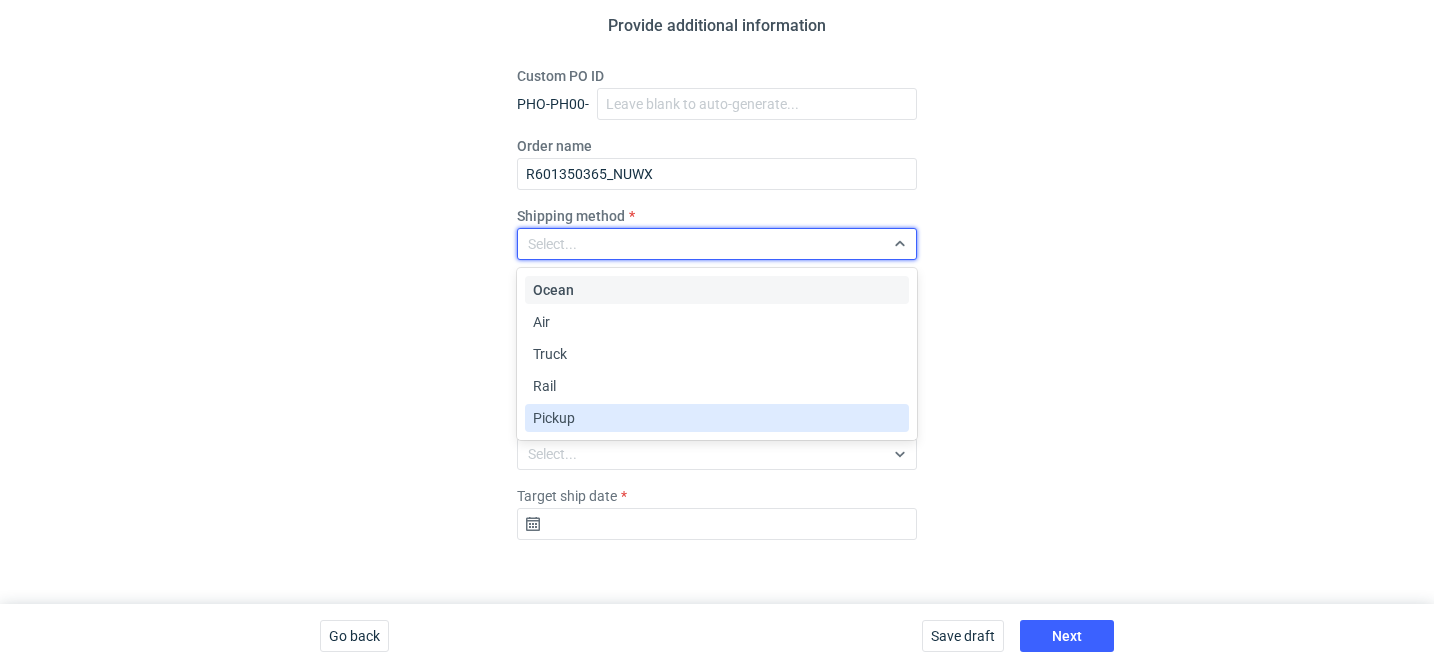 click on "Pickup" at bounding box center [554, 418] 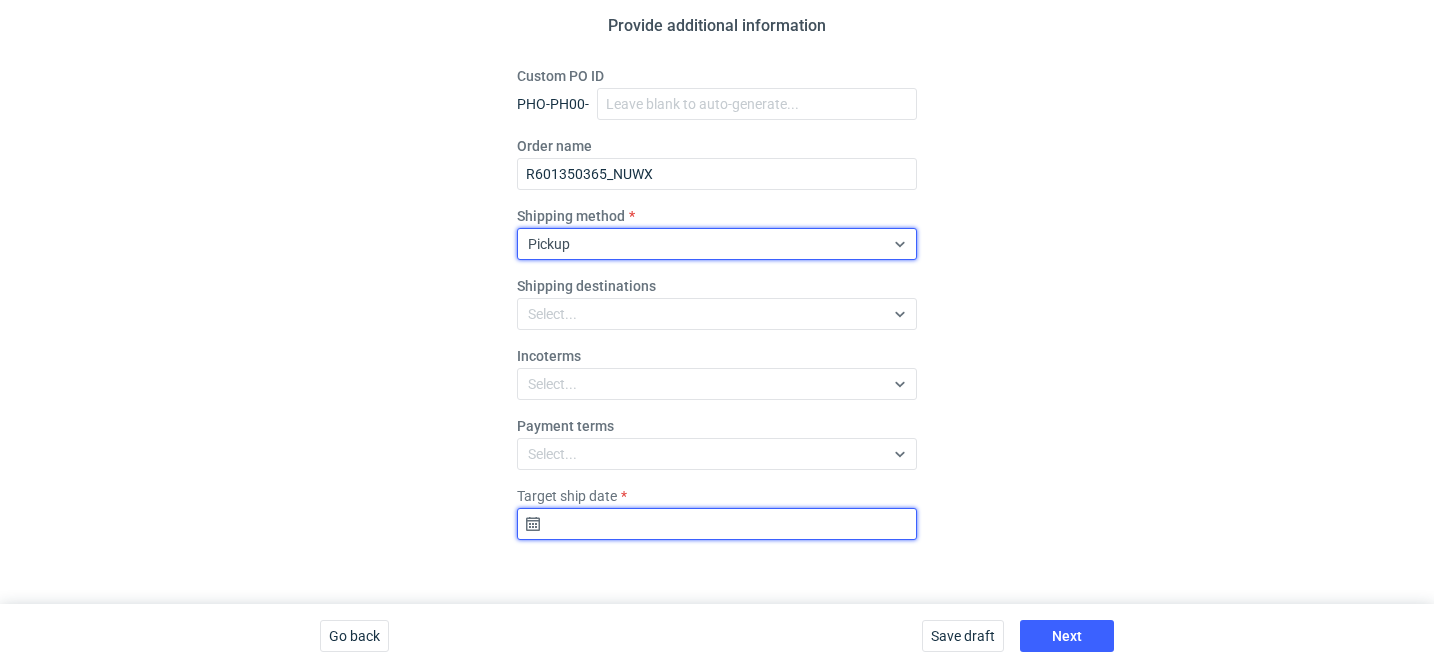 click on "Target ship date" at bounding box center (717, 524) 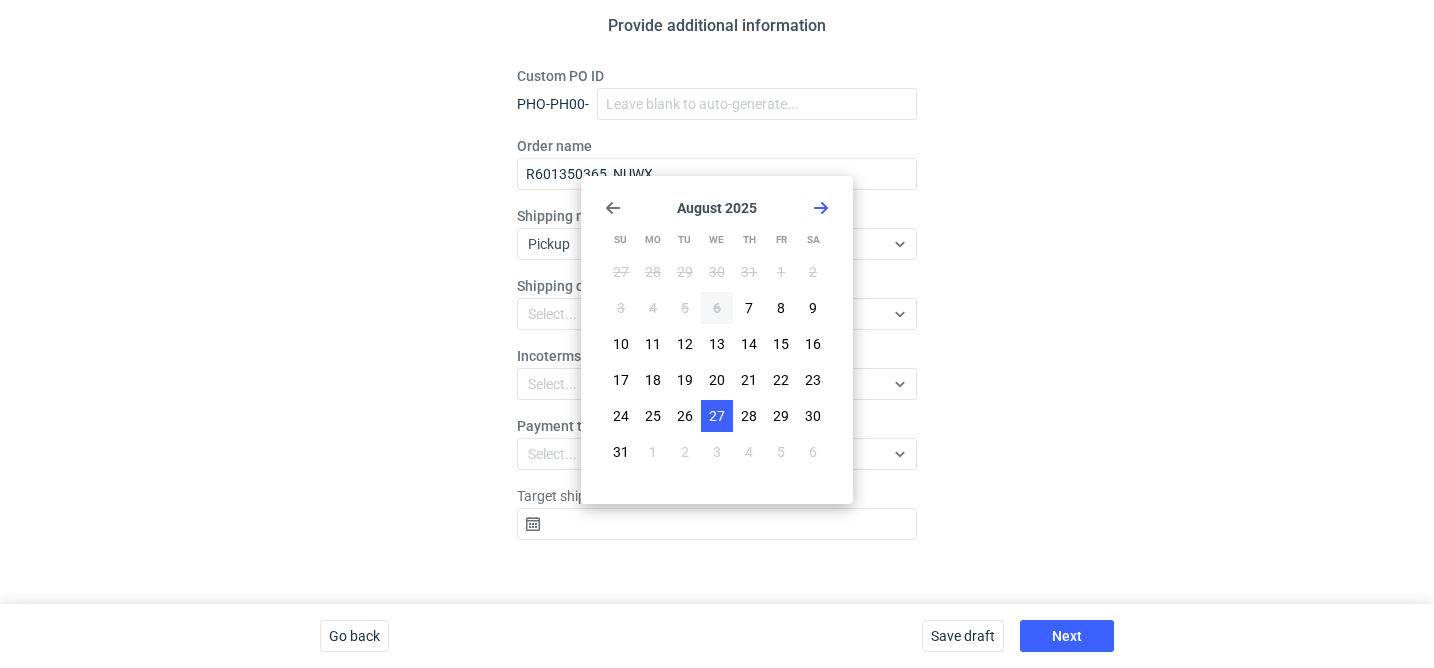 click on "27" at bounding box center [717, 416] 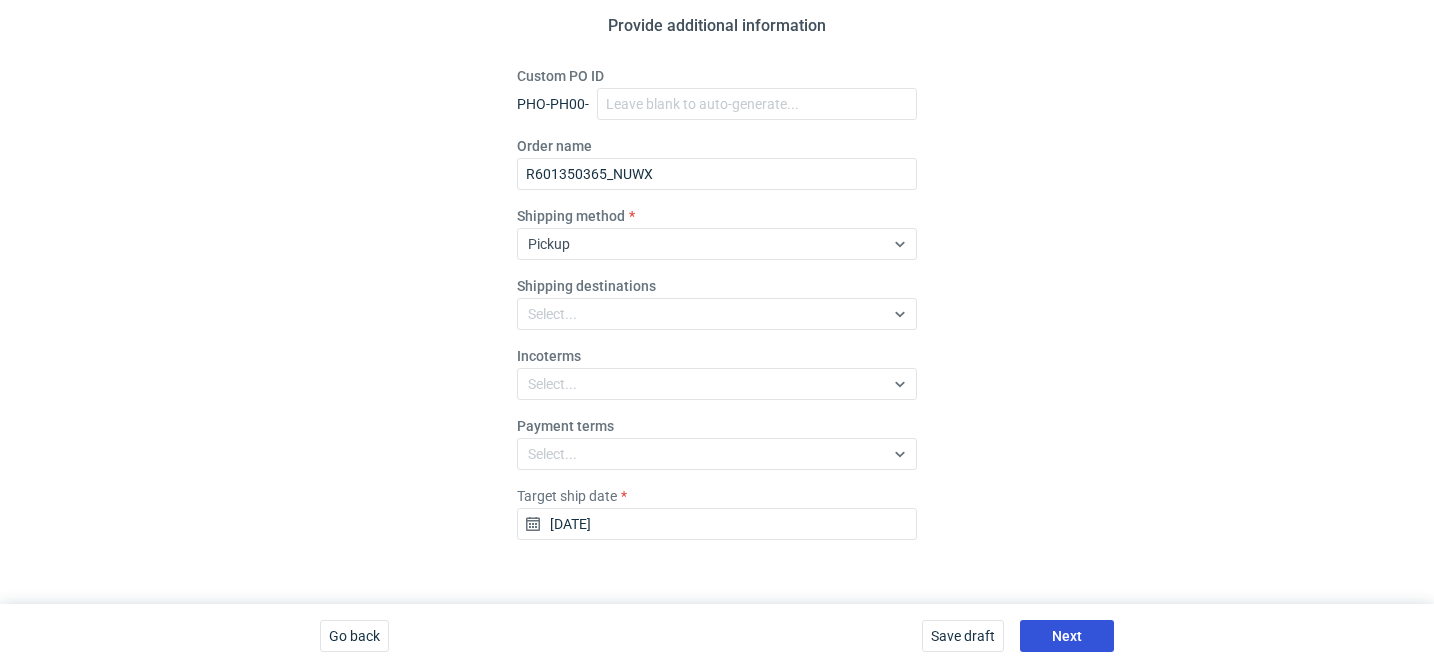 click on "Next" at bounding box center [1067, 636] 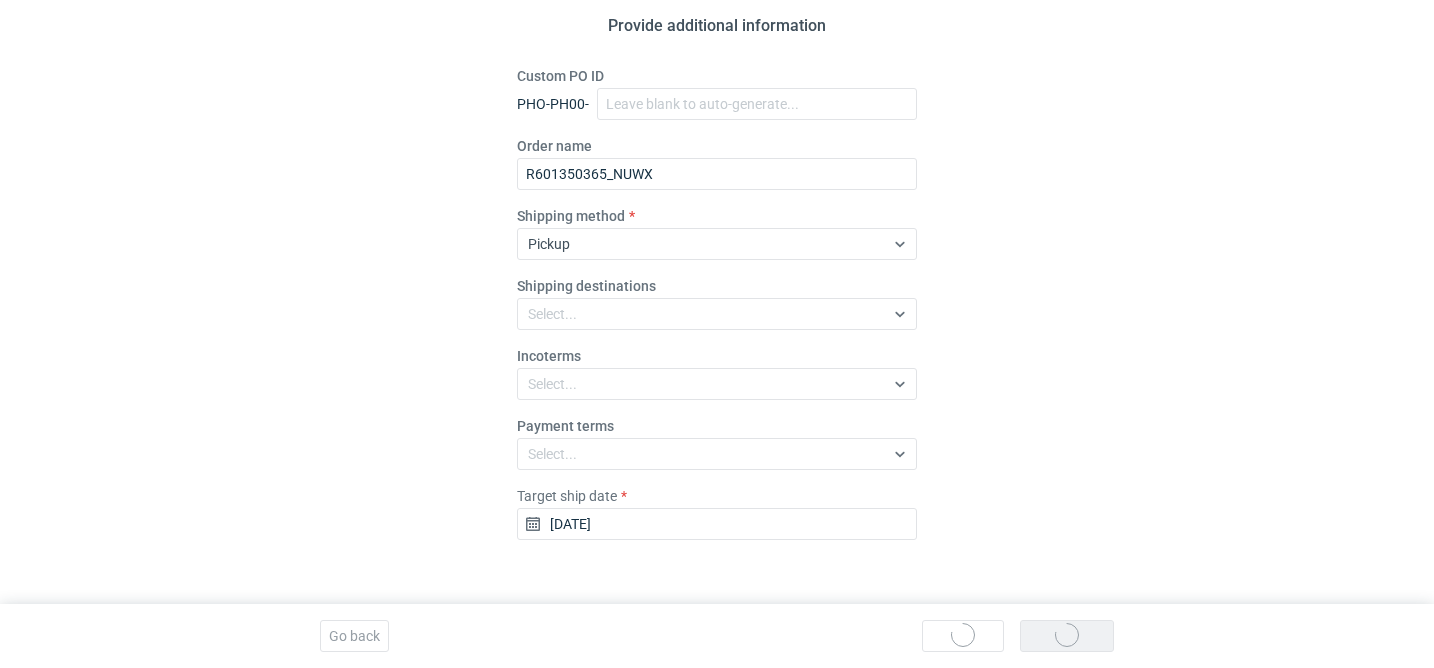 scroll, scrollTop: 0, scrollLeft: 0, axis: both 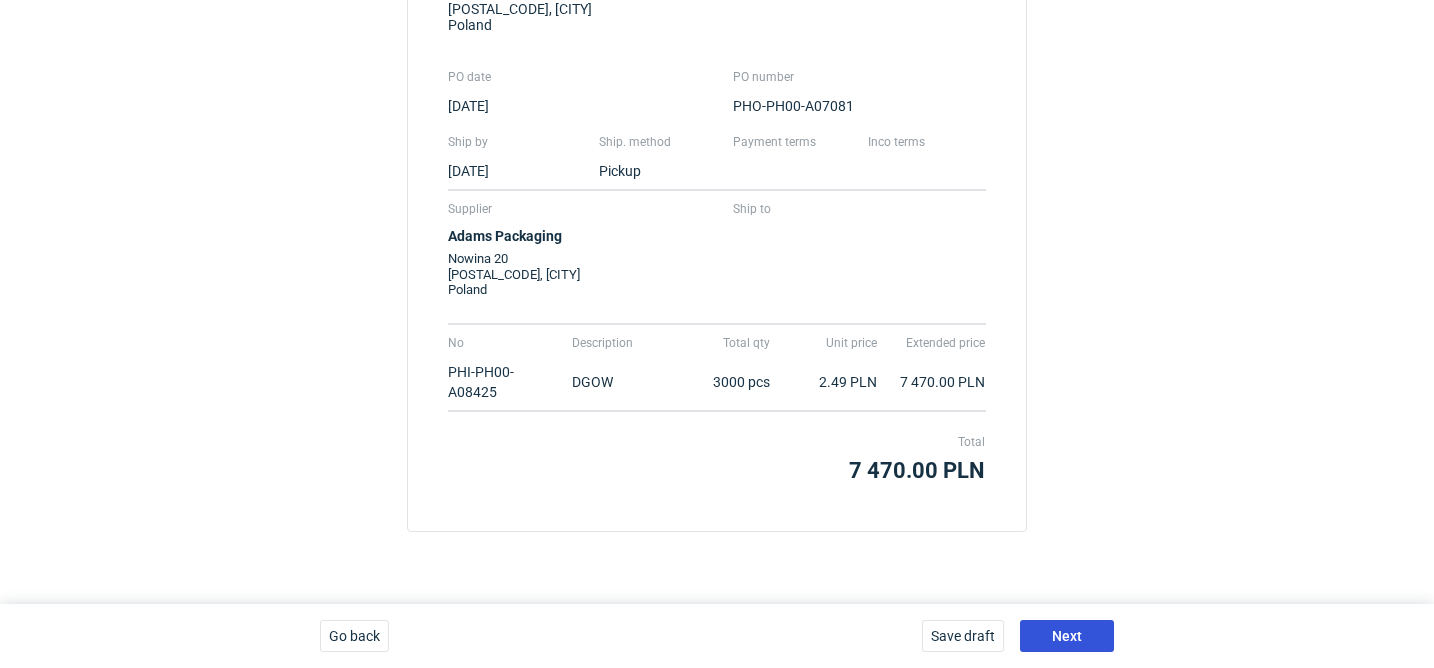 click on "Next" at bounding box center (1067, 636) 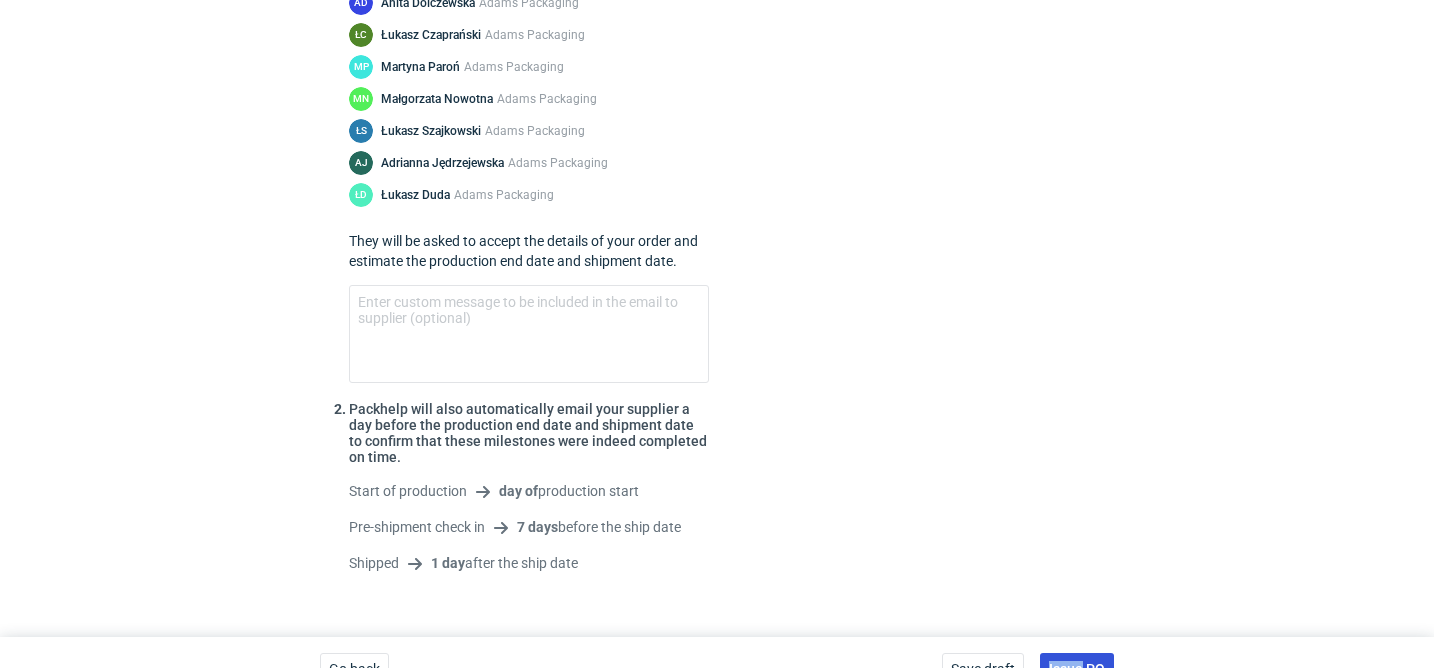 click on "Save draft Issue PO" at bounding box center (1028, 669) 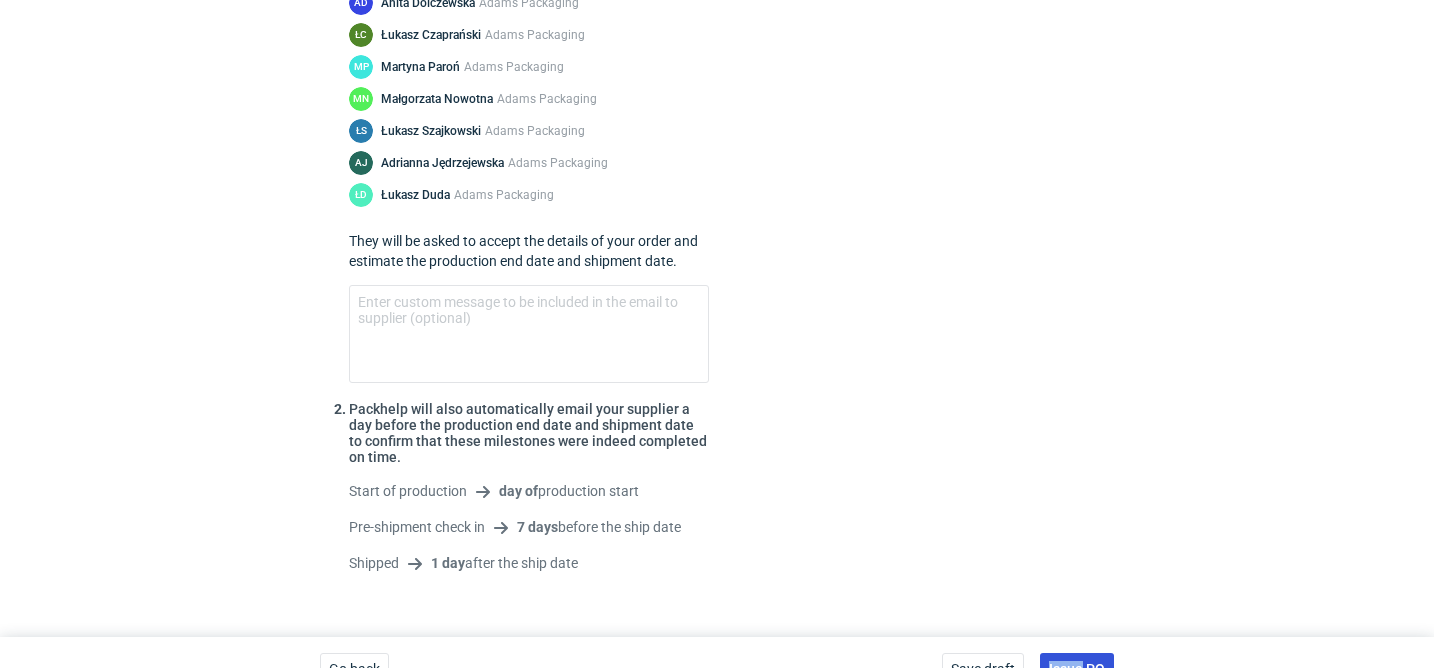 scroll, scrollTop: 315, scrollLeft: 0, axis: vertical 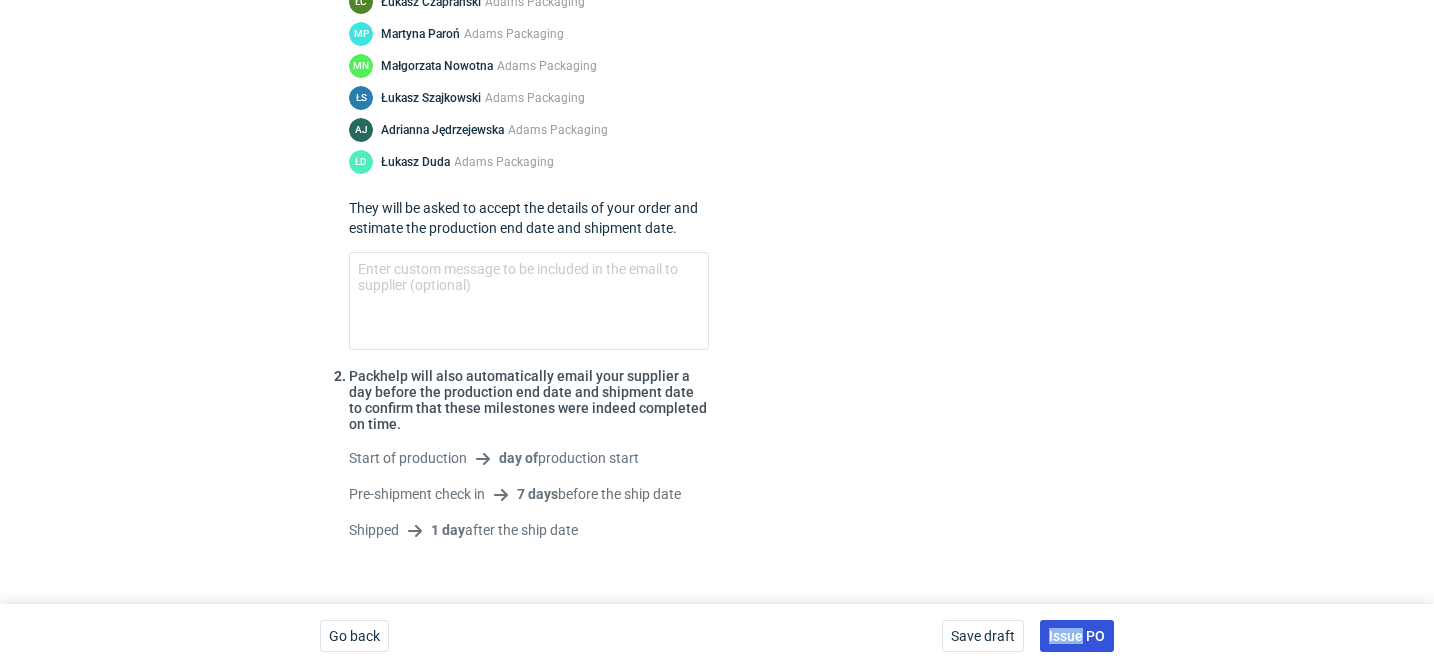 click on "Issue PO" at bounding box center (1077, 636) 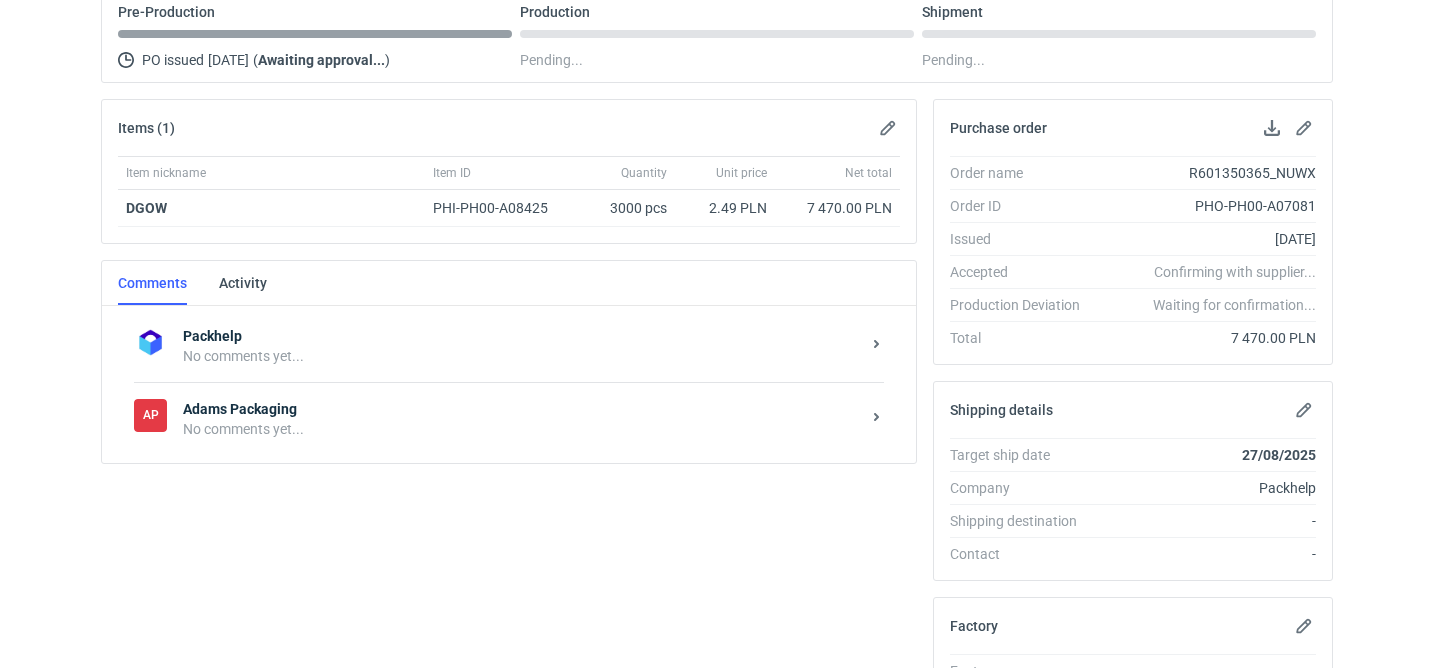 scroll, scrollTop: 89, scrollLeft: 0, axis: vertical 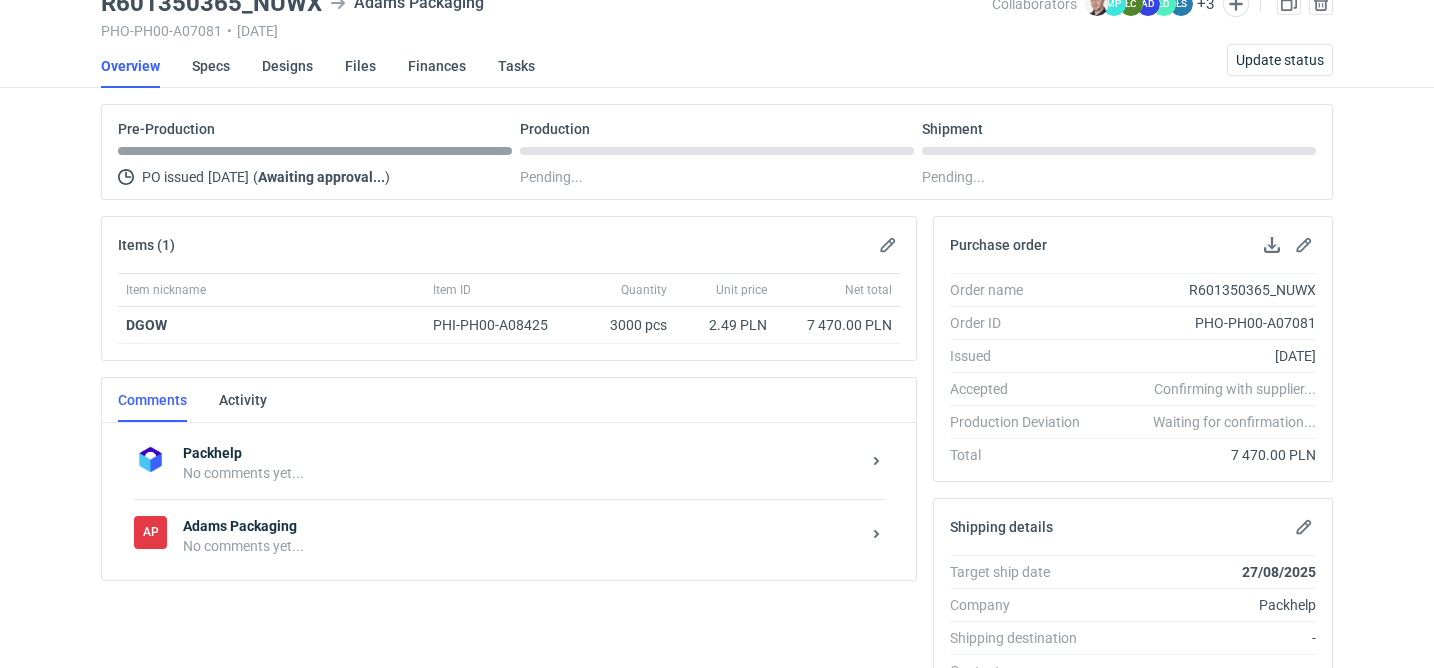 click on "AP Adams Packaging No comments yet..." at bounding box center [509, 535] 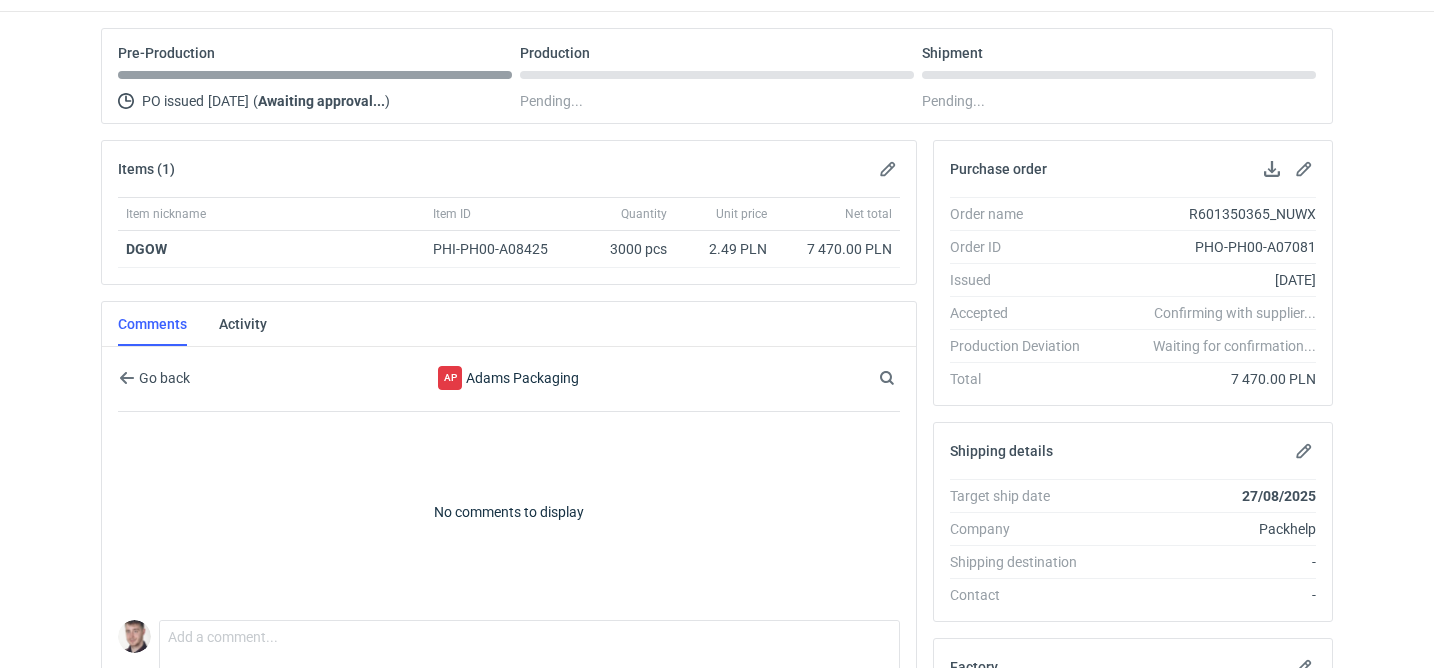 scroll, scrollTop: 206, scrollLeft: 0, axis: vertical 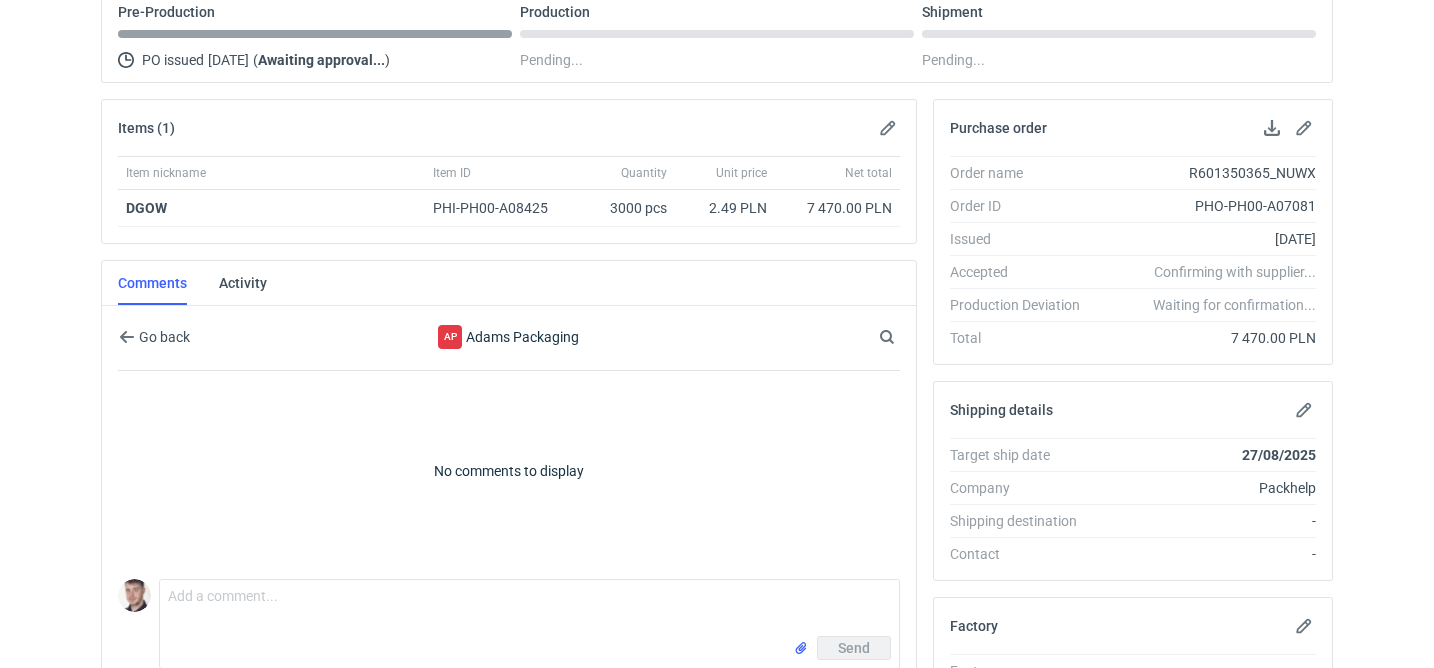 click on "Comment message Send" at bounding box center (509, 620) 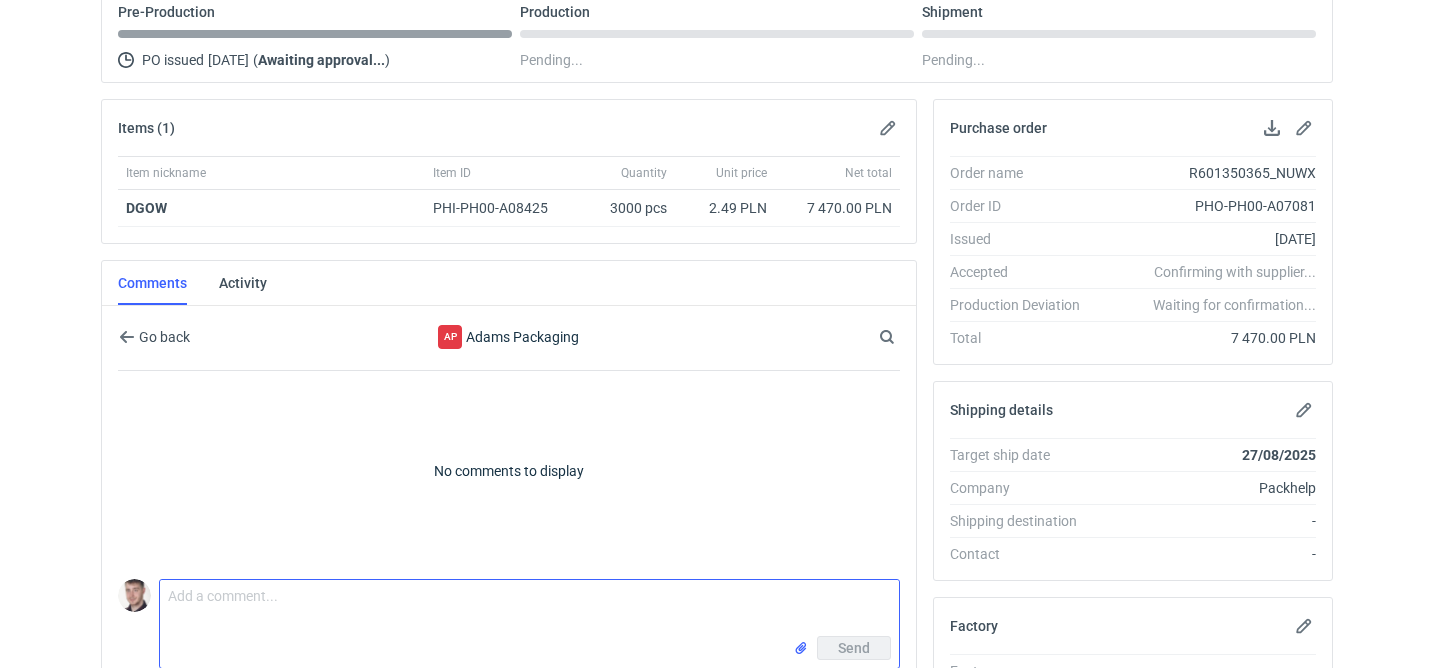 click on "Comment message" at bounding box center (529, 608) 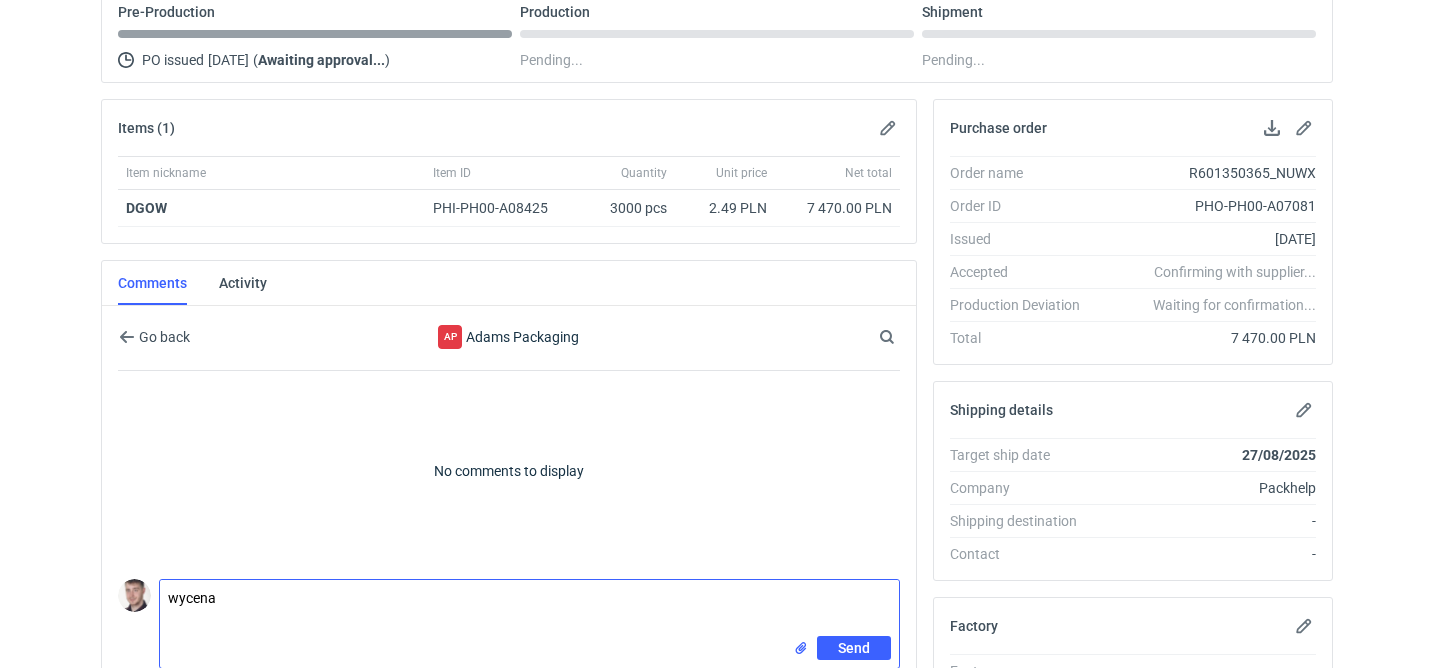 paste on "CAWY - 1" 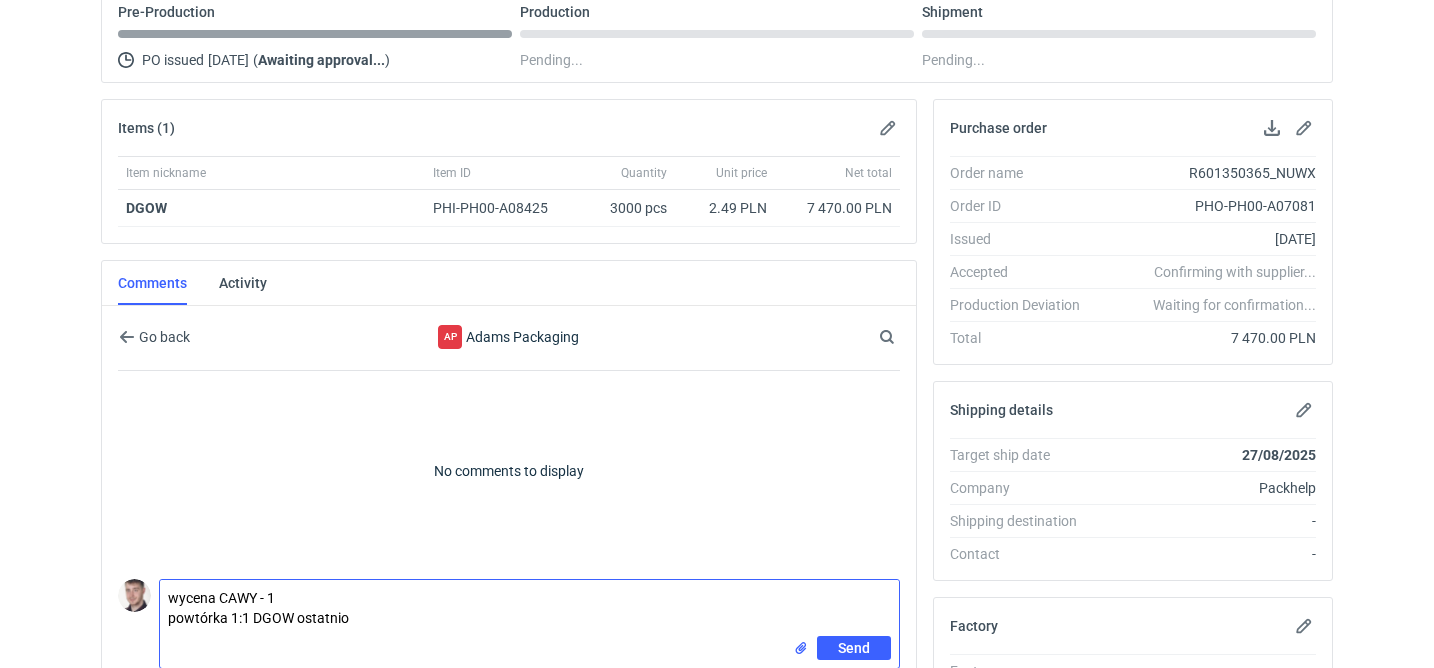type on "wycena CAWY - 1
powtórka 1:1 DGOW ostatnio" 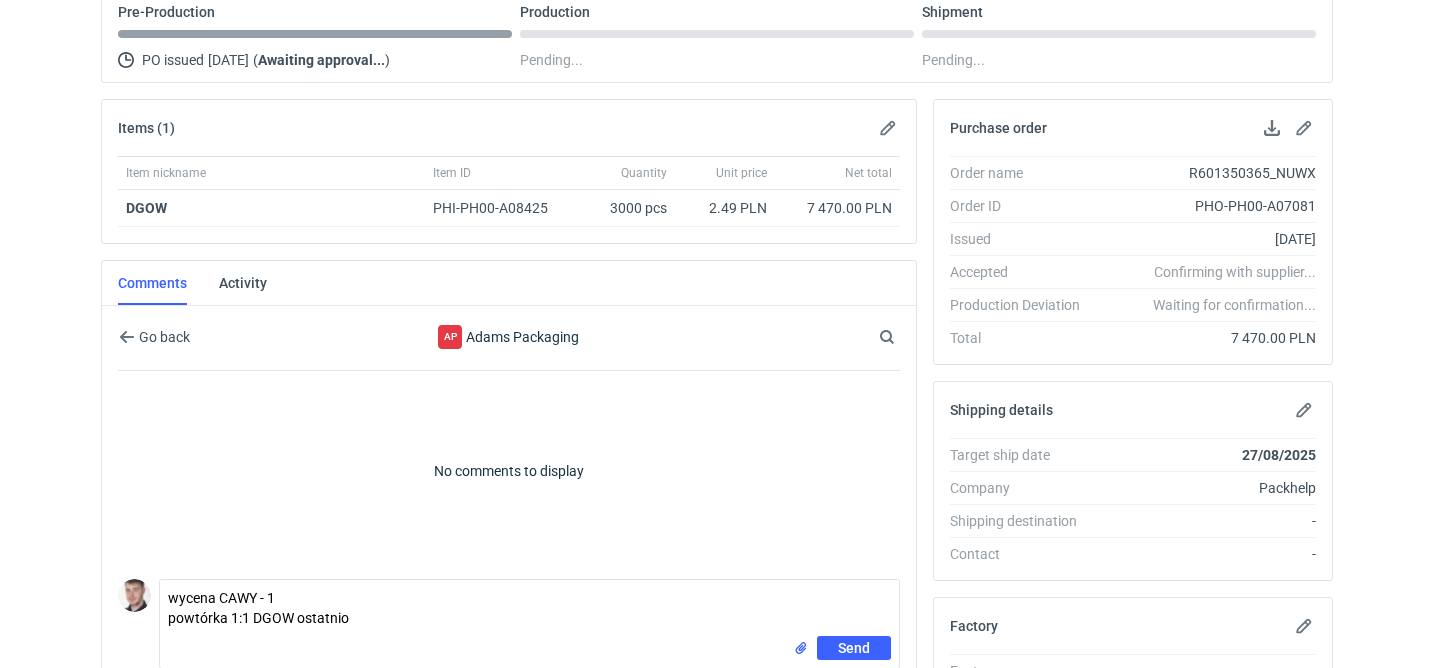 type 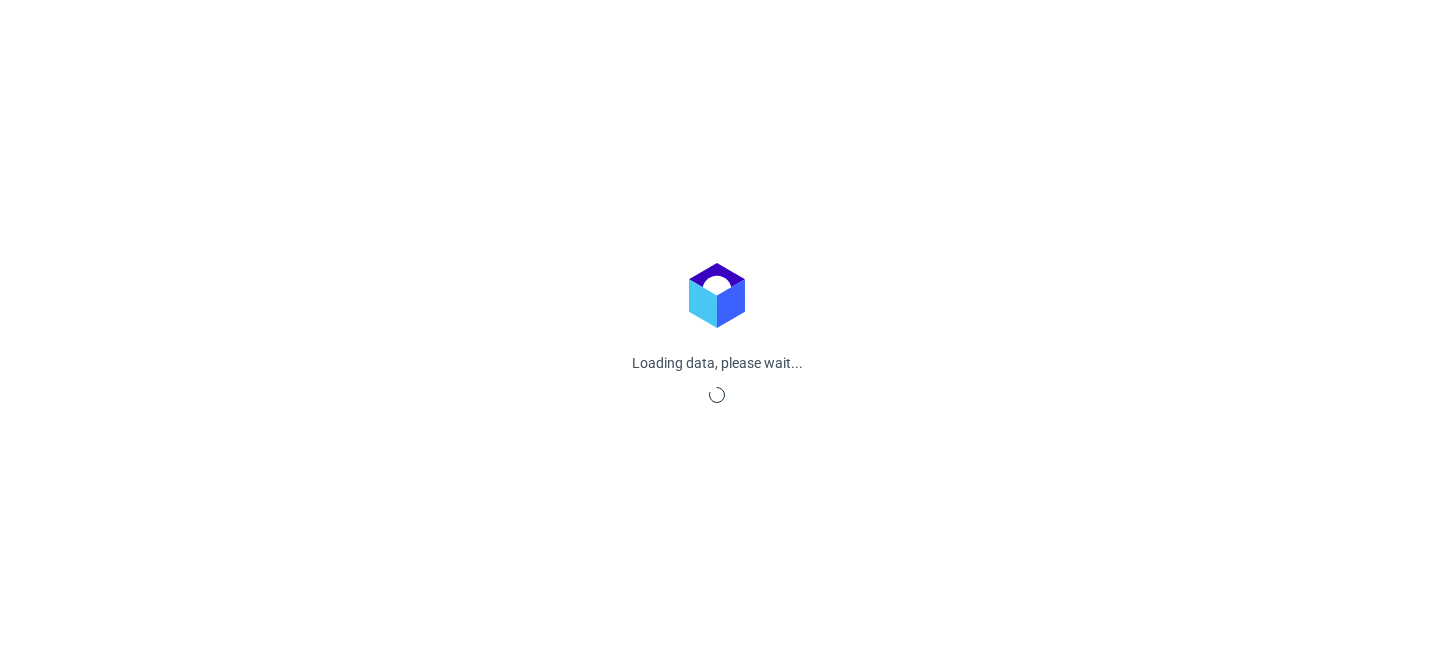 scroll, scrollTop: 0, scrollLeft: 0, axis: both 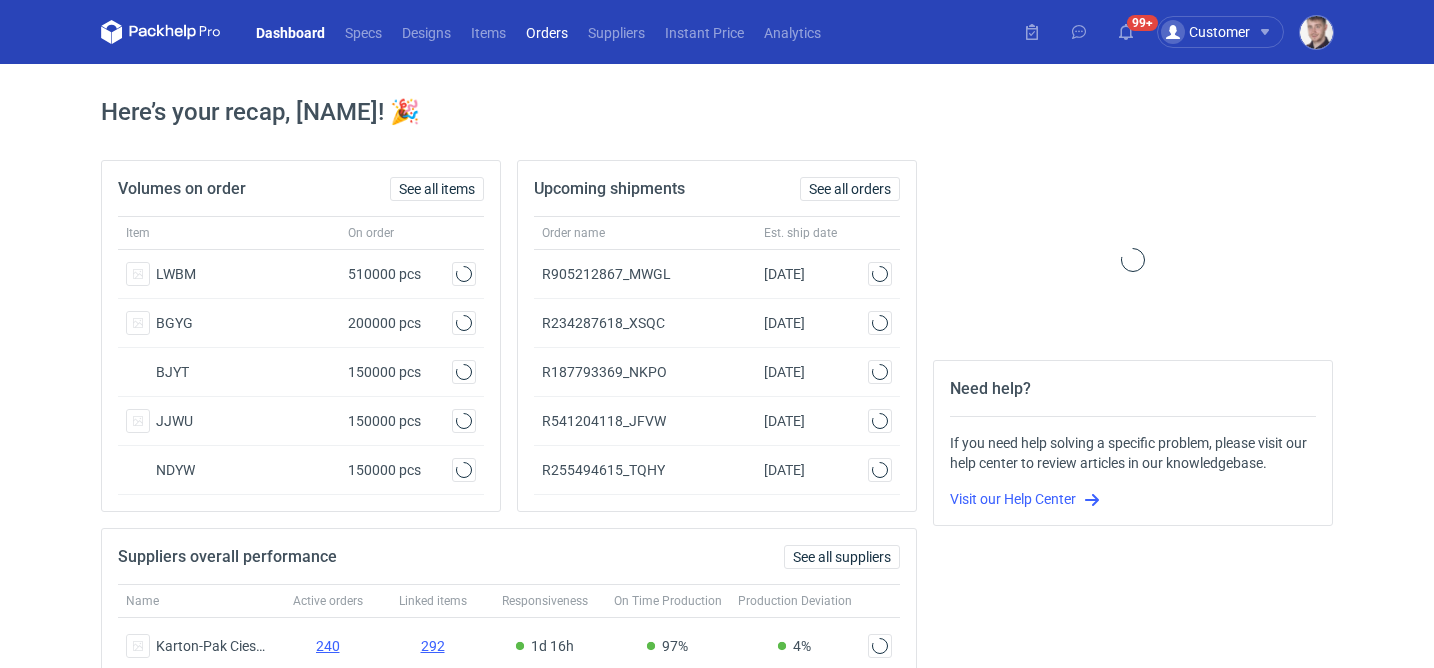 click on "Orders" at bounding box center [547, 32] 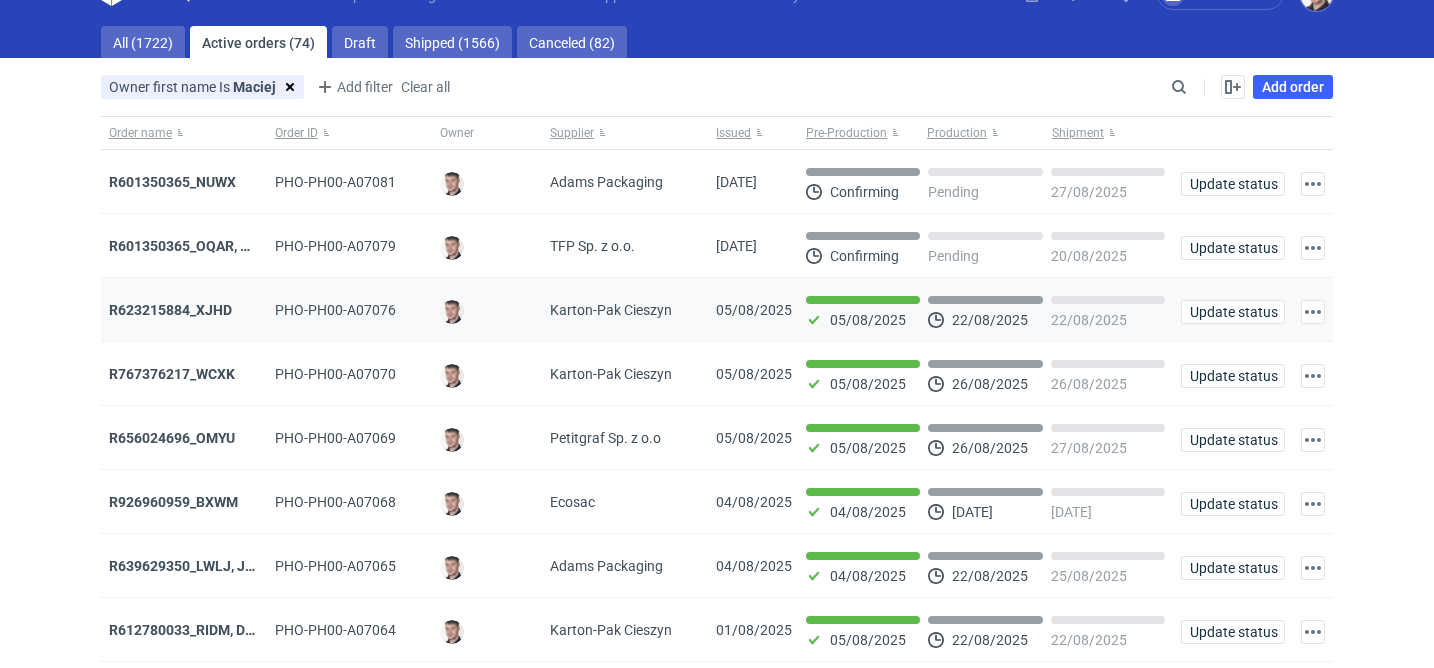 scroll, scrollTop: 126, scrollLeft: 0, axis: vertical 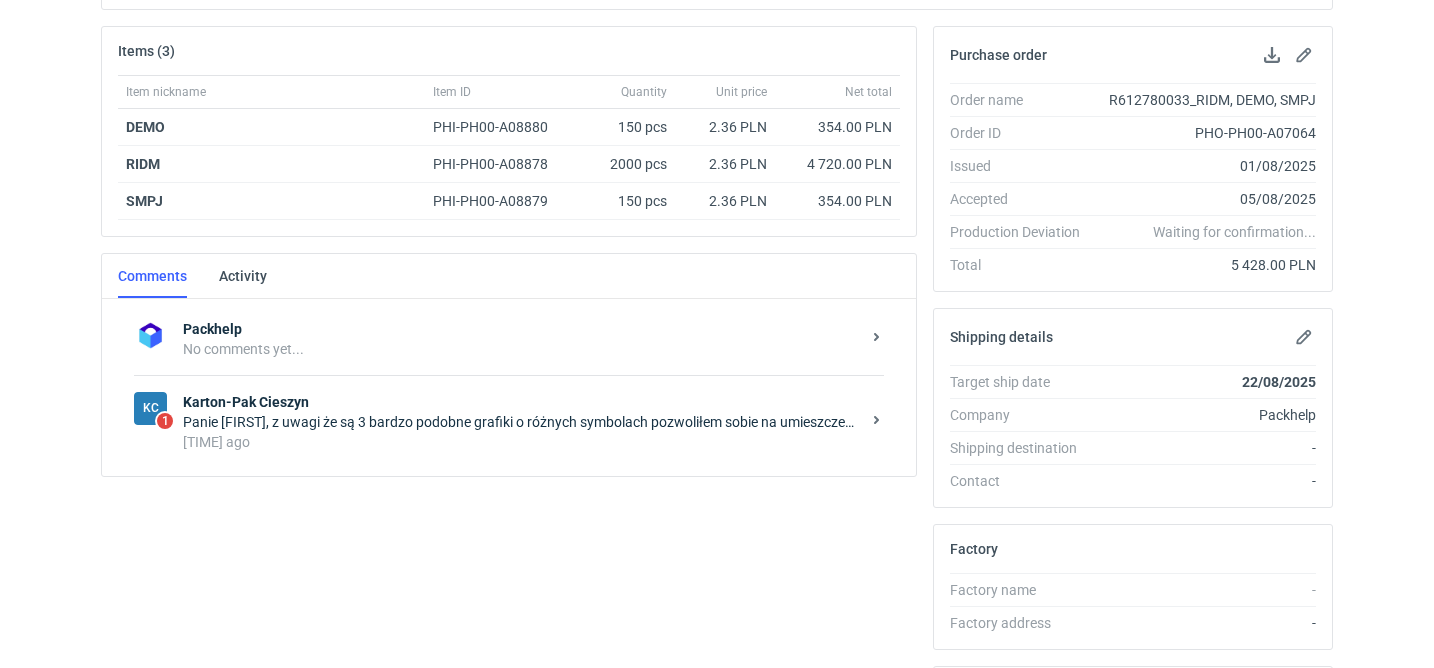click on "KC 1 Karton-Pak Cieszyn [FIRST] [LAST]: Panie [FIRST], z uwagi że są 3 bardzo podobne grafiki o różnych symbolach pozwoliłem sobie na umieszczenie małego oznaczenia na klapce wewnętrznej.
Proszę o akceptację pdfów. [TIME] ago" at bounding box center [509, 421] 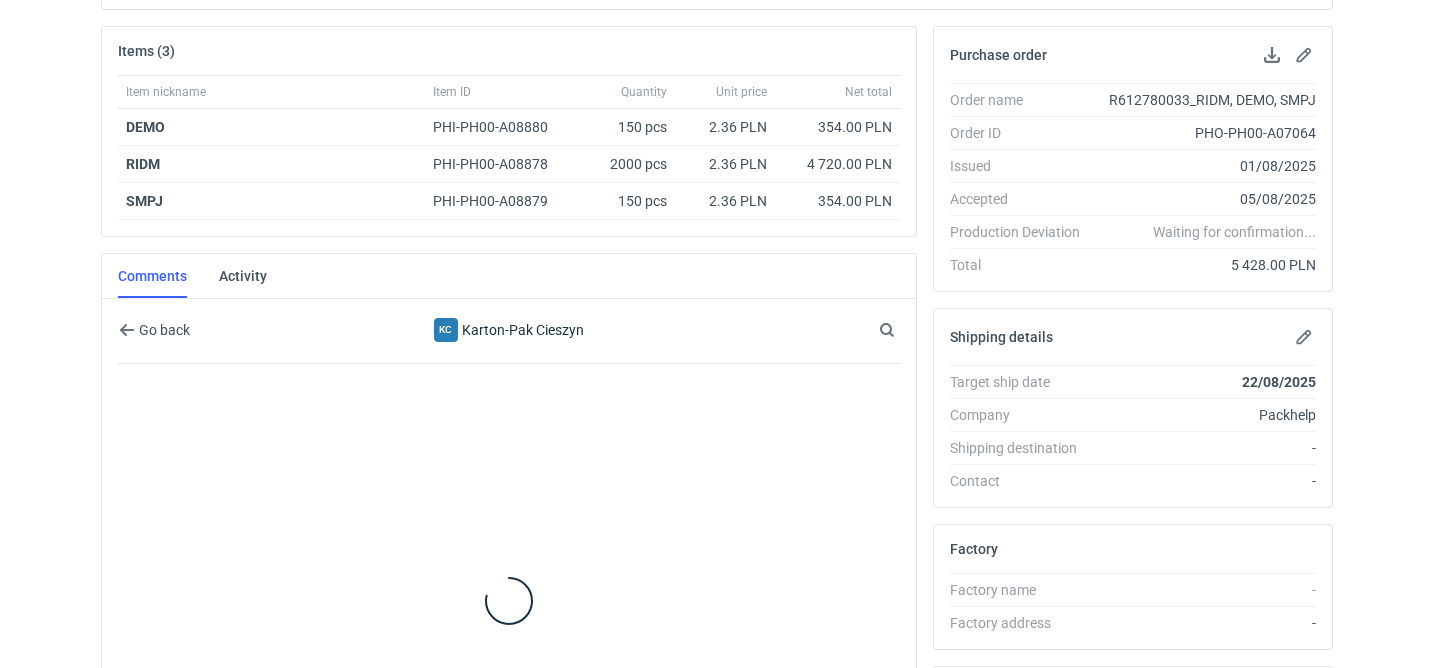 scroll, scrollTop: 330, scrollLeft: 0, axis: vertical 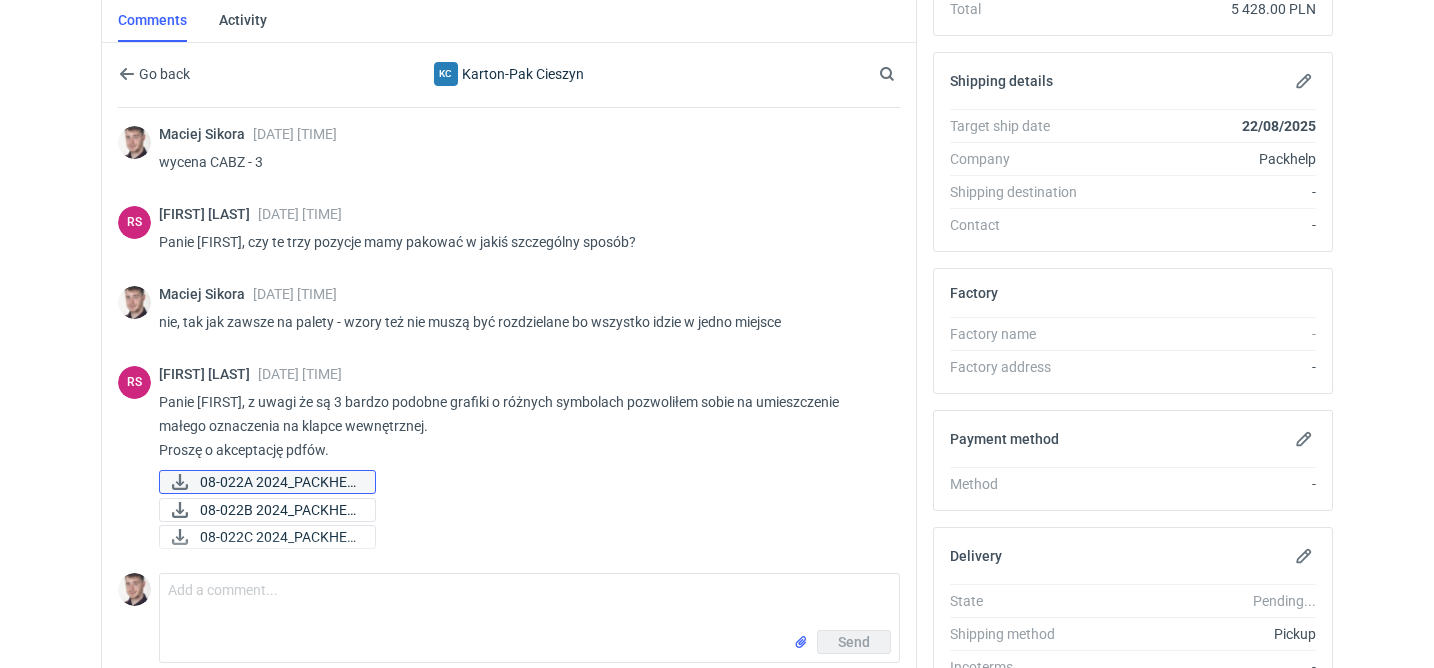 click on "08-022A 2024_PACKHEL..." at bounding box center (279, 482) 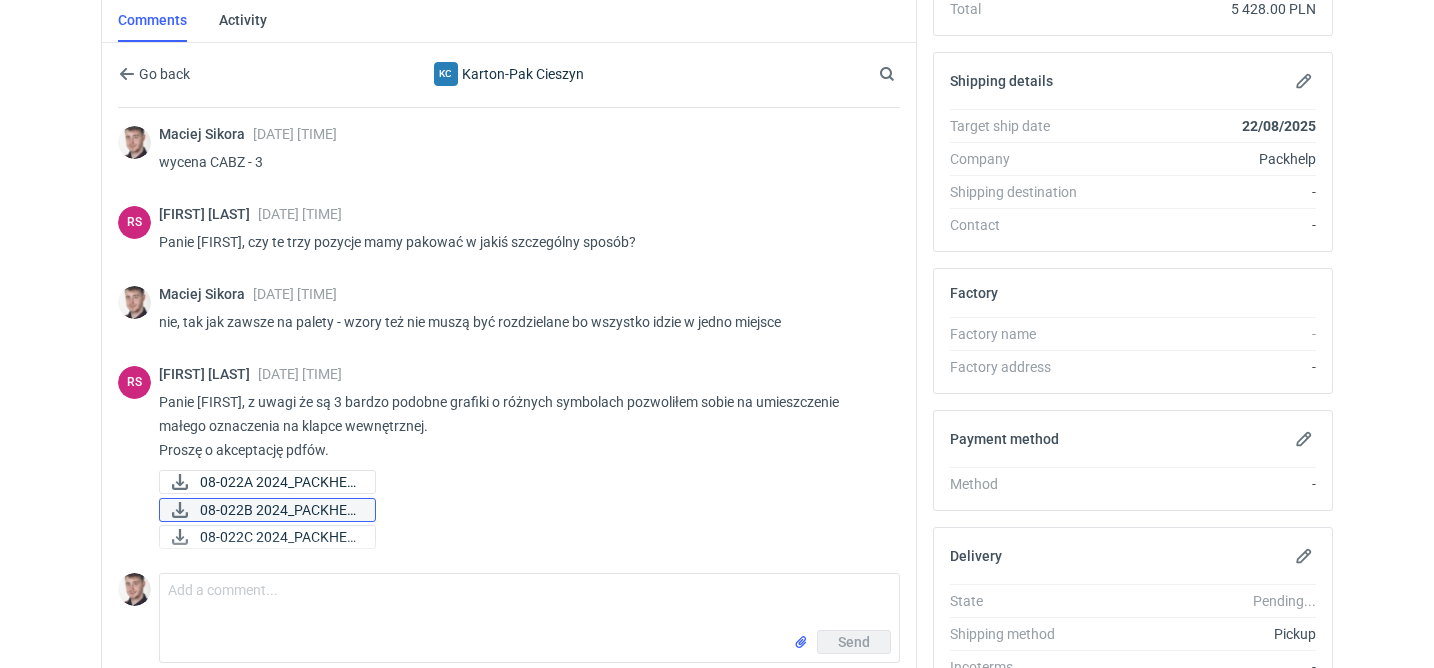 click on "08-022B 2024_PACKHEL..." at bounding box center (279, 510) 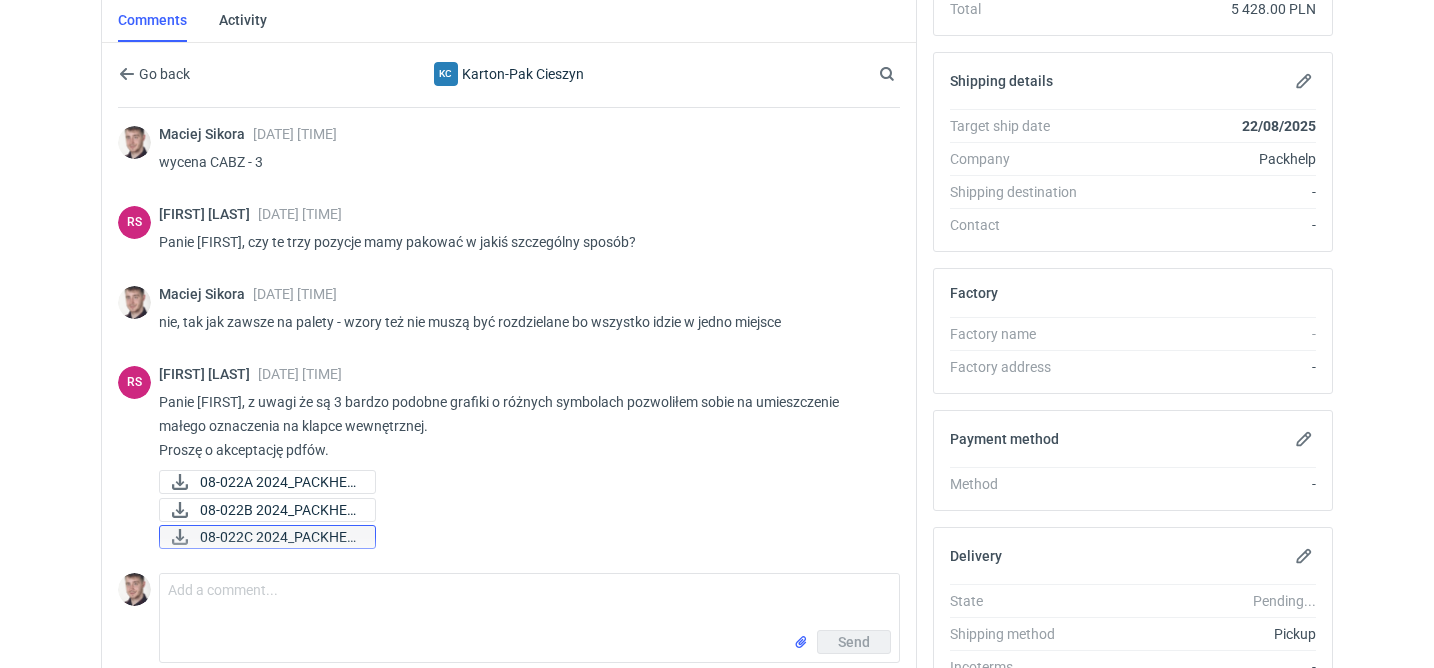 click on "08-022C 2024_PACKHEL..." at bounding box center (279, 537) 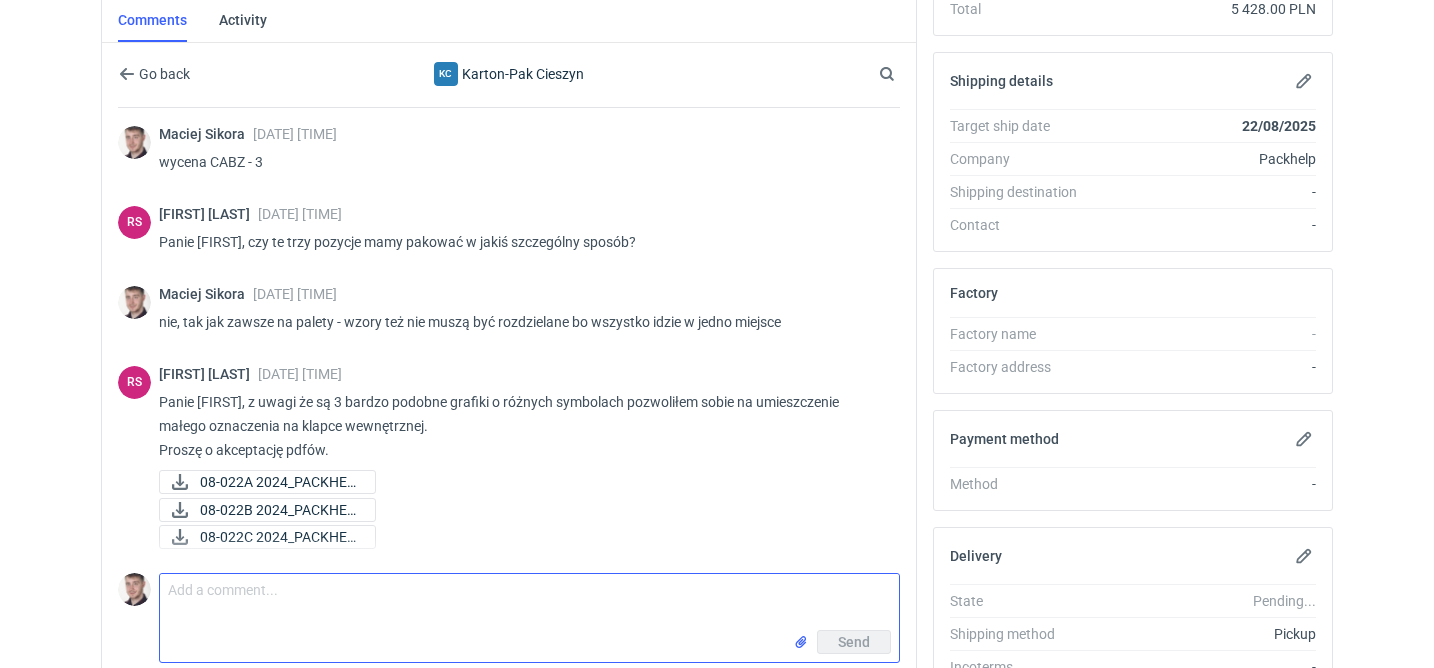 click on "Comment message" at bounding box center (529, 602) 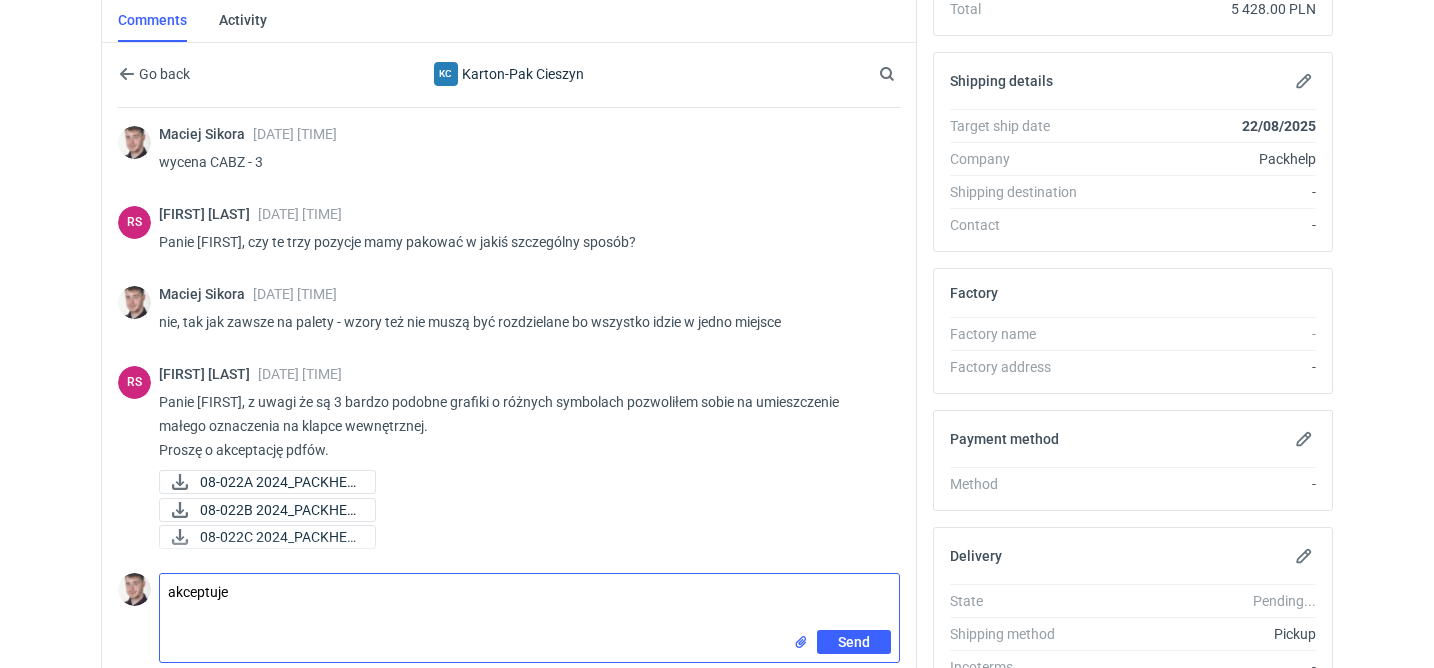 type on "akceptuje" 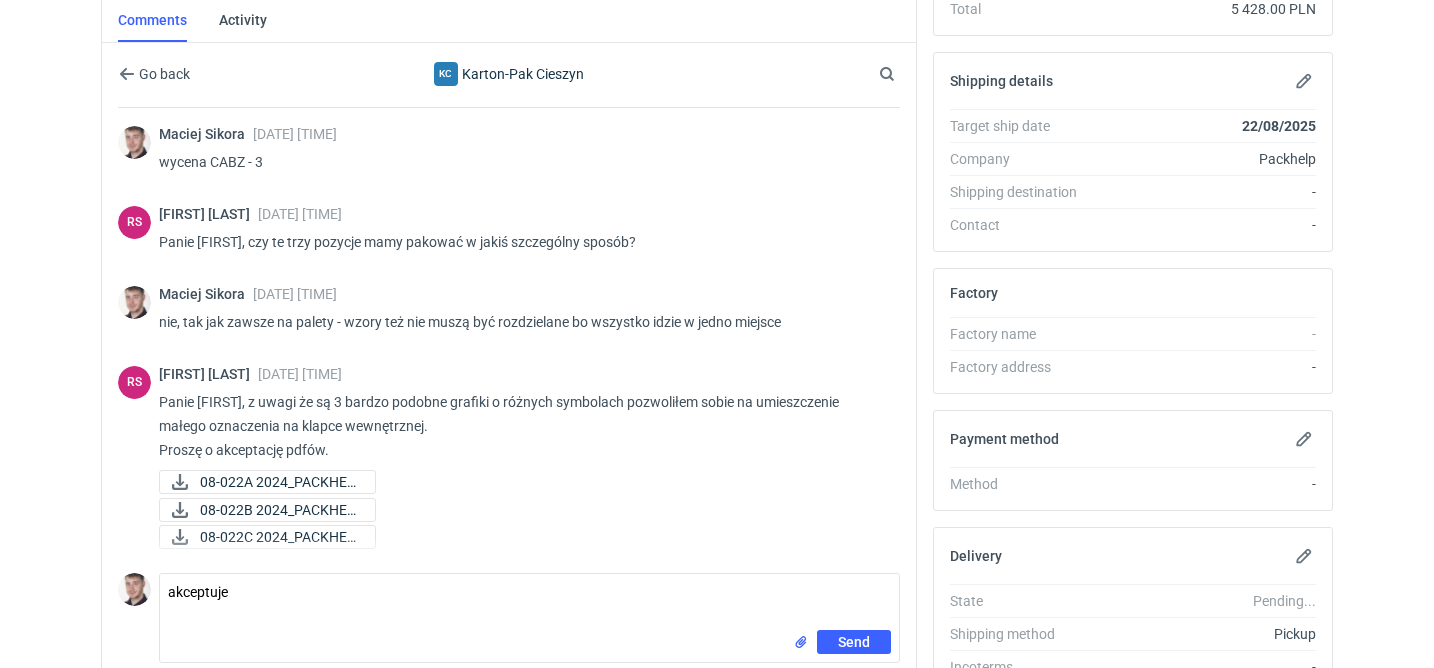 type 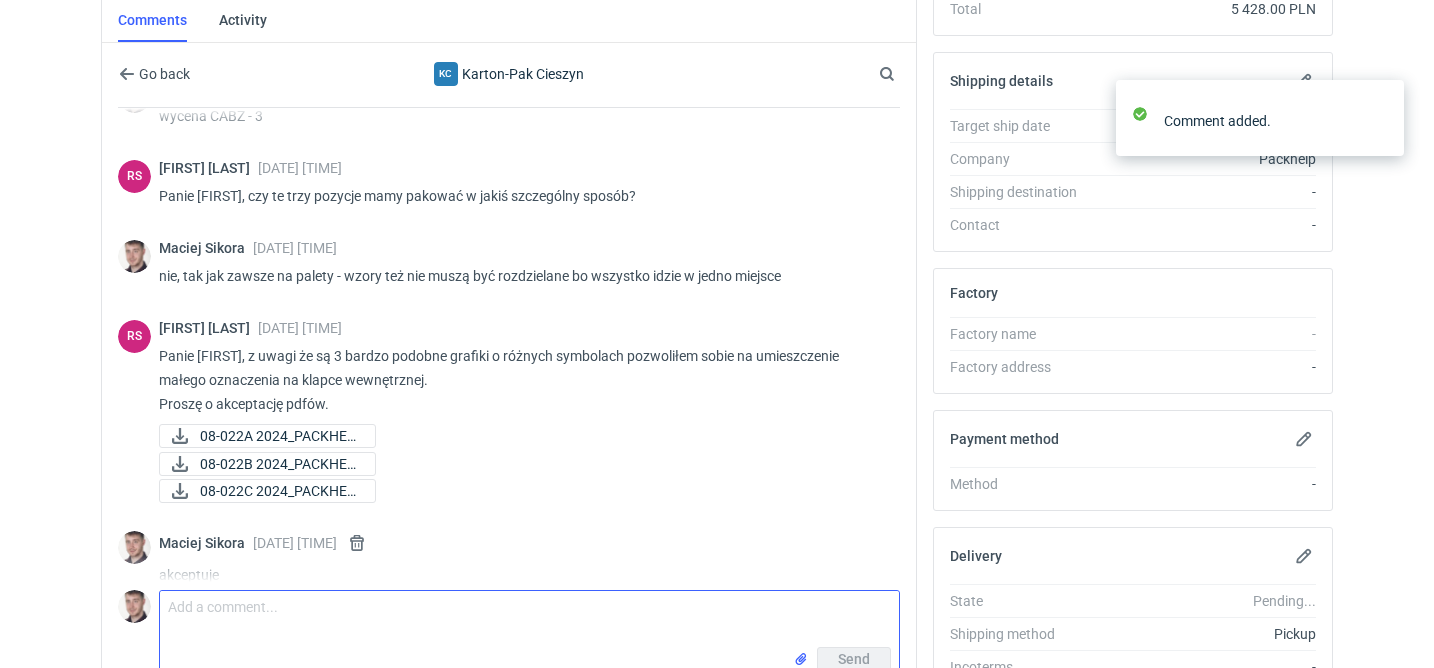 scroll, scrollTop: 70, scrollLeft: 0, axis: vertical 